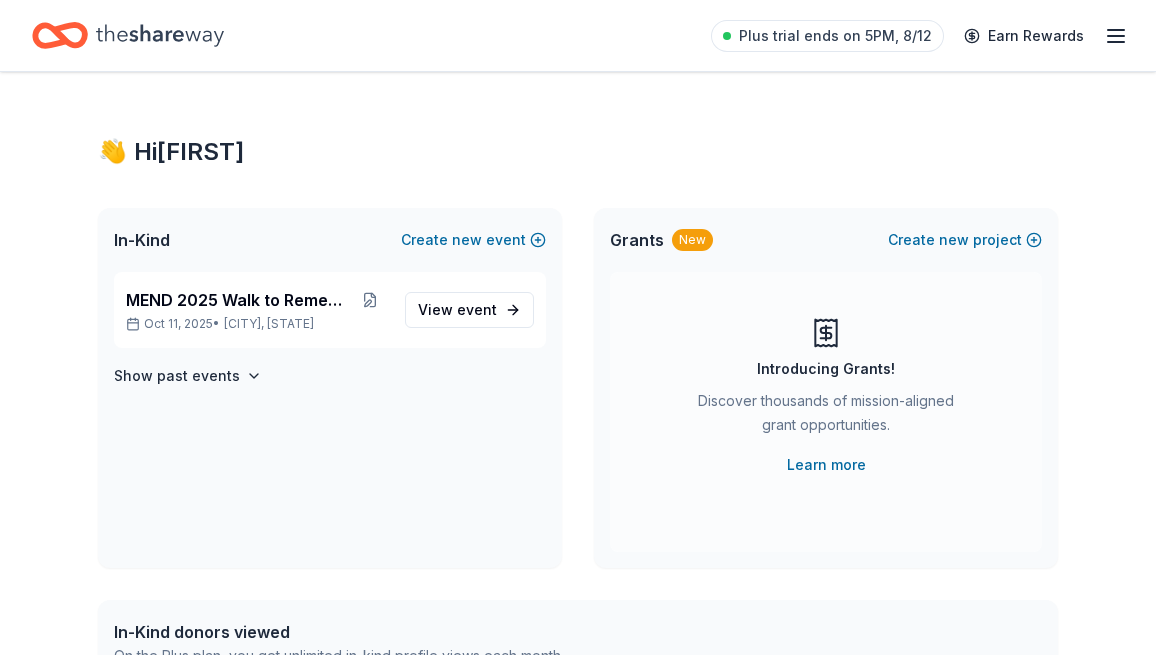 scroll, scrollTop: 0, scrollLeft: 0, axis: both 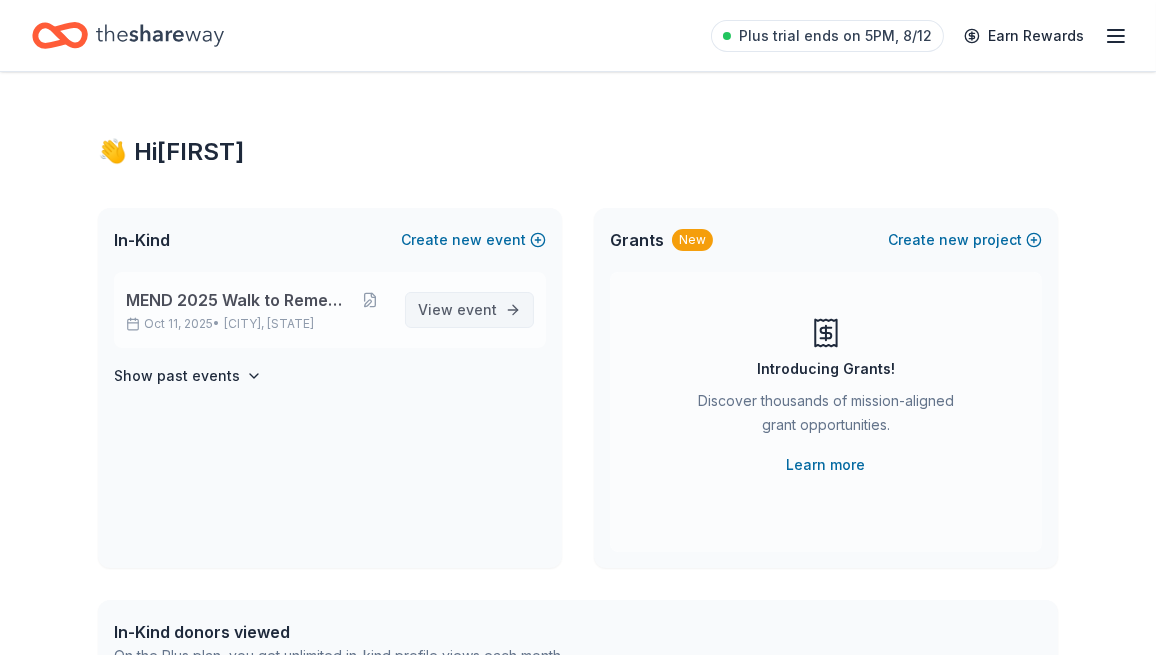 click on "View   event" at bounding box center [457, 310] 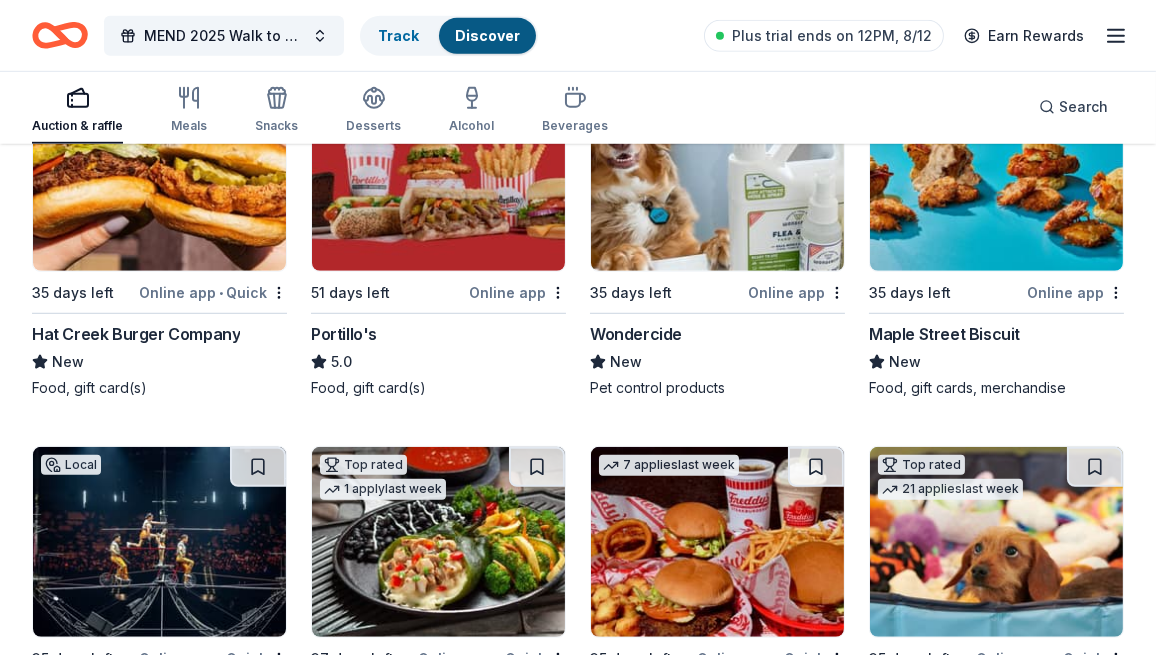 scroll, scrollTop: 2400, scrollLeft: 0, axis: vertical 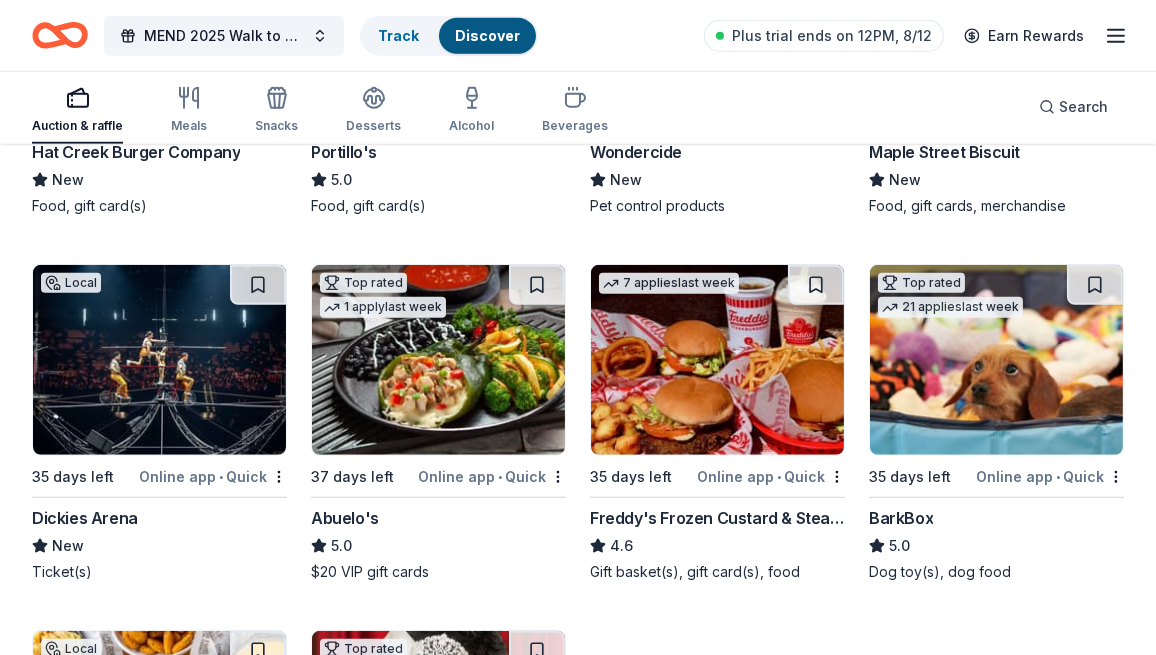 click on "Online app • Quick" at bounding box center (492, 476) 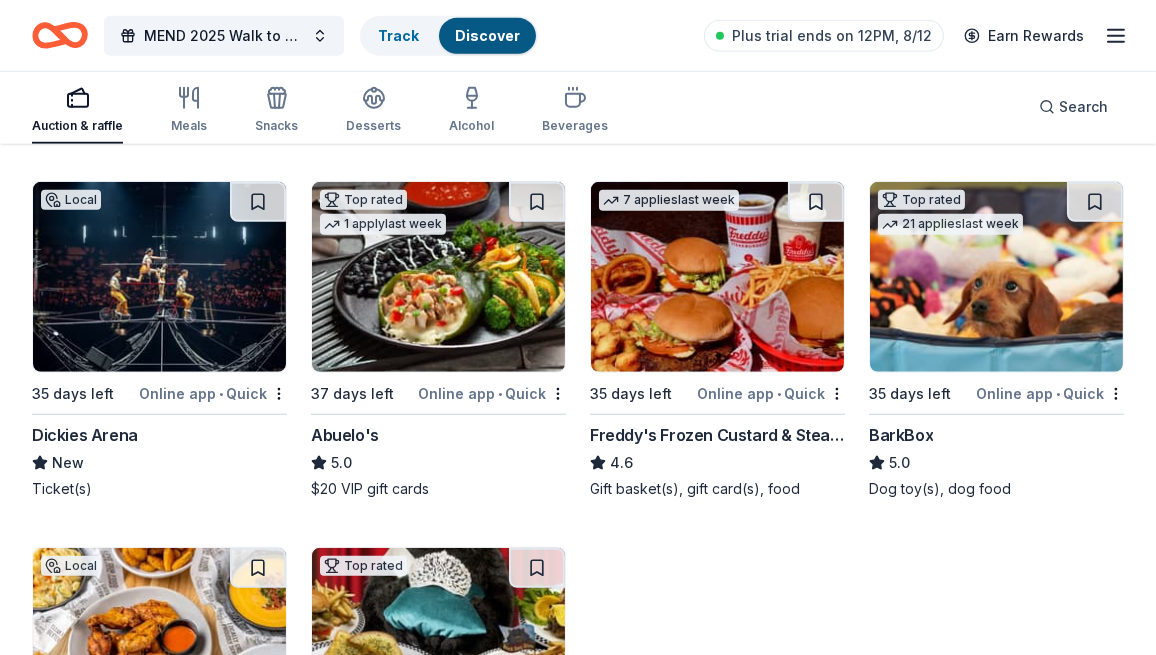 scroll, scrollTop: 2400, scrollLeft: 0, axis: vertical 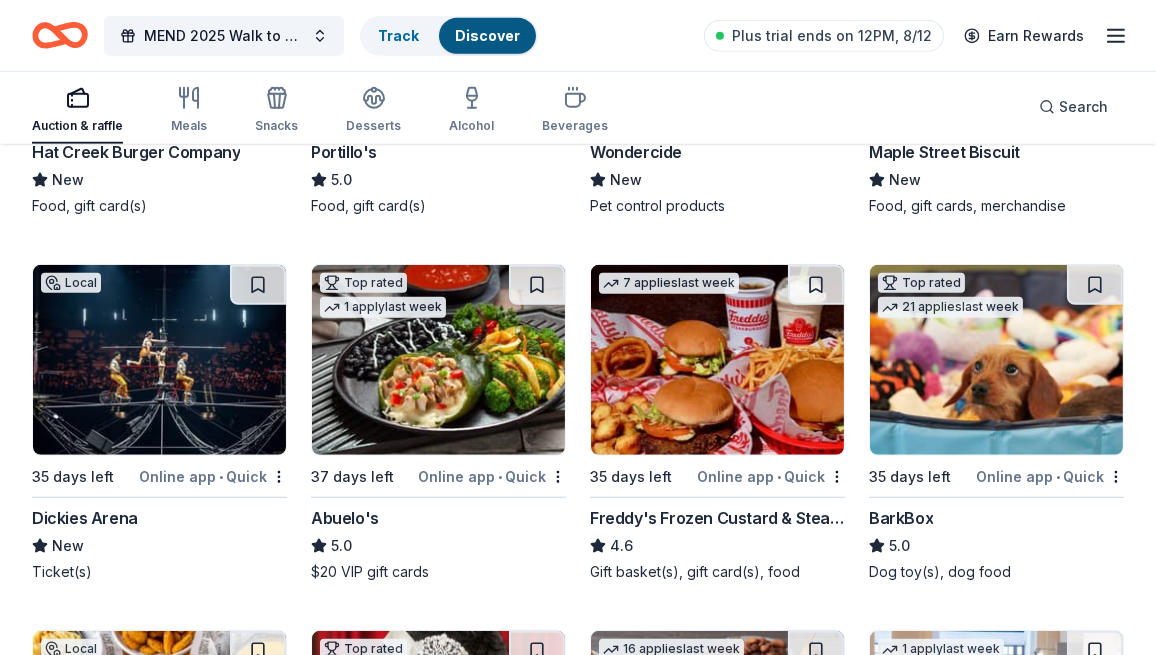 click at bounding box center [717, 360] 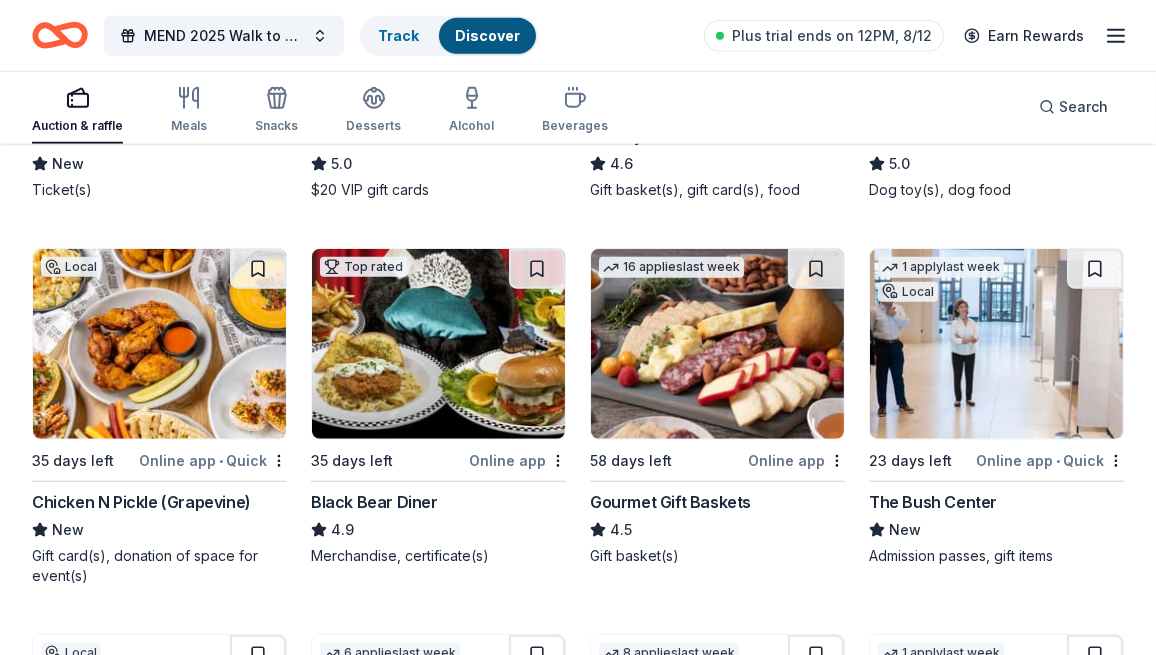 scroll, scrollTop: 2800, scrollLeft: 0, axis: vertical 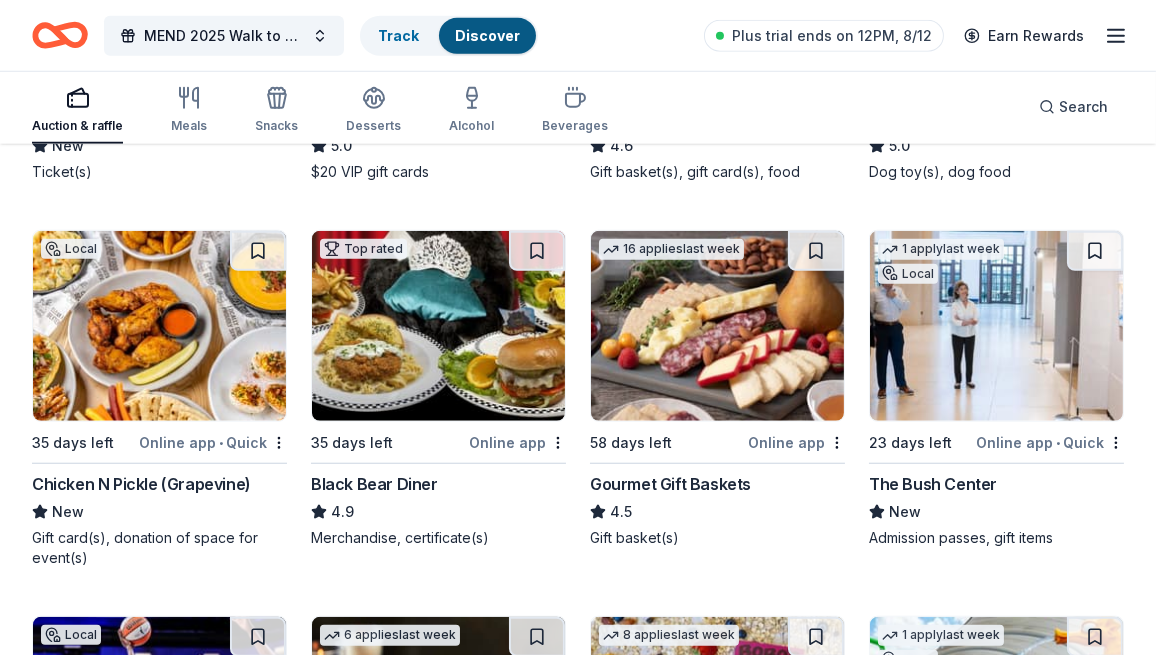 click at bounding box center [996, 326] 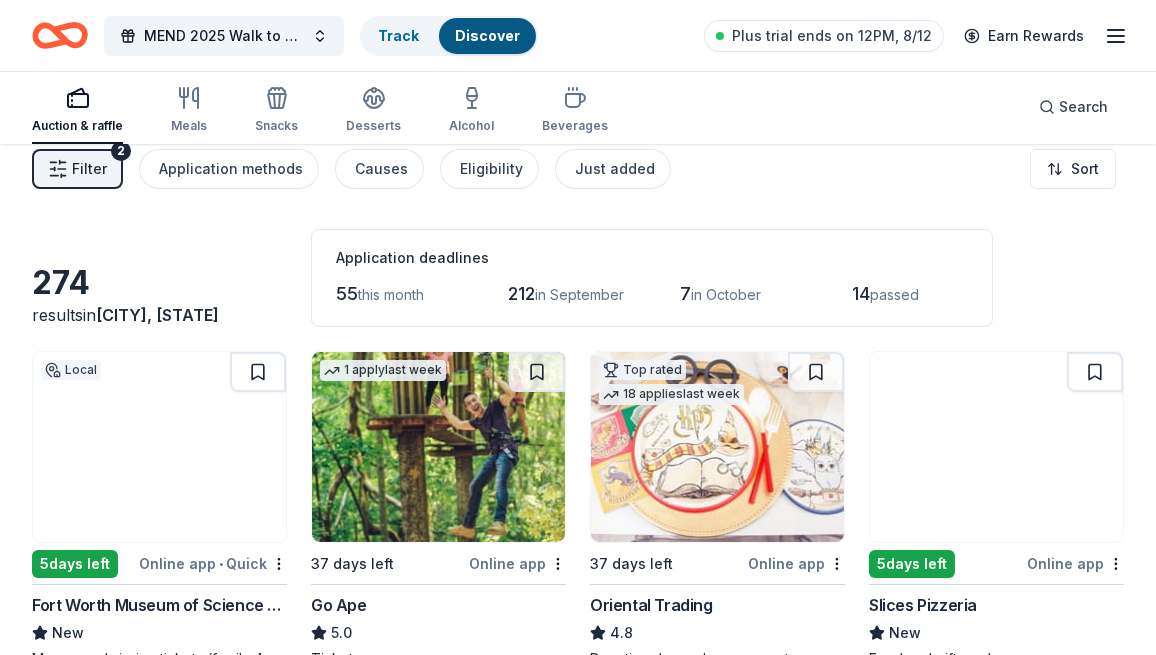 scroll, scrollTop: 0, scrollLeft: 0, axis: both 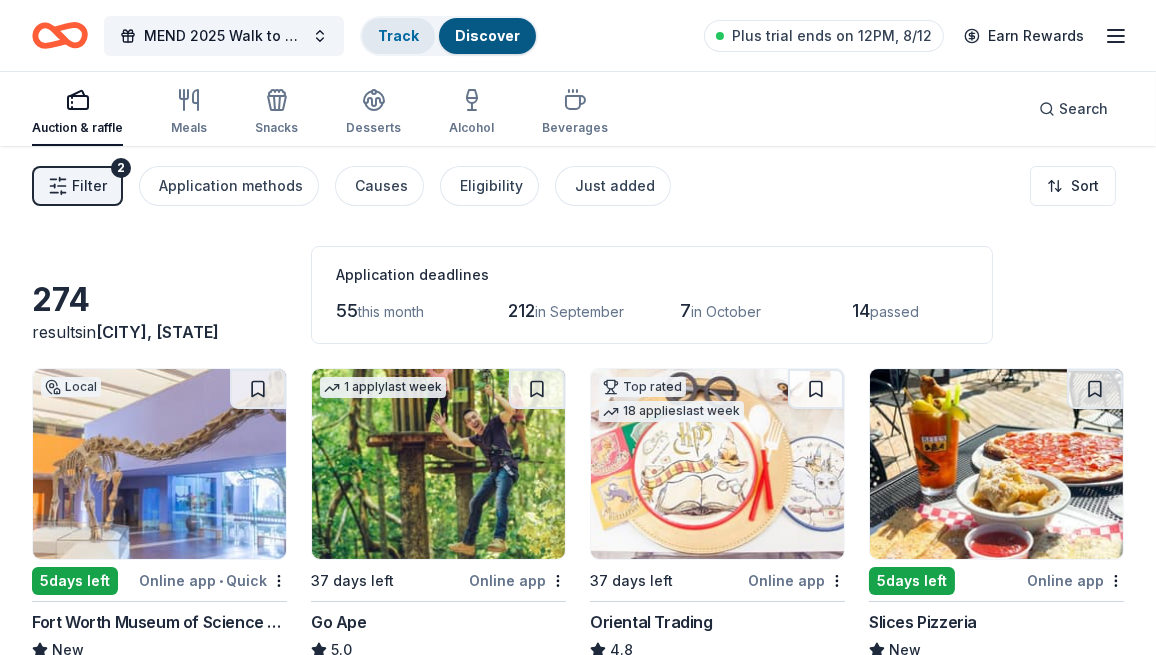 click on "Track" at bounding box center [398, 35] 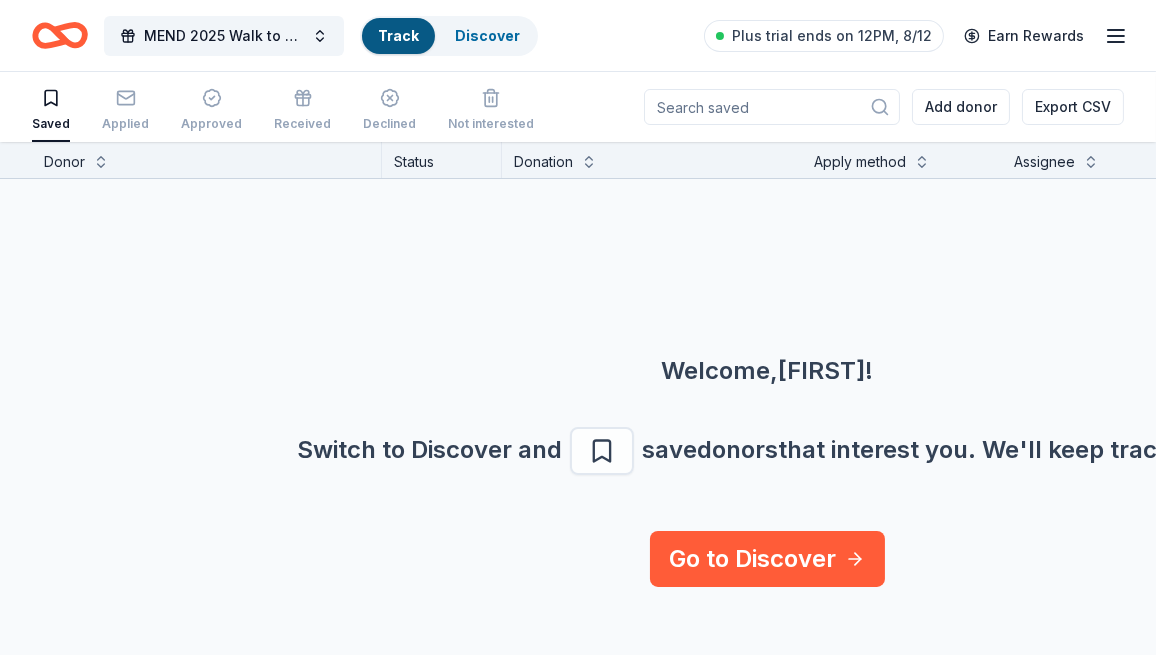 scroll, scrollTop: 0, scrollLeft: 0, axis: both 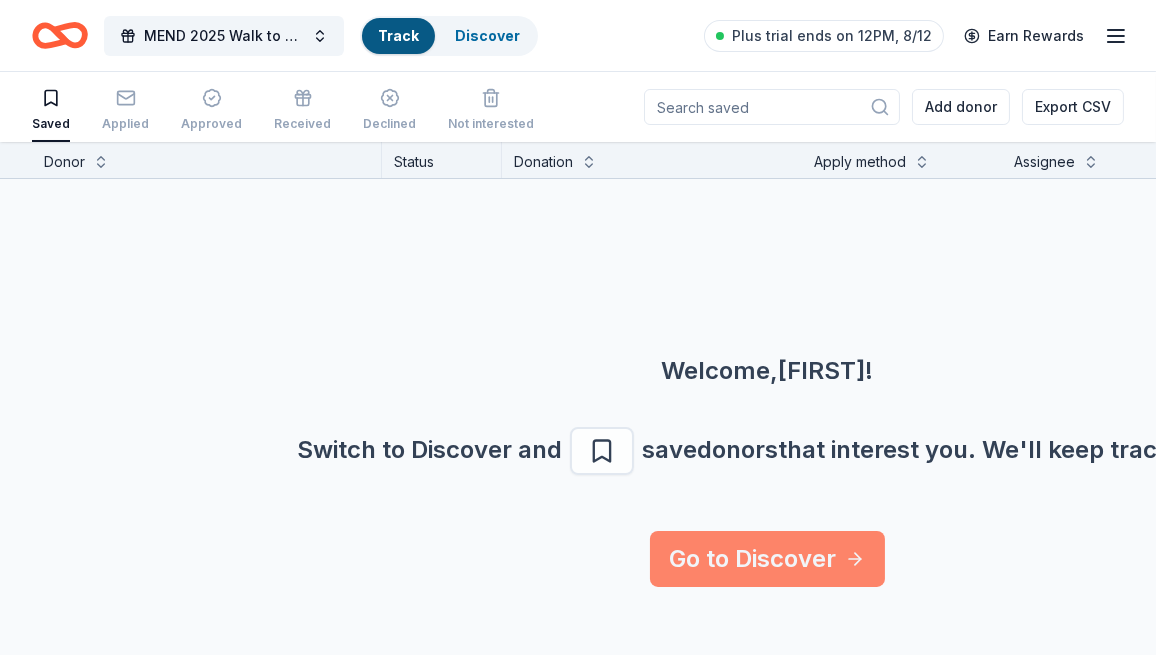 click on "Go to Discover" at bounding box center [767, 559] 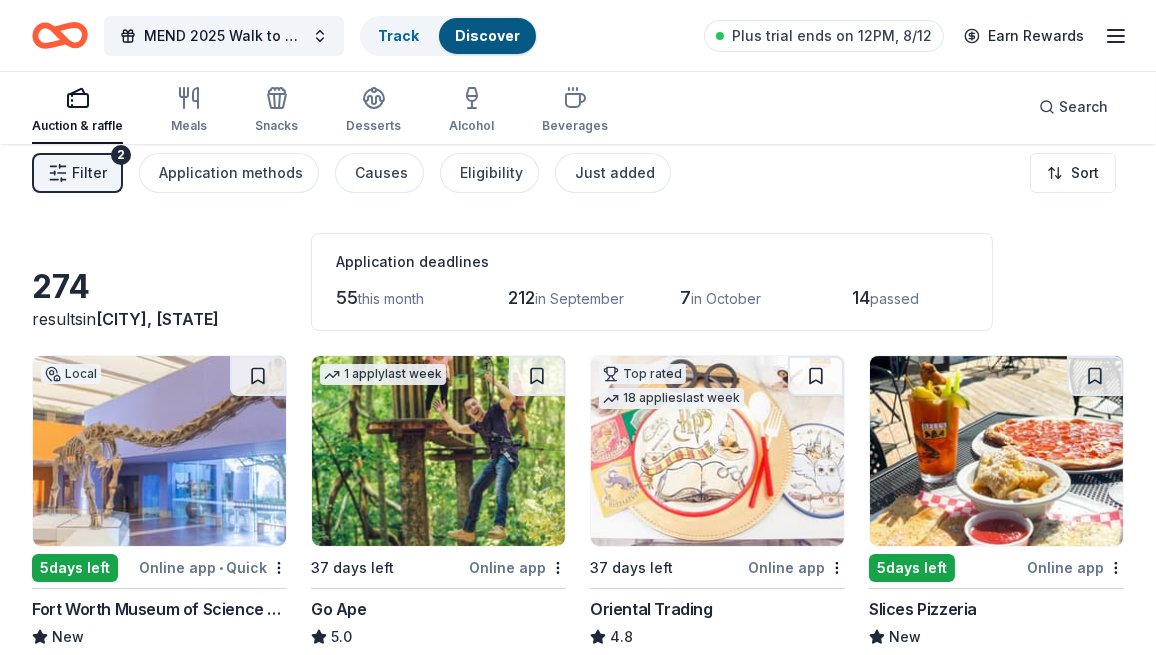 scroll, scrollTop: 0, scrollLeft: 0, axis: both 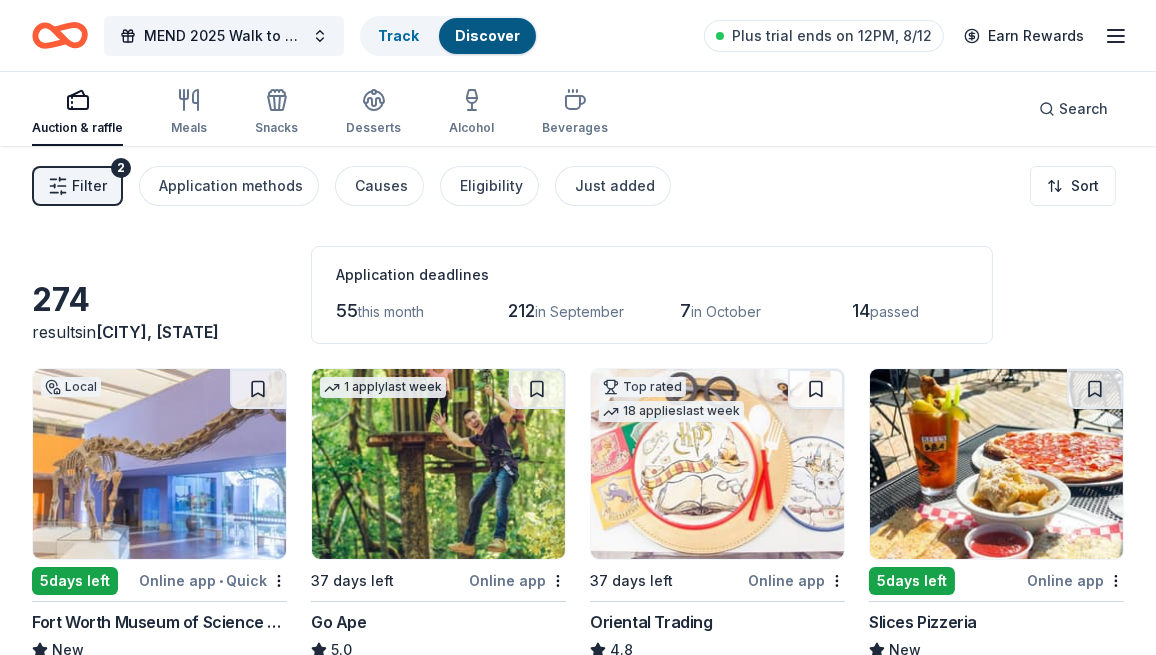 click 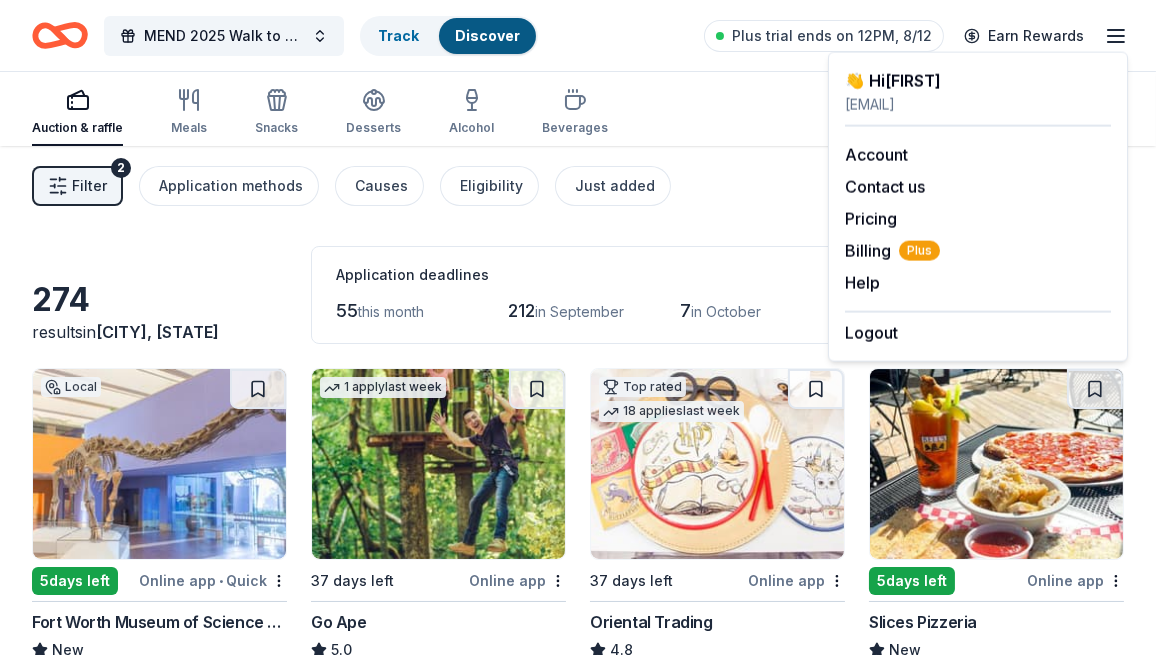 click on "Filter 2 Application methods Causes Eligibility Just added Sort" at bounding box center [578, 186] 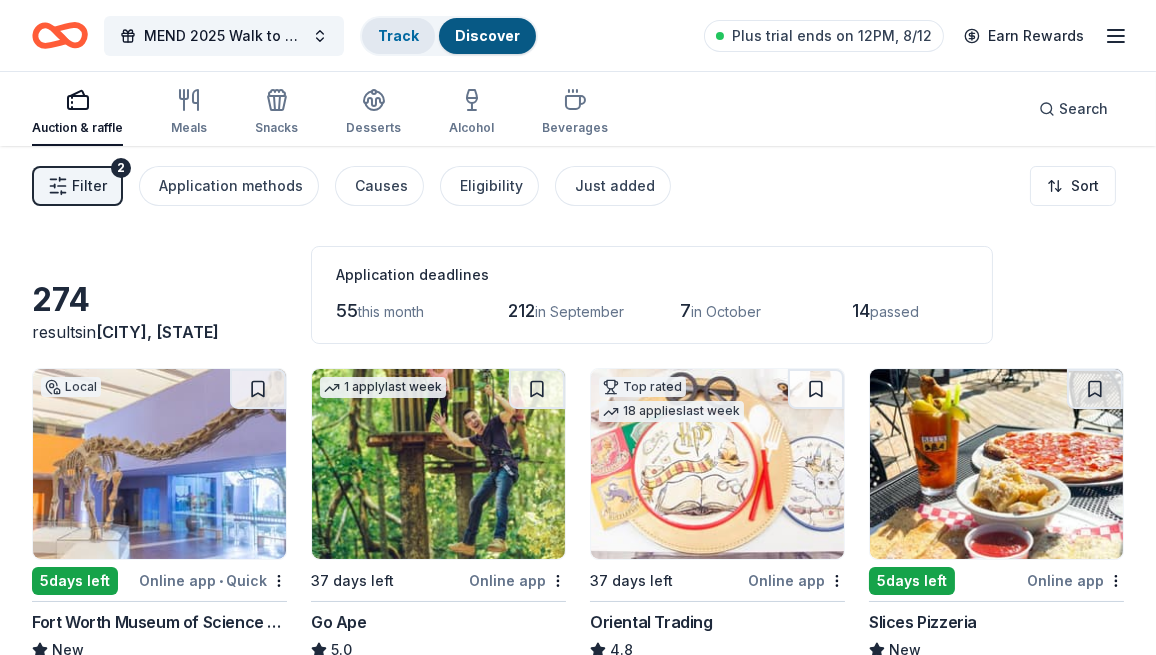 click on "Track" at bounding box center [398, 35] 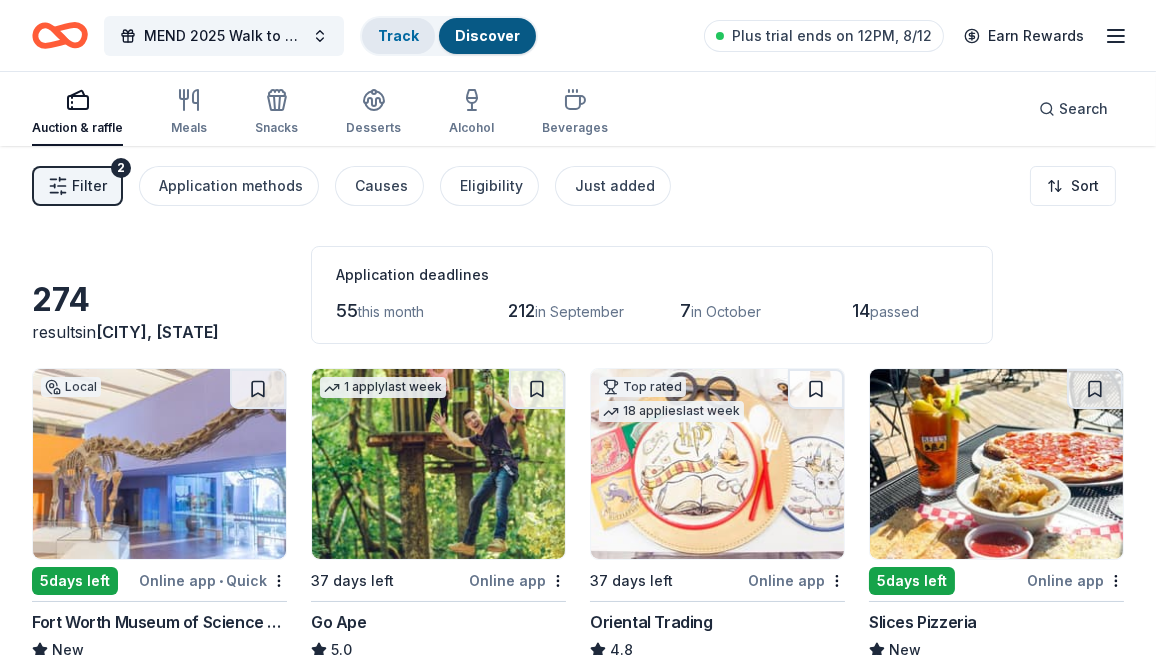 scroll, scrollTop: 0, scrollLeft: 0, axis: both 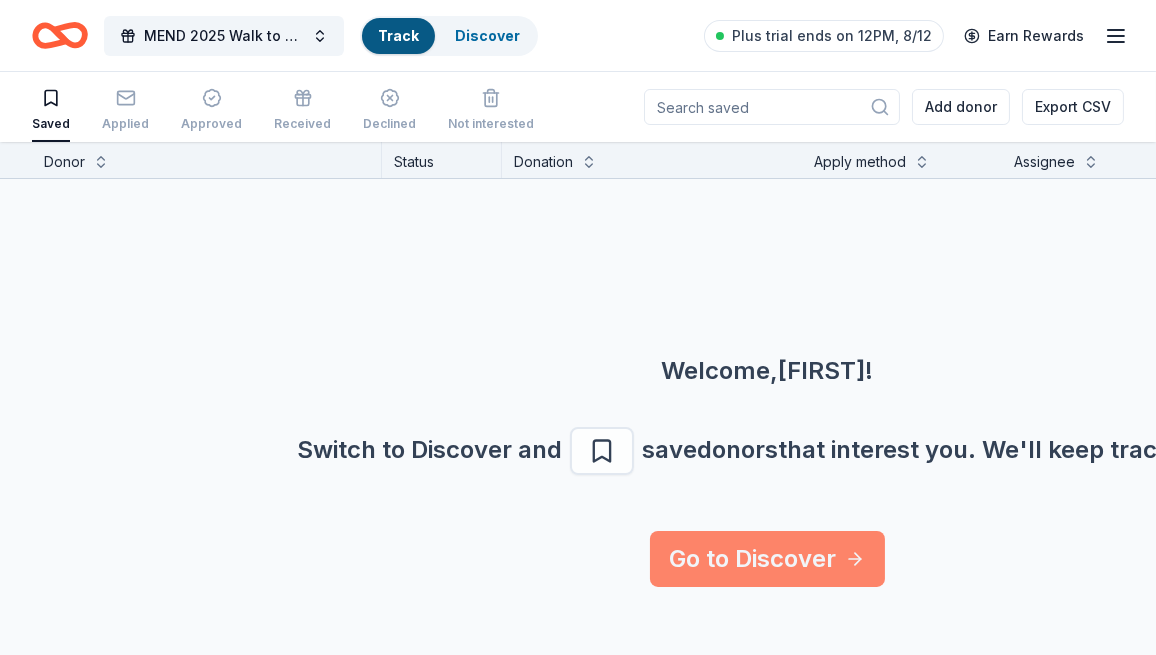 click on "Go to Discover" at bounding box center [767, 559] 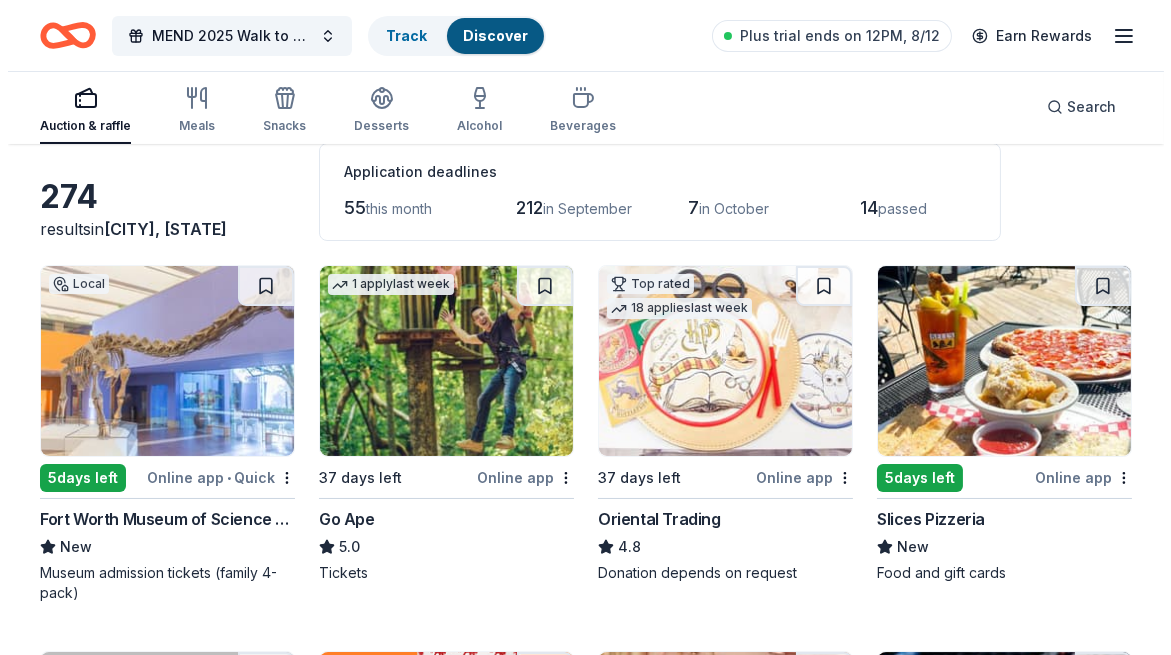 scroll, scrollTop: 0, scrollLeft: 0, axis: both 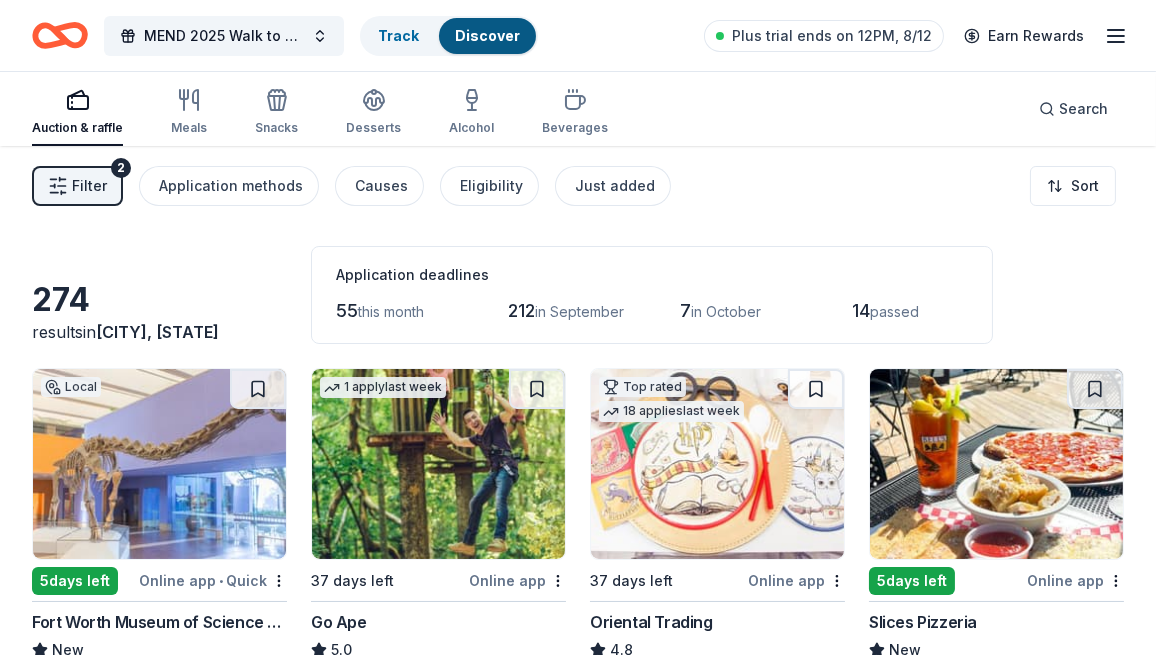 click on "Filter" at bounding box center (89, 186) 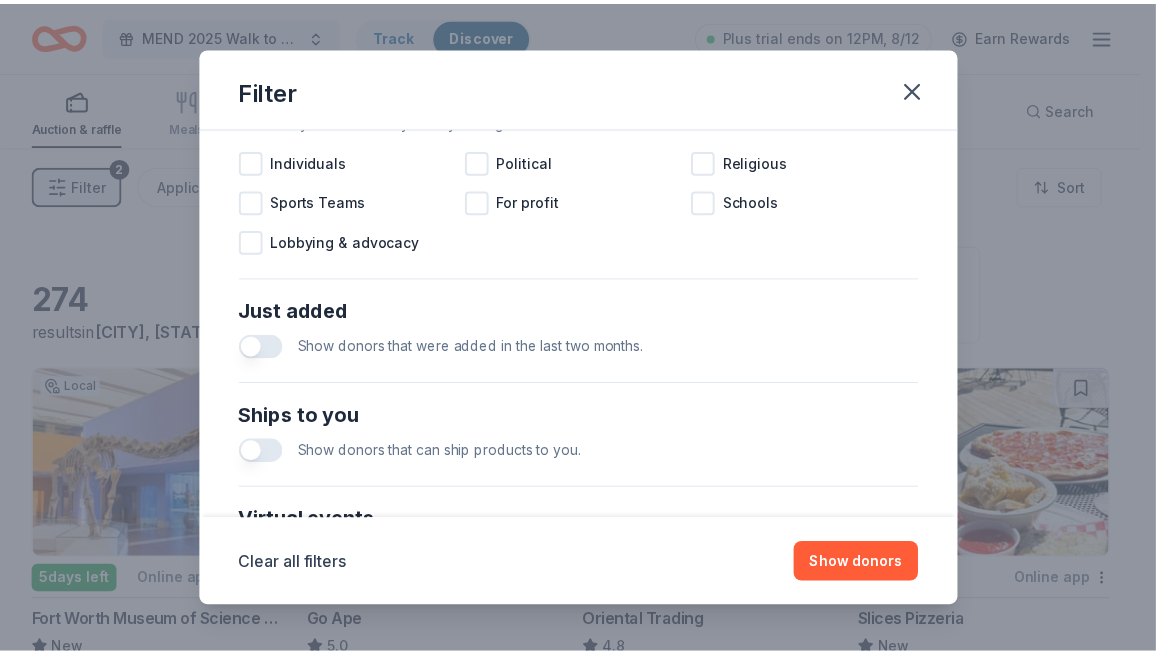 scroll, scrollTop: 624, scrollLeft: 0, axis: vertical 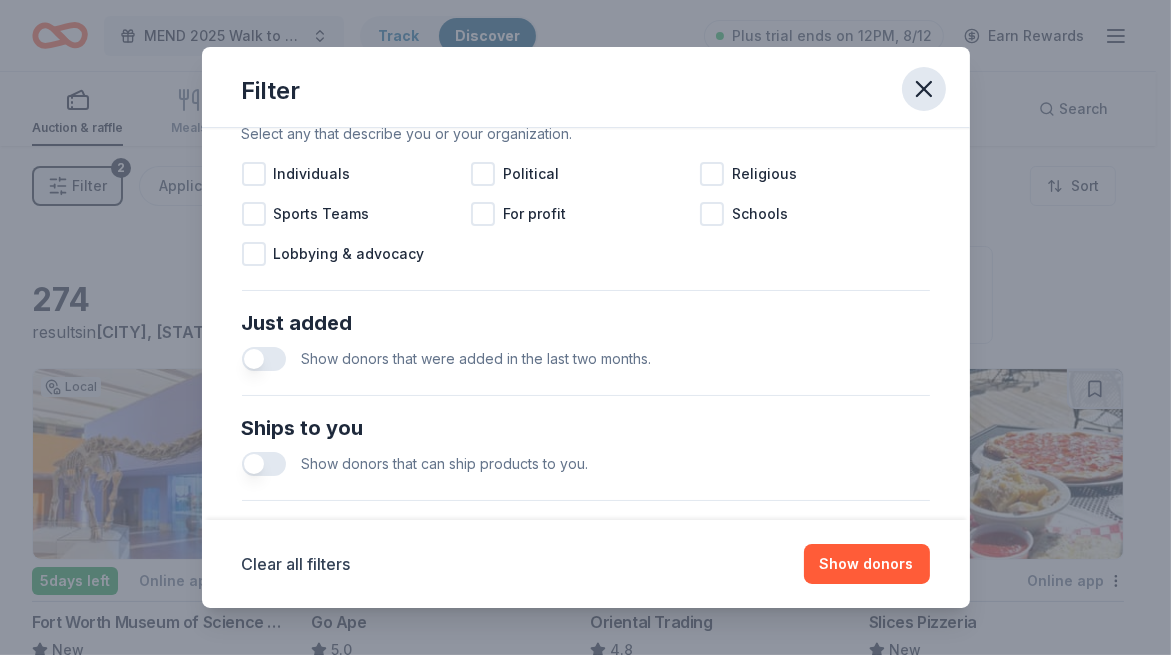 click 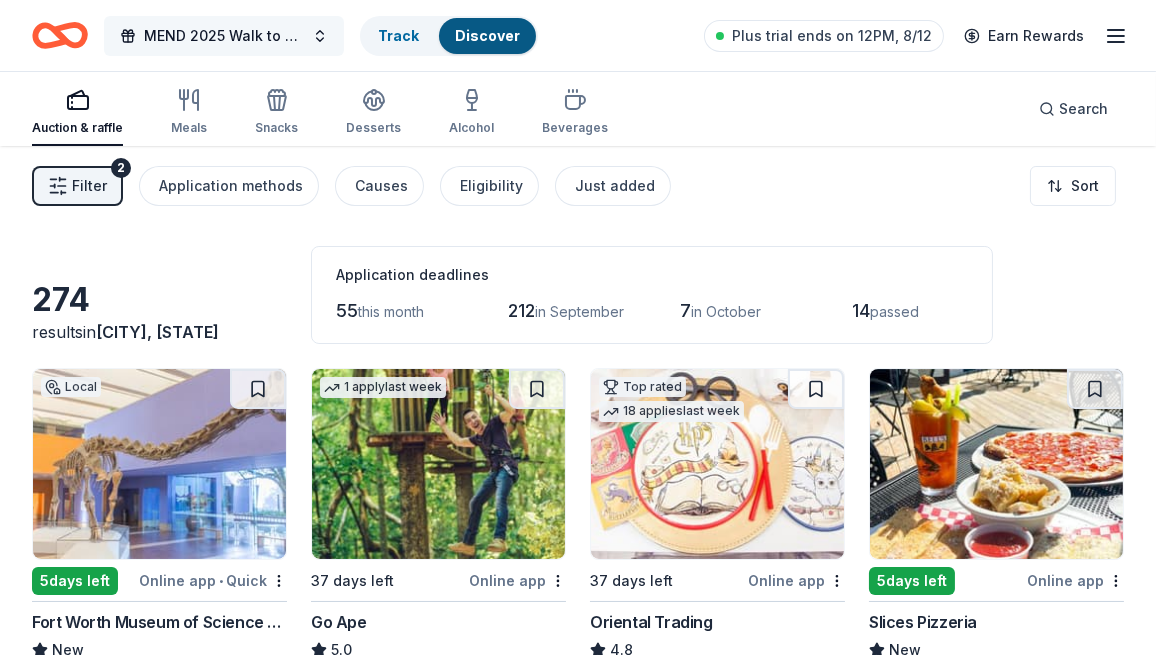 click on "MEND 2025 Walk to Remember" at bounding box center (224, 36) 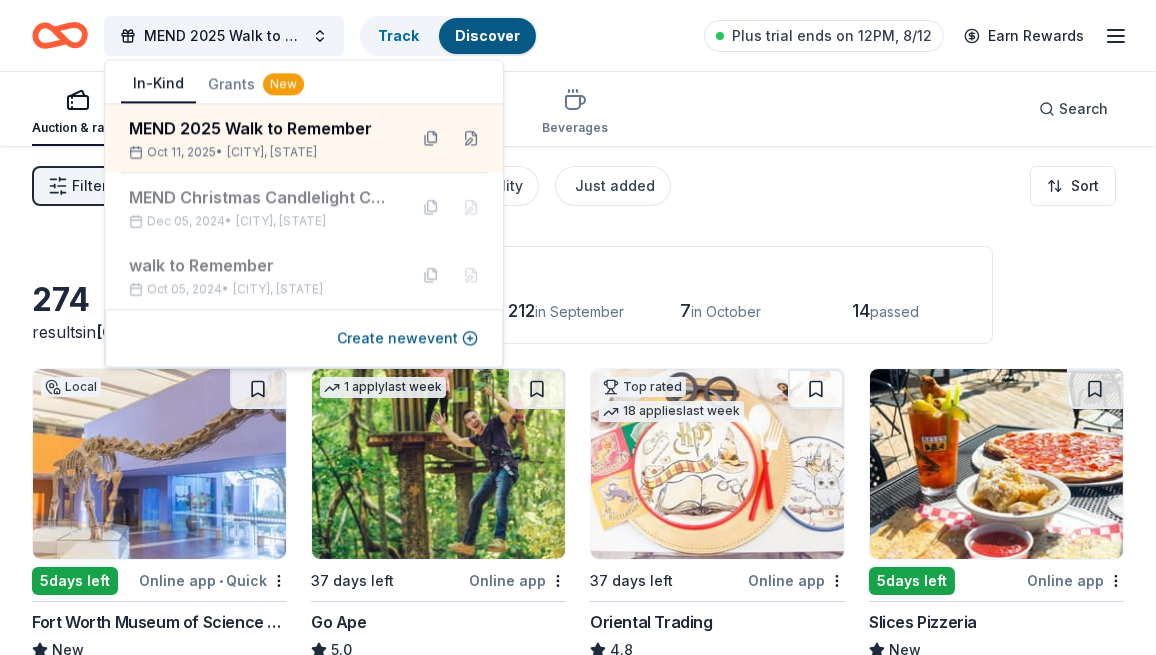 click on "MEND 2025 Walk to Remember Track  Discover Plus trial ends on 12PM, 8/12 Earn Rewards" at bounding box center [578, 35] 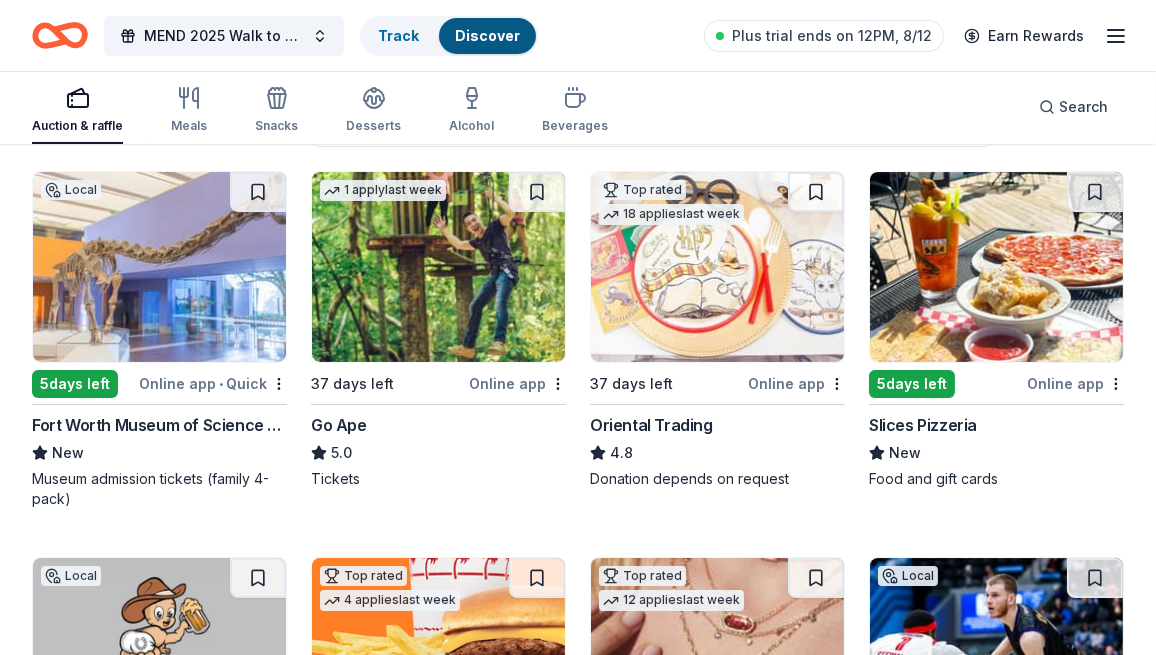 scroll, scrollTop: 0, scrollLeft: 0, axis: both 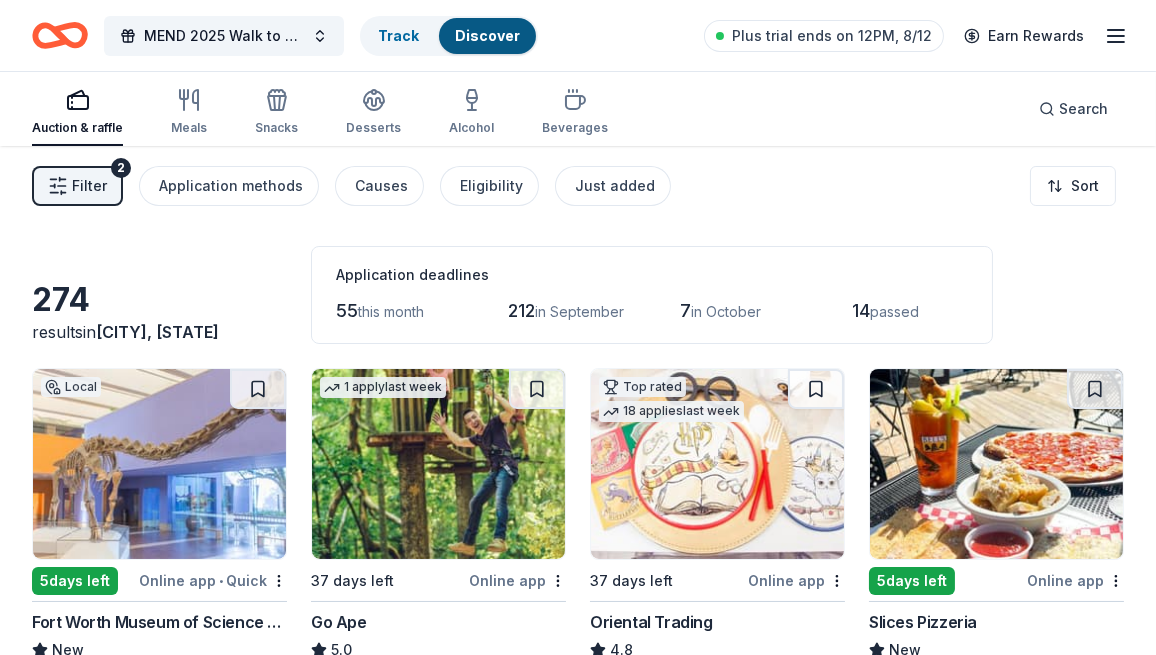 click 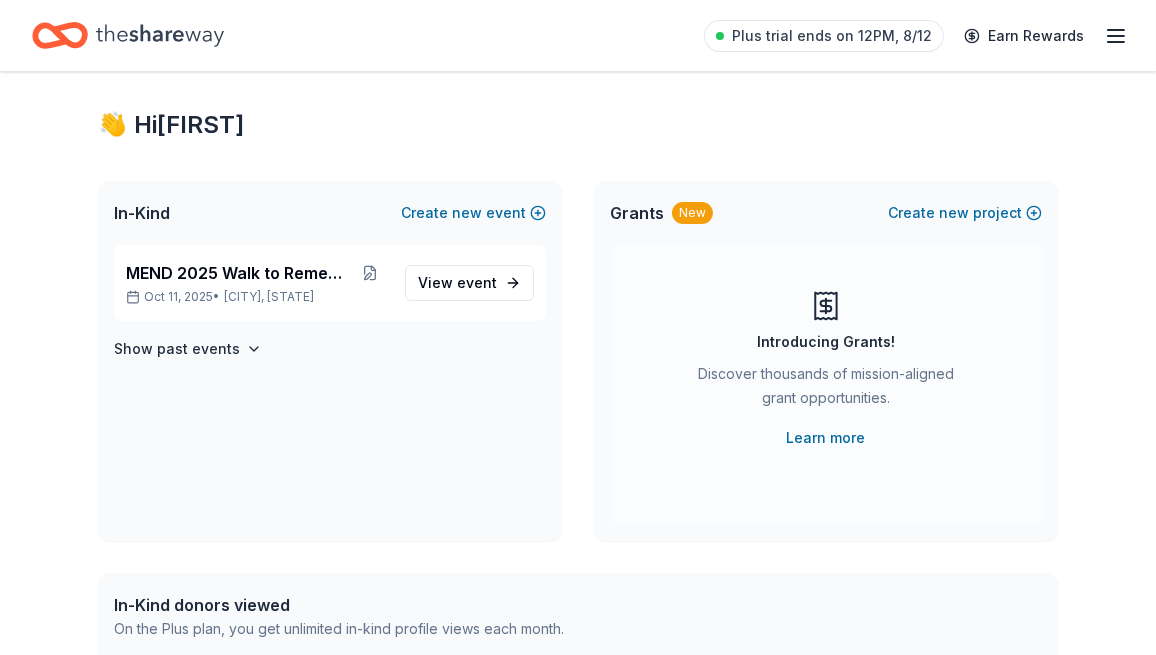 scroll, scrollTop: 0, scrollLeft: 0, axis: both 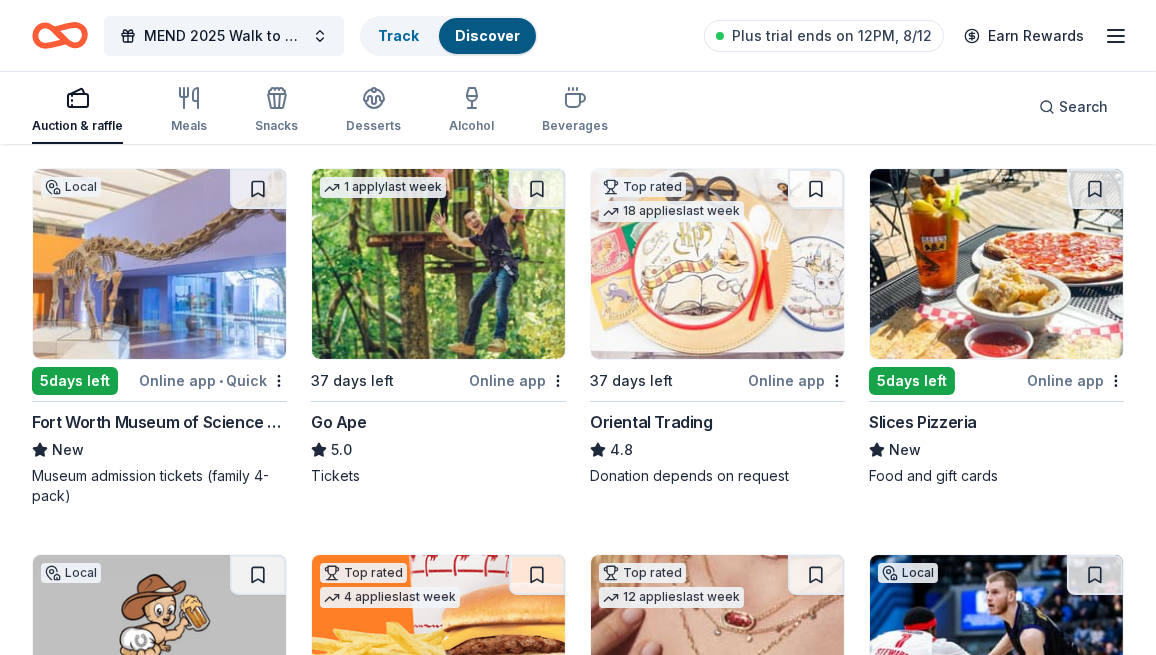 click on "Online app • Quick" at bounding box center (213, 380) 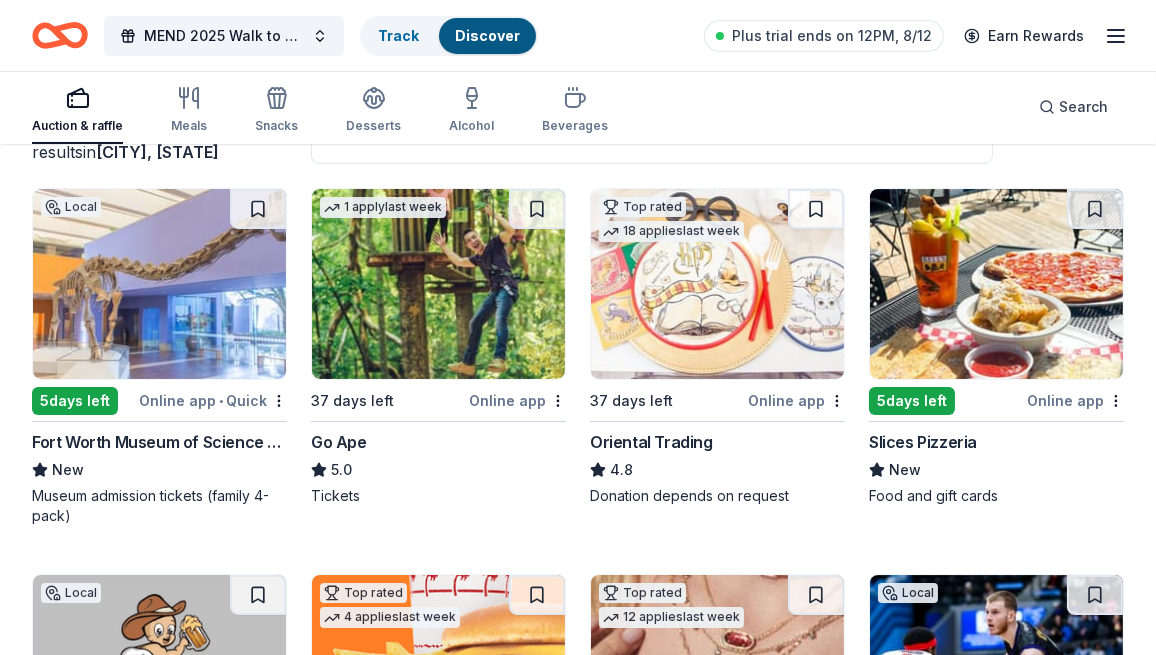 scroll, scrollTop: 0, scrollLeft: 0, axis: both 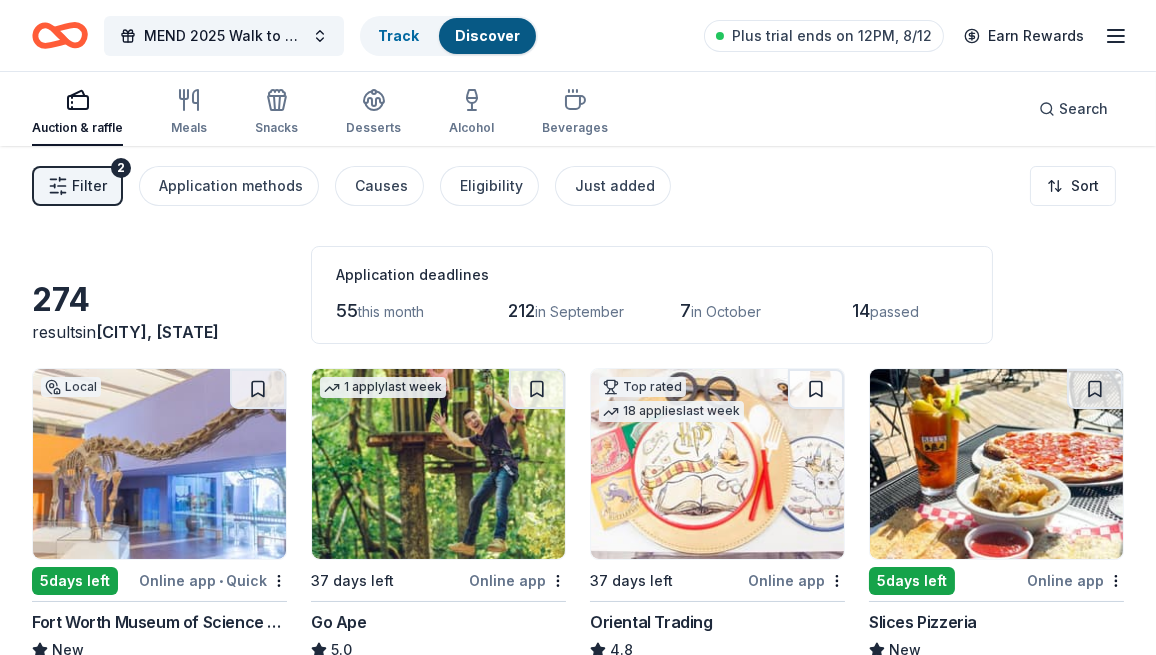 click at bounding box center (438, 464) 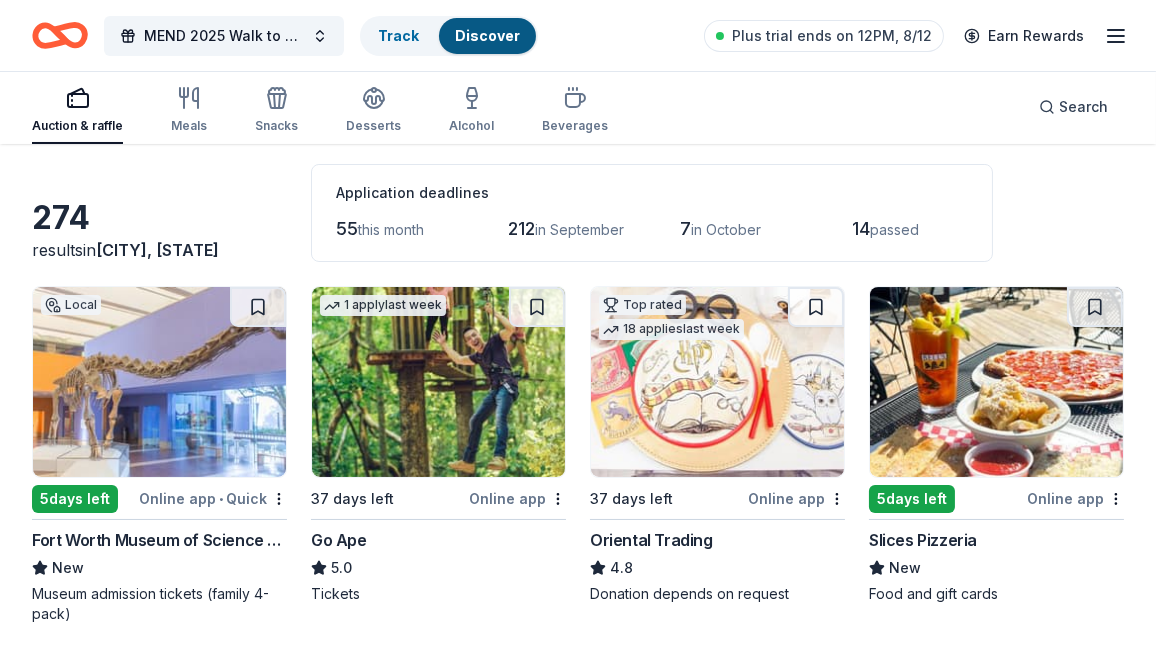 scroll, scrollTop: 100, scrollLeft: 0, axis: vertical 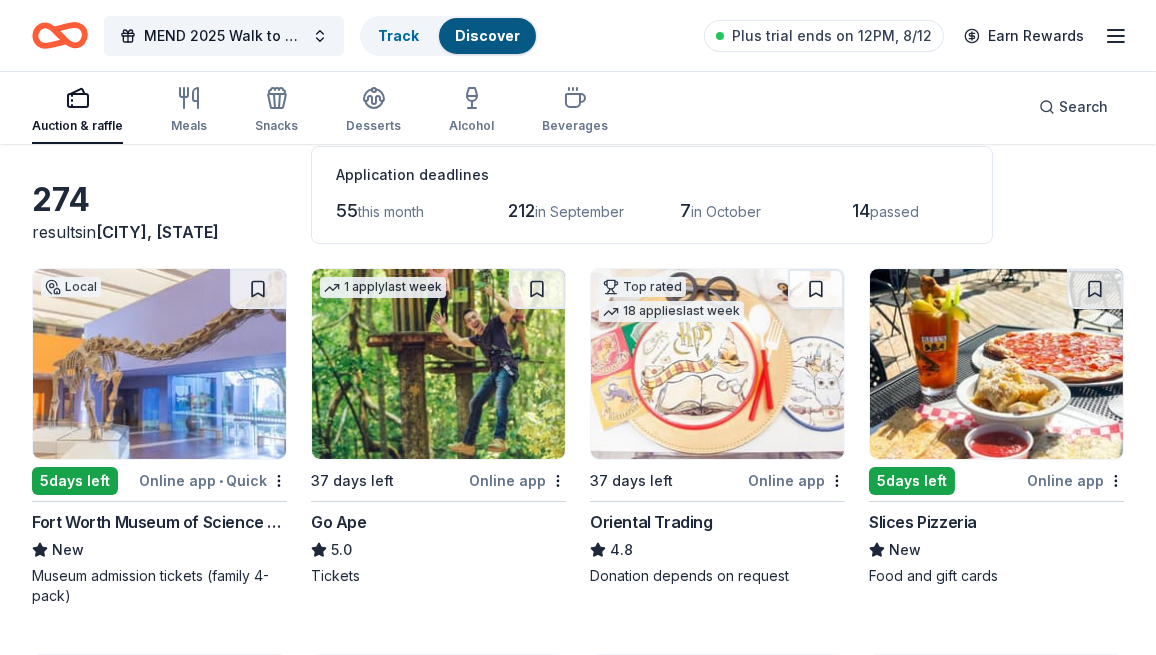 click on "Online app" at bounding box center [796, 480] 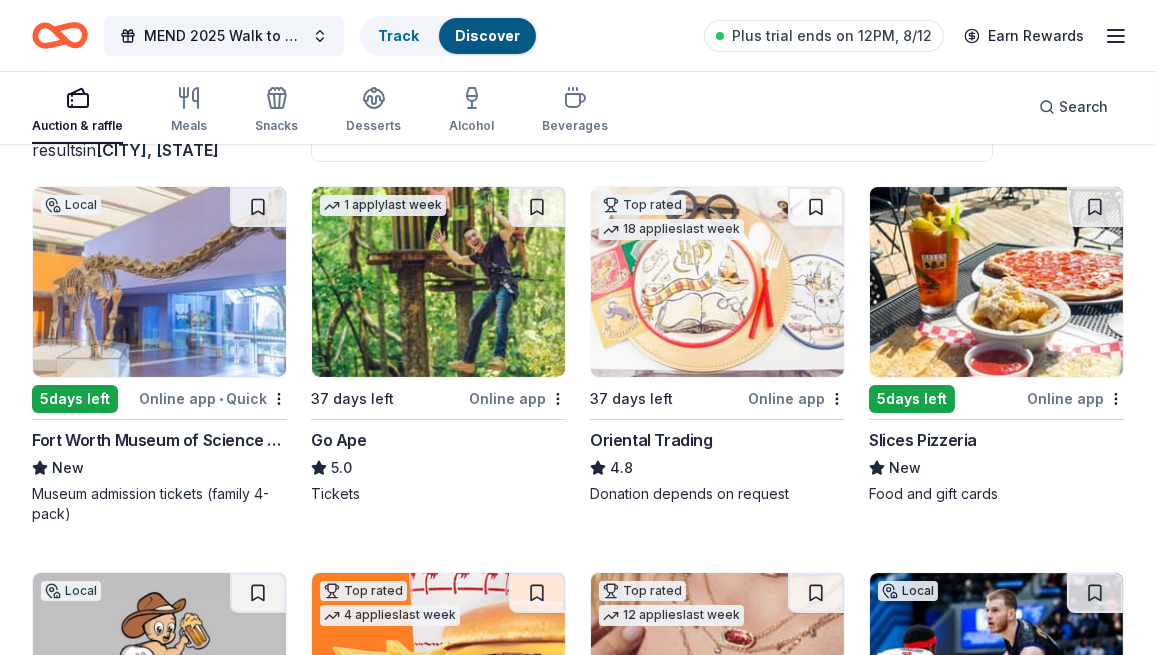 scroll, scrollTop: 200, scrollLeft: 0, axis: vertical 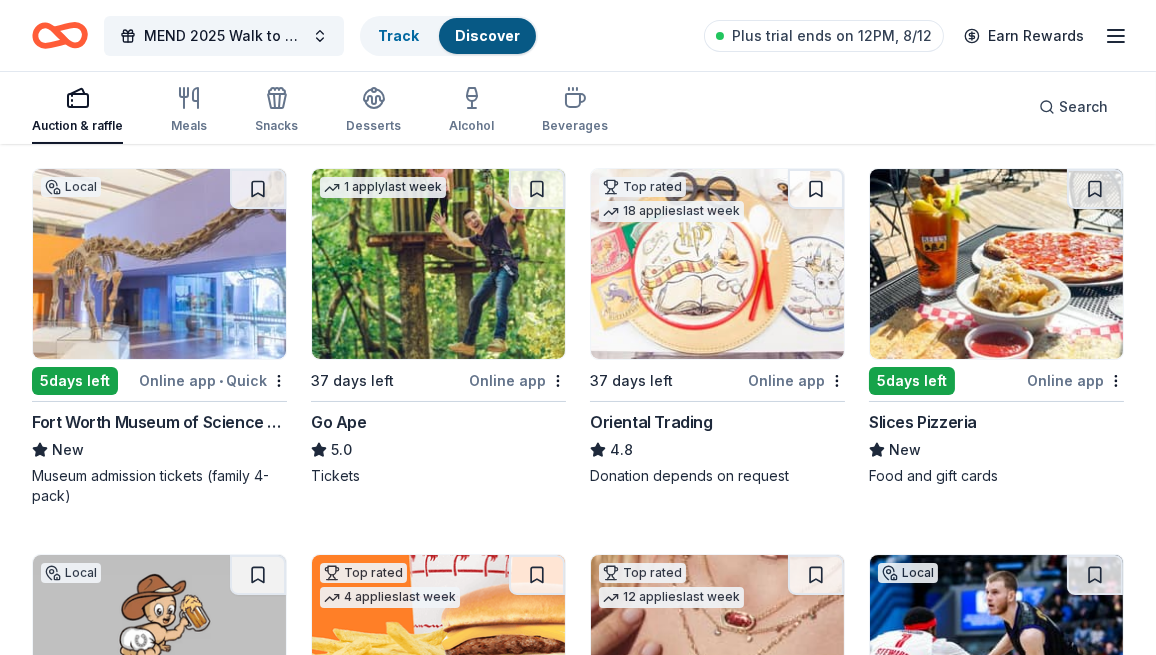 click at bounding box center [996, 264] 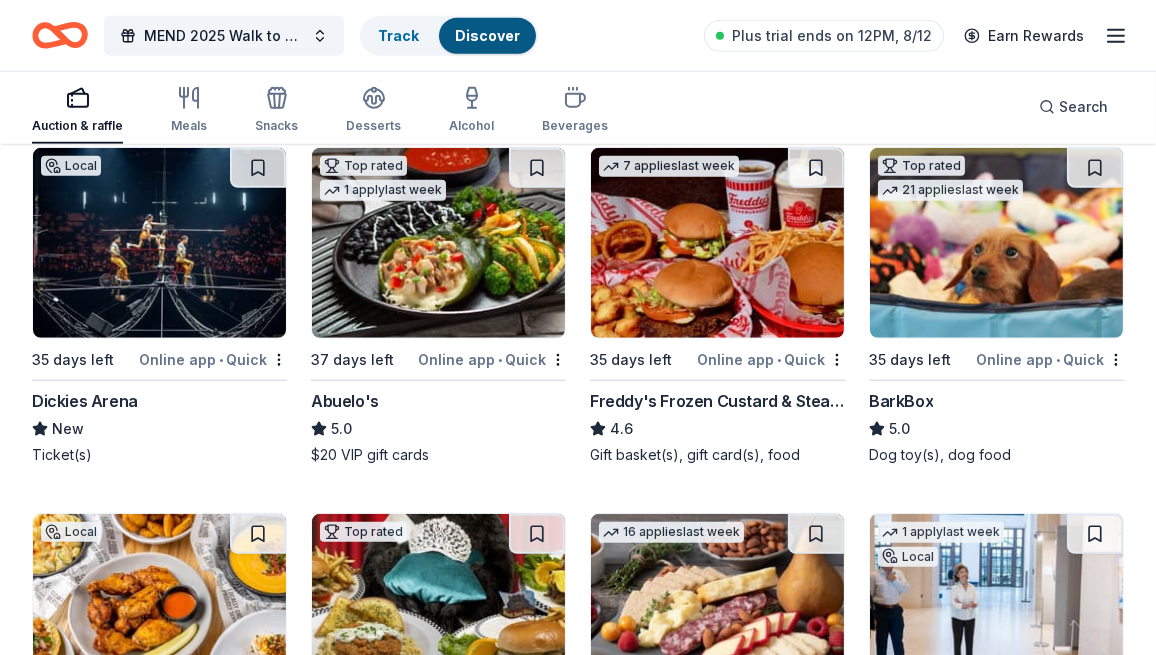 scroll, scrollTop: 2500, scrollLeft: 0, axis: vertical 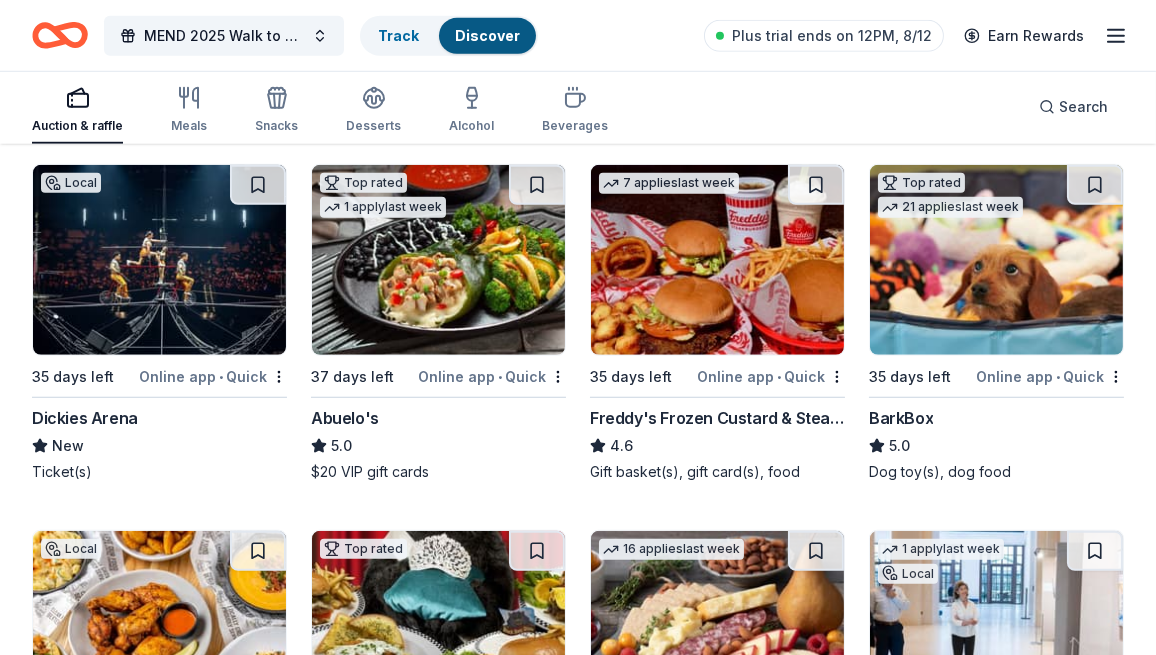 click on "Online app • Quick" at bounding box center (213, 376) 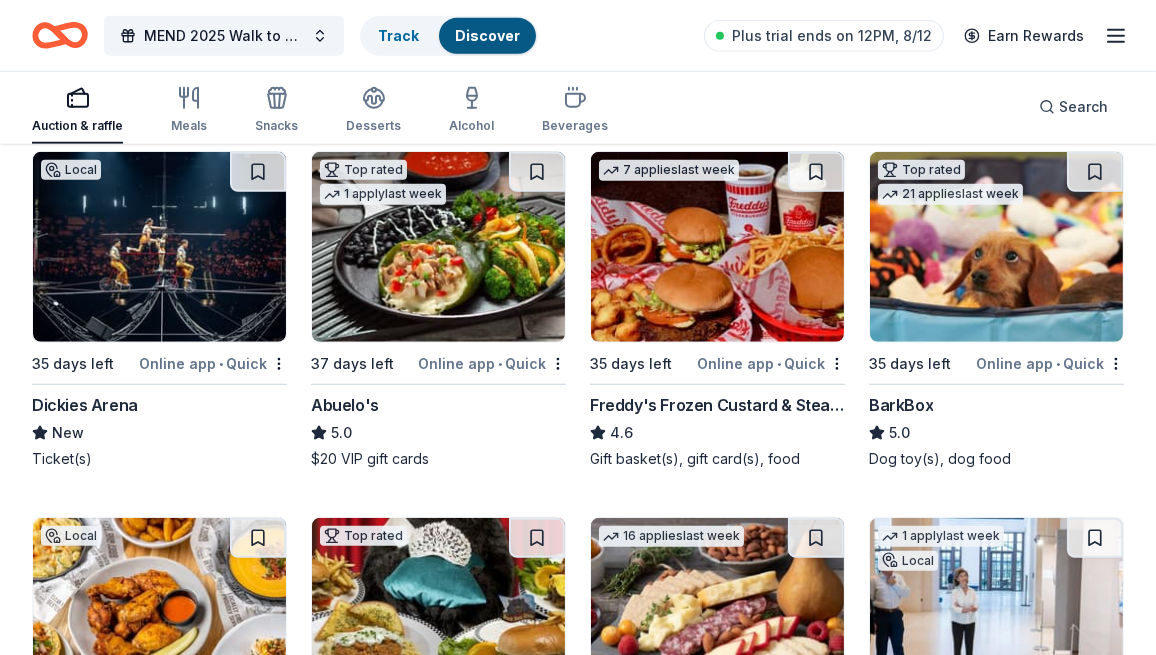 scroll, scrollTop: 2500, scrollLeft: 0, axis: vertical 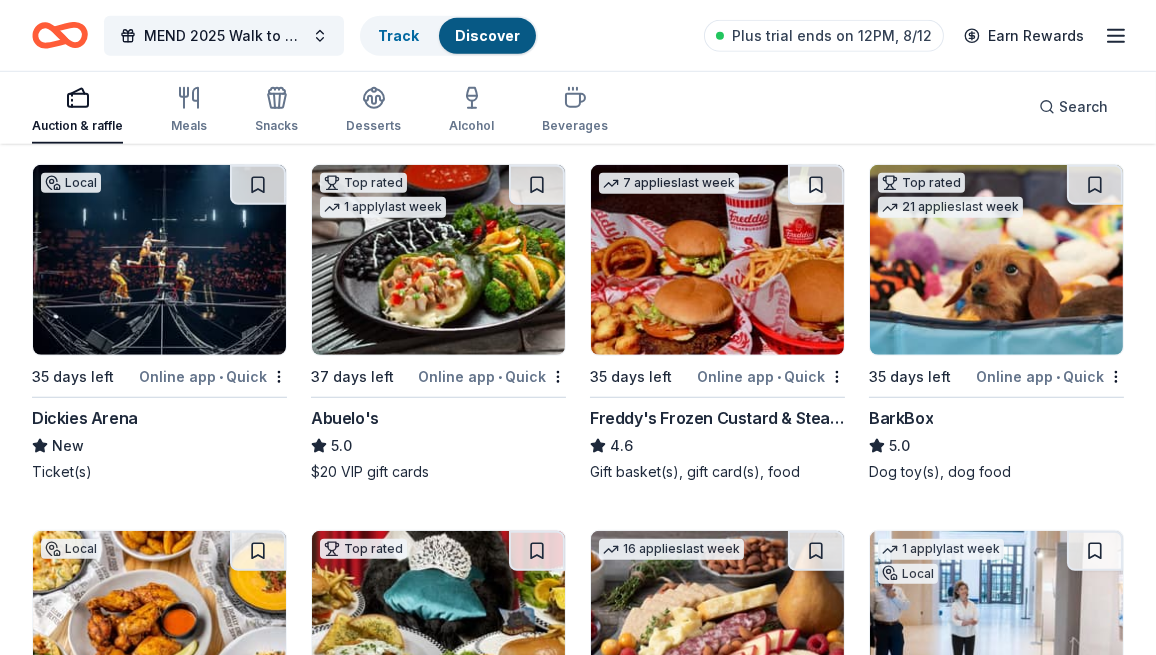 click on "Online app • Quick" at bounding box center (1050, 376) 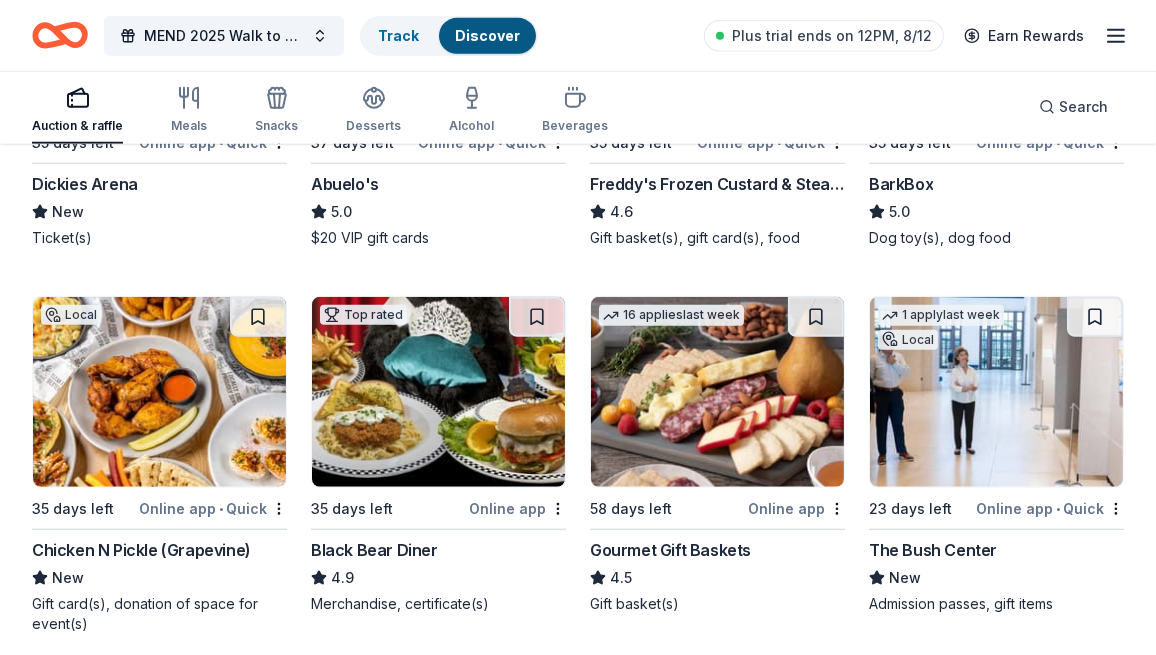 scroll, scrollTop: 2800, scrollLeft: 0, axis: vertical 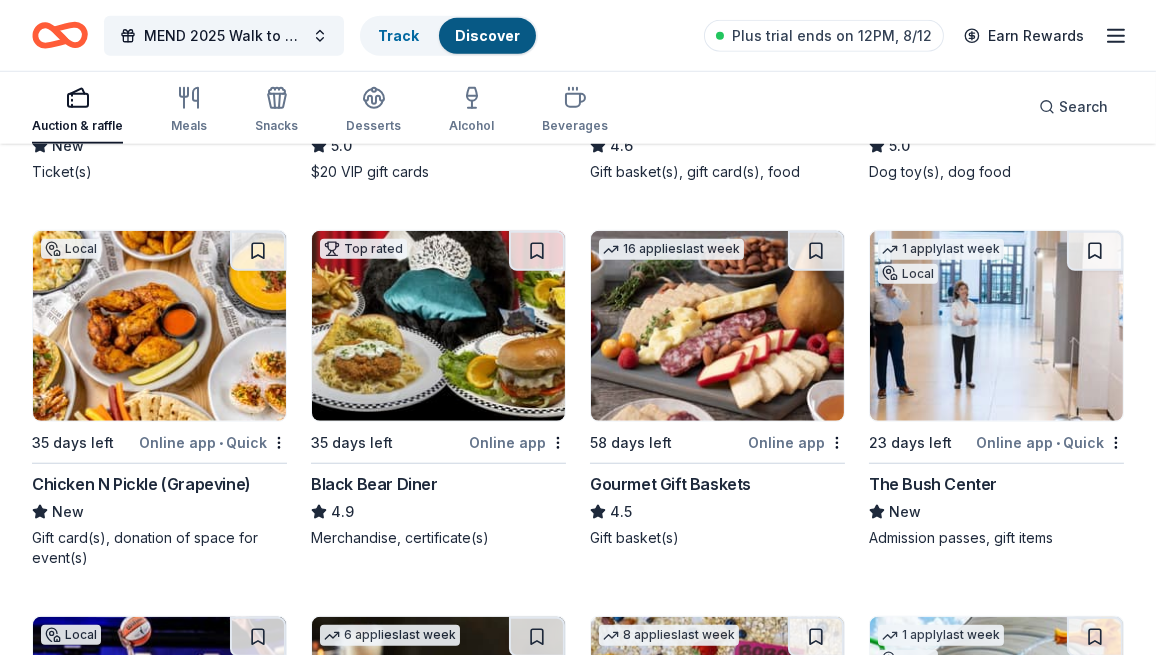 click on "Online app" at bounding box center (796, 442) 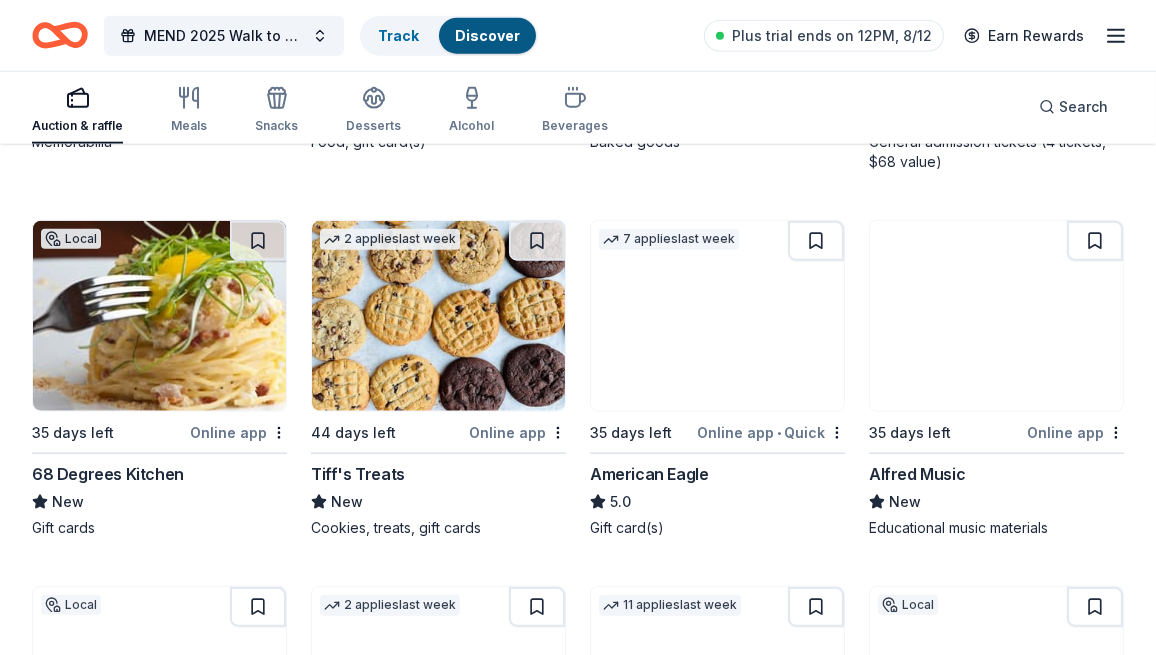 scroll, scrollTop: 3600, scrollLeft: 0, axis: vertical 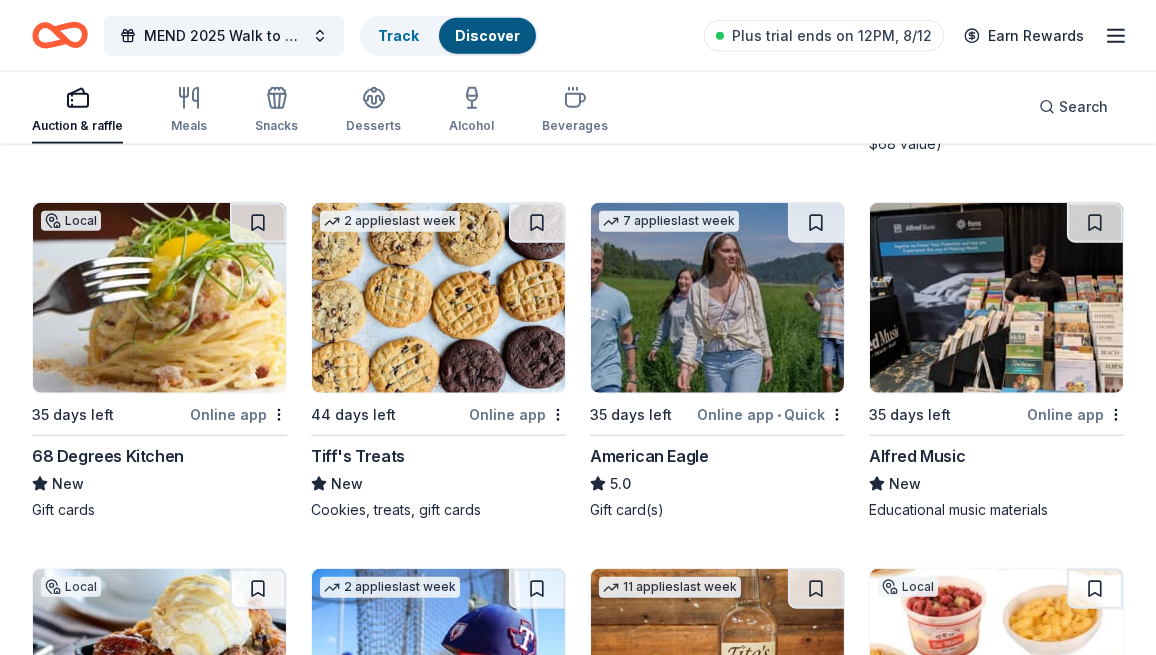 click on "Online app" at bounding box center (517, 414) 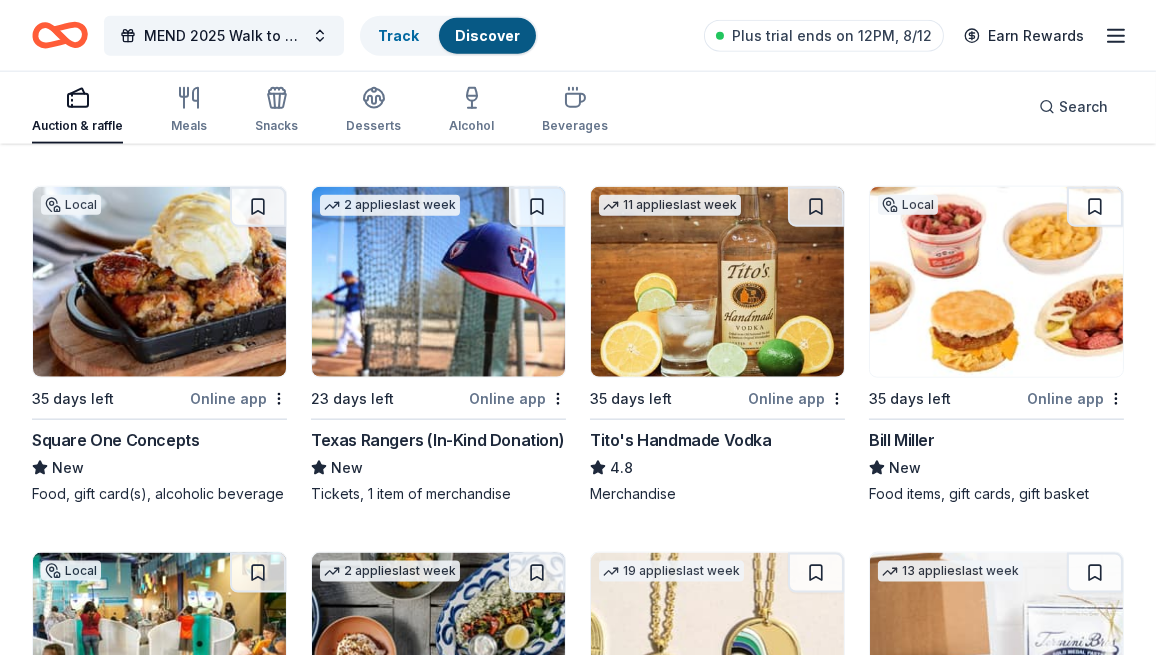 scroll, scrollTop: 4000, scrollLeft: 0, axis: vertical 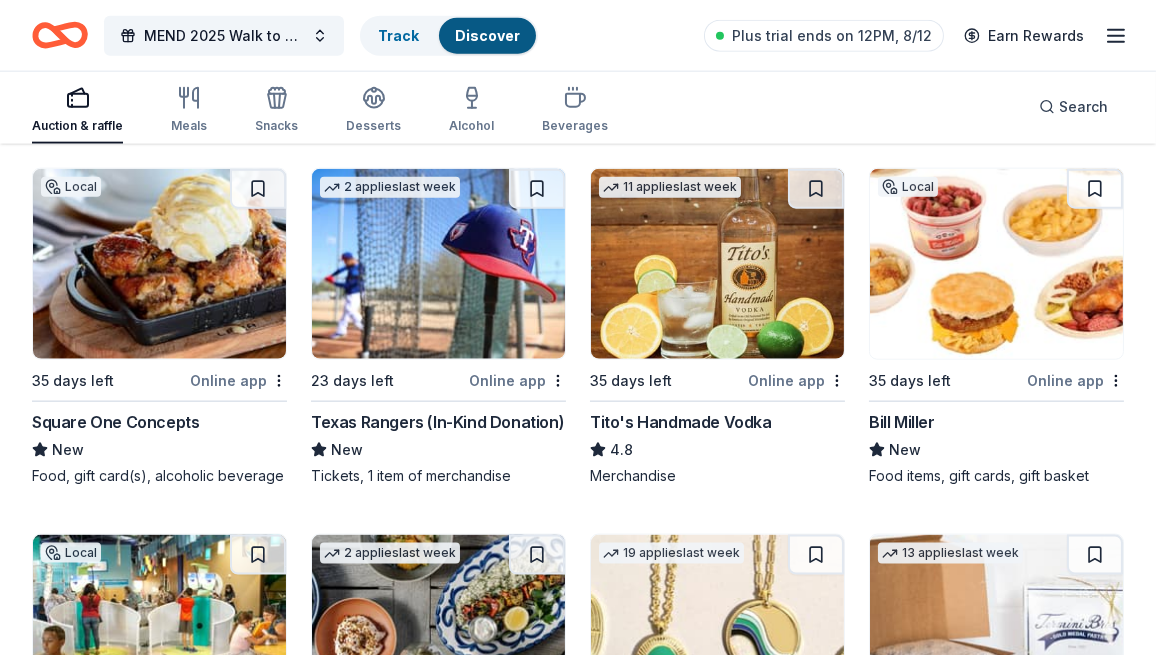 click on "Texas Rangers (In-Kind Donation)" at bounding box center (437, 422) 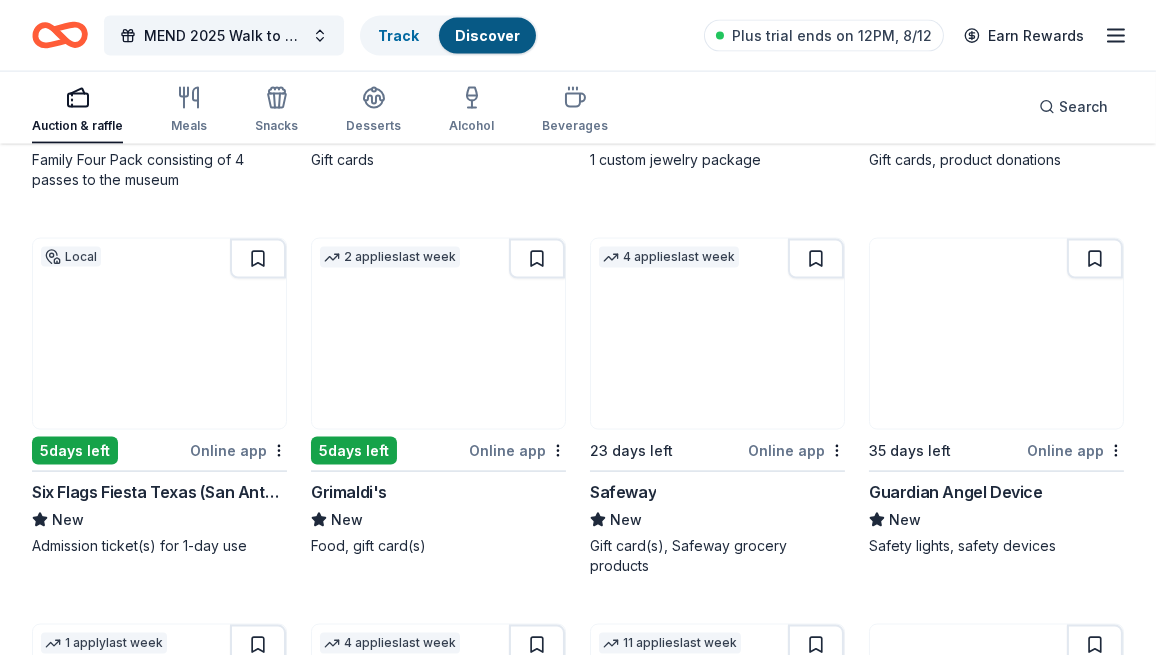 scroll, scrollTop: 4700, scrollLeft: 0, axis: vertical 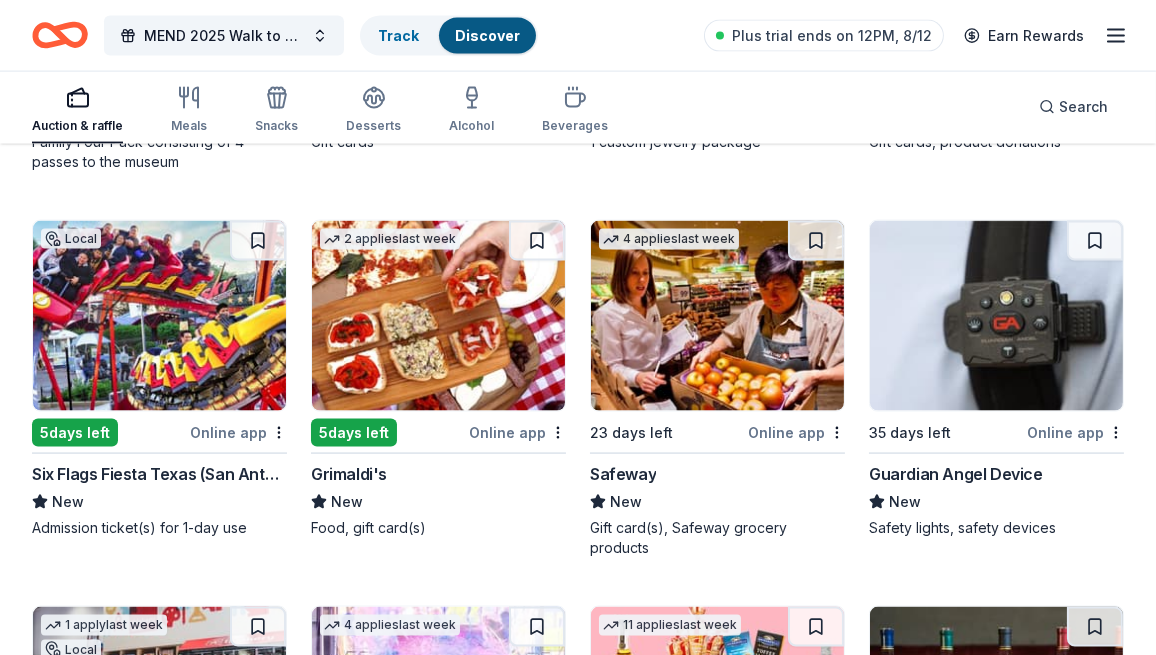click on "Online app" at bounding box center (517, 432) 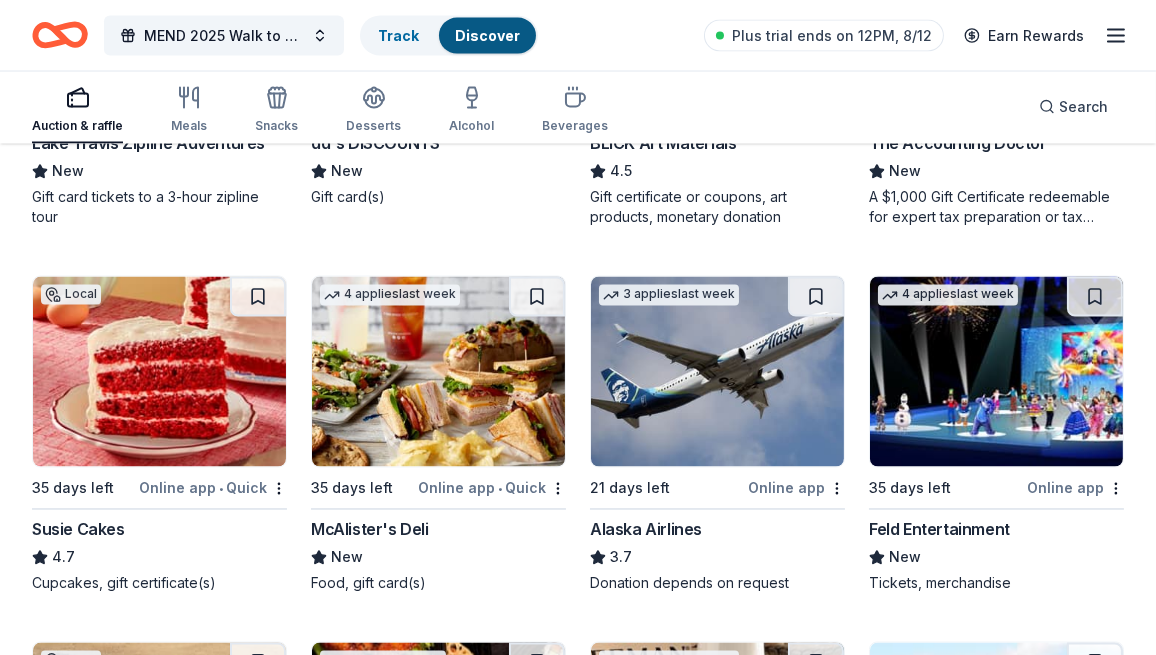 scroll, scrollTop: 5800, scrollLeft: 0, axis: vertical 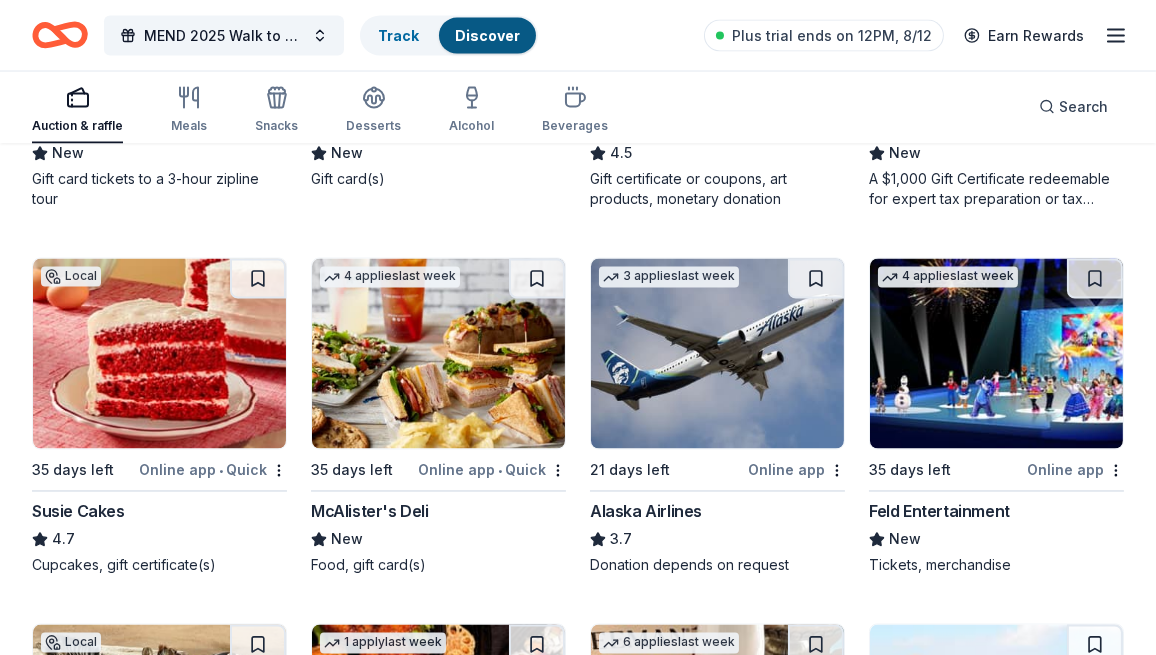 click on "Online app • Quick" at bounding box center [492, 470] 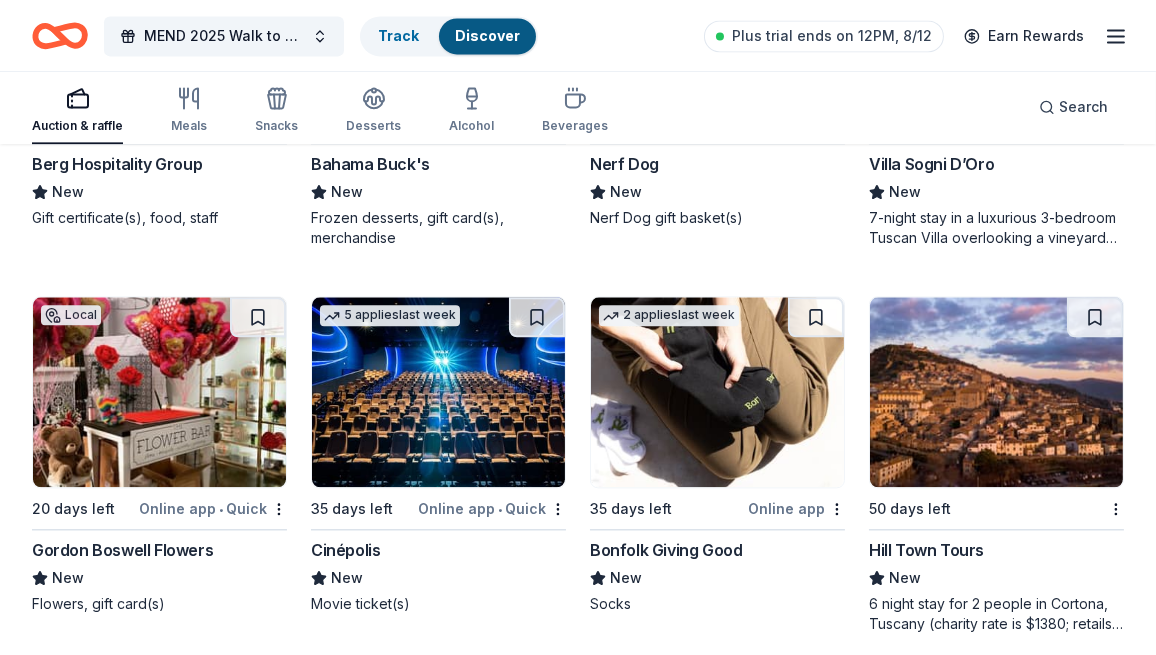 scroll, scrollTop: 7300, scrollLeft: 0, axis: vertical 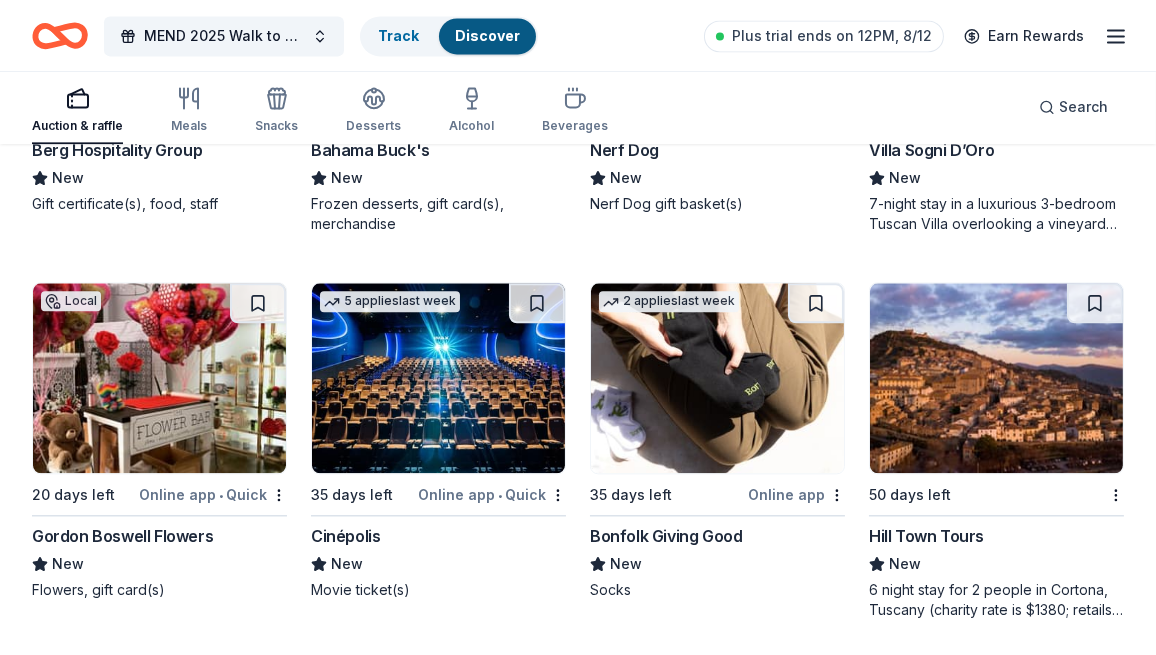 click on "Online app • Quick" at bounding box center (492, 494) 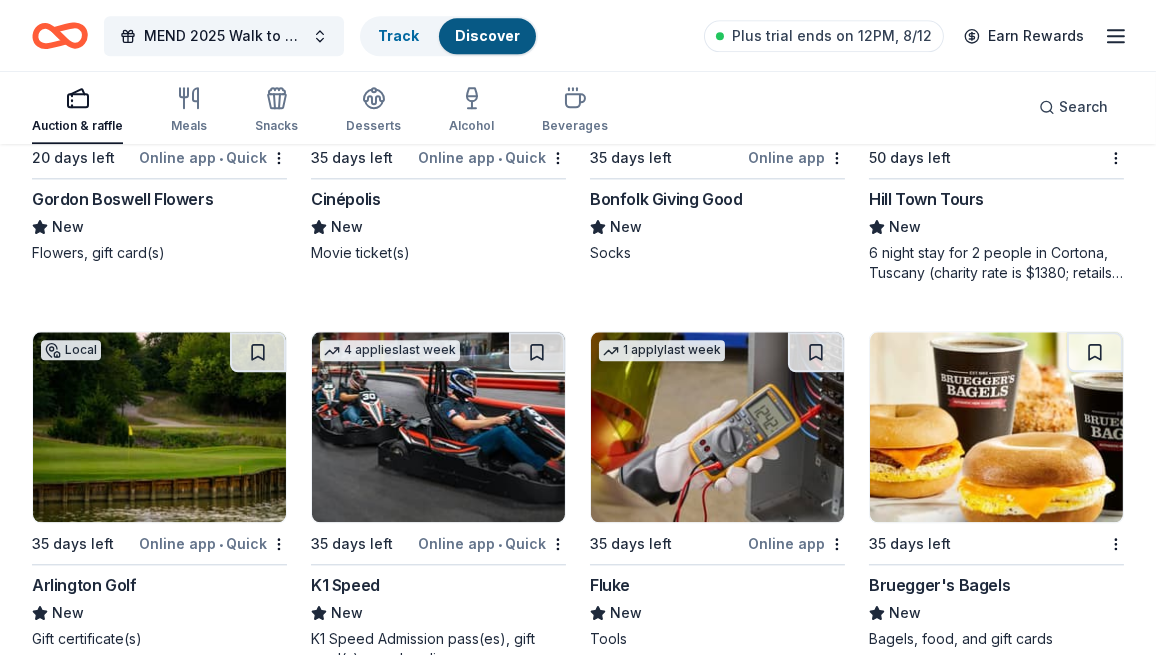 scroll, scrollTop: 7700, scrollLeft: 0, axis: vertical 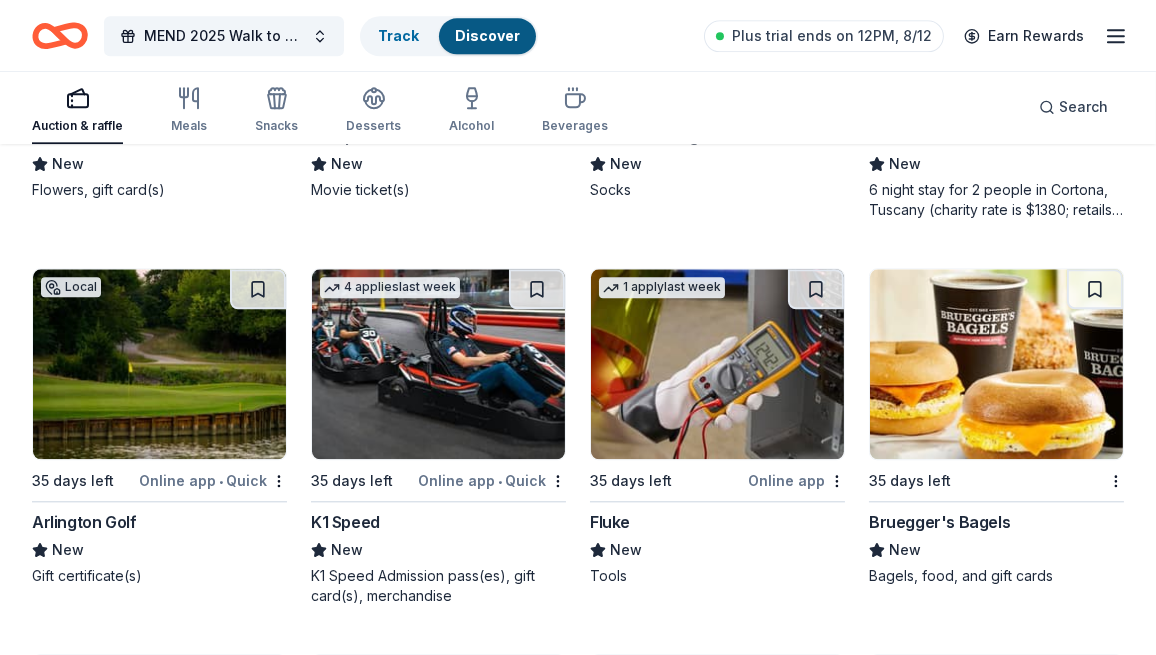 click on "Online app • Quick" at bounding box center (213, 480) 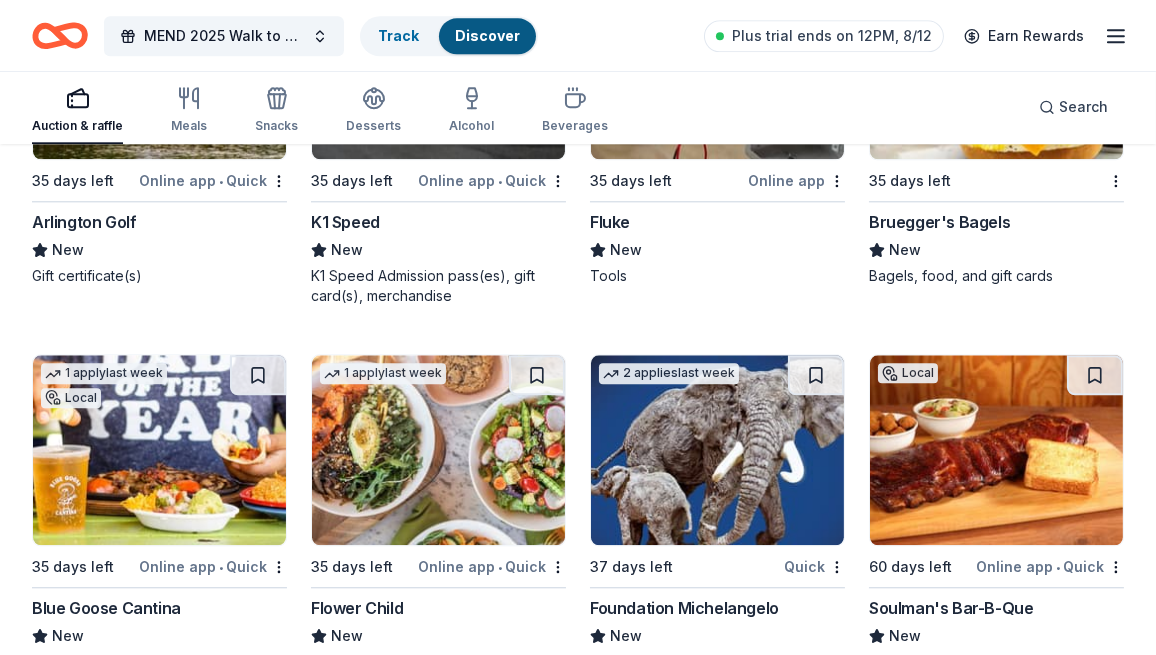 scroll, scrollTop: 8100, scrollLeft: 0, axis: vertical 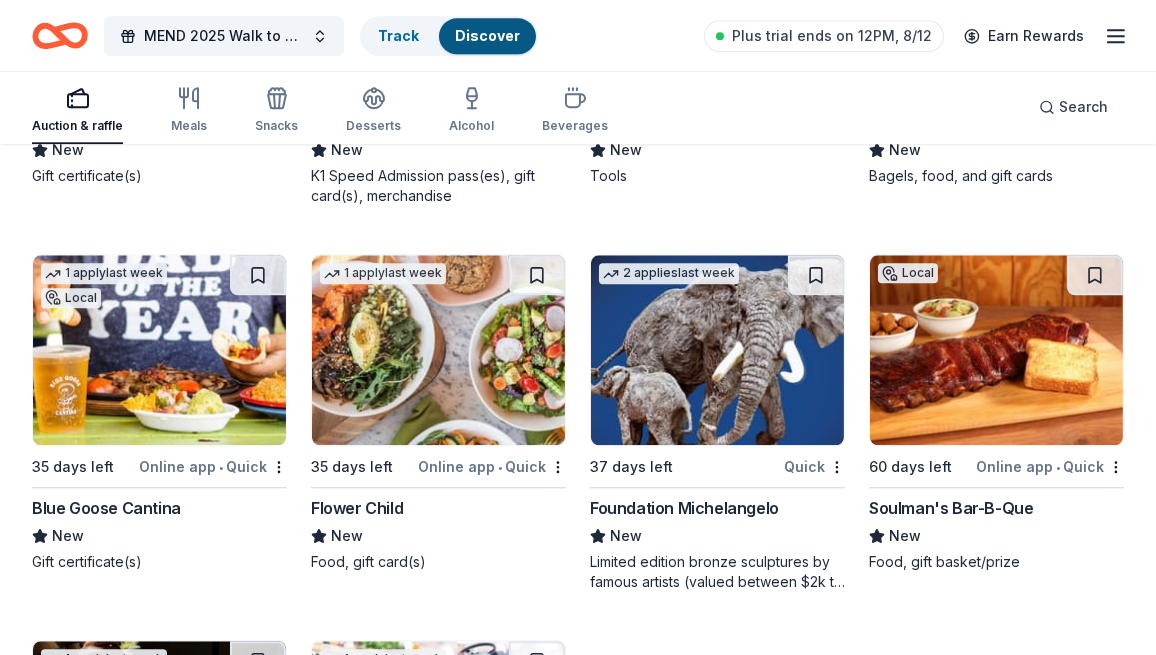 click on "Online app • Quick" at bounding box center (213, 466) 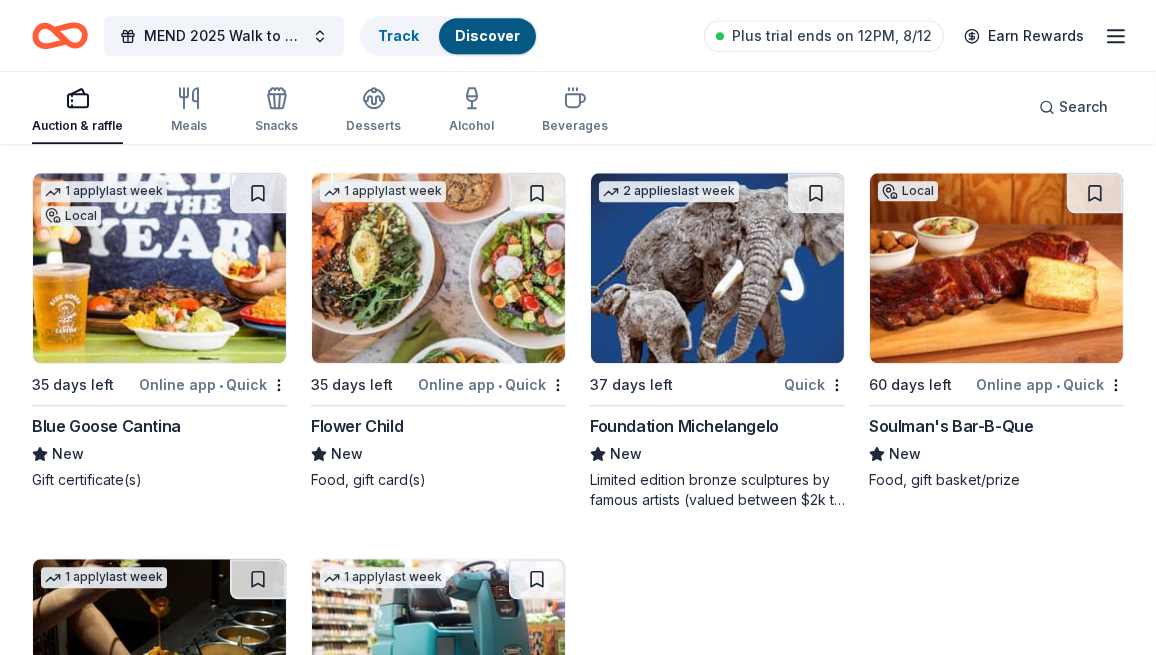 scroll, scrollTop: 8200, scrollLeft: 0, axis: vertical 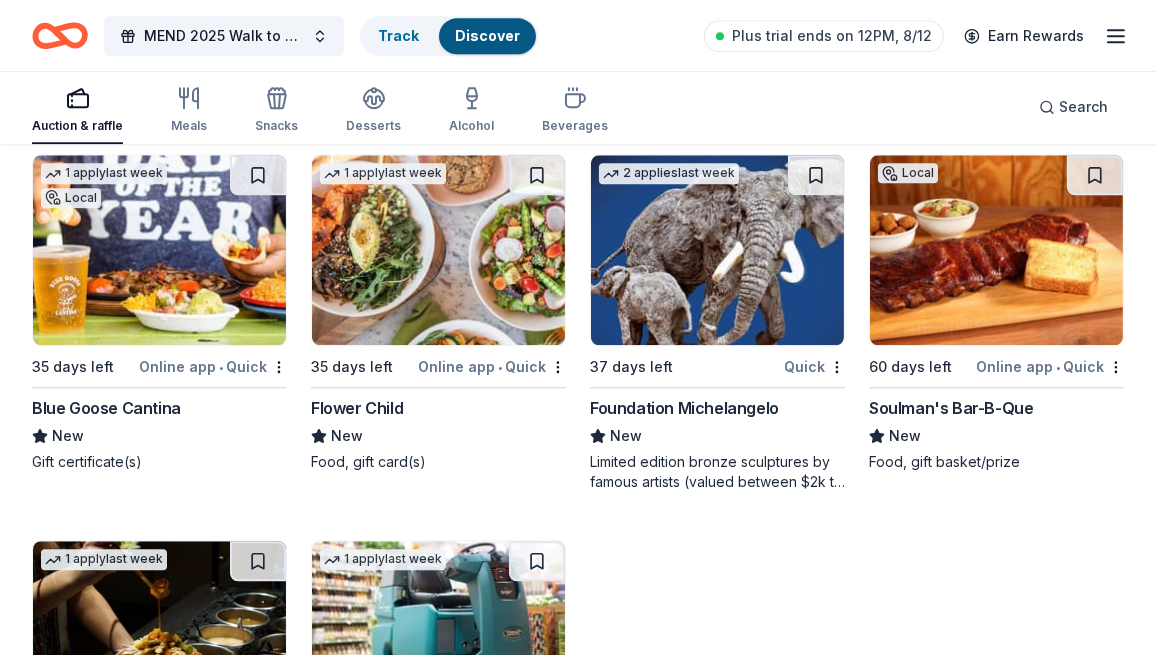 click on "Quick" at bounding box center [814, 366] 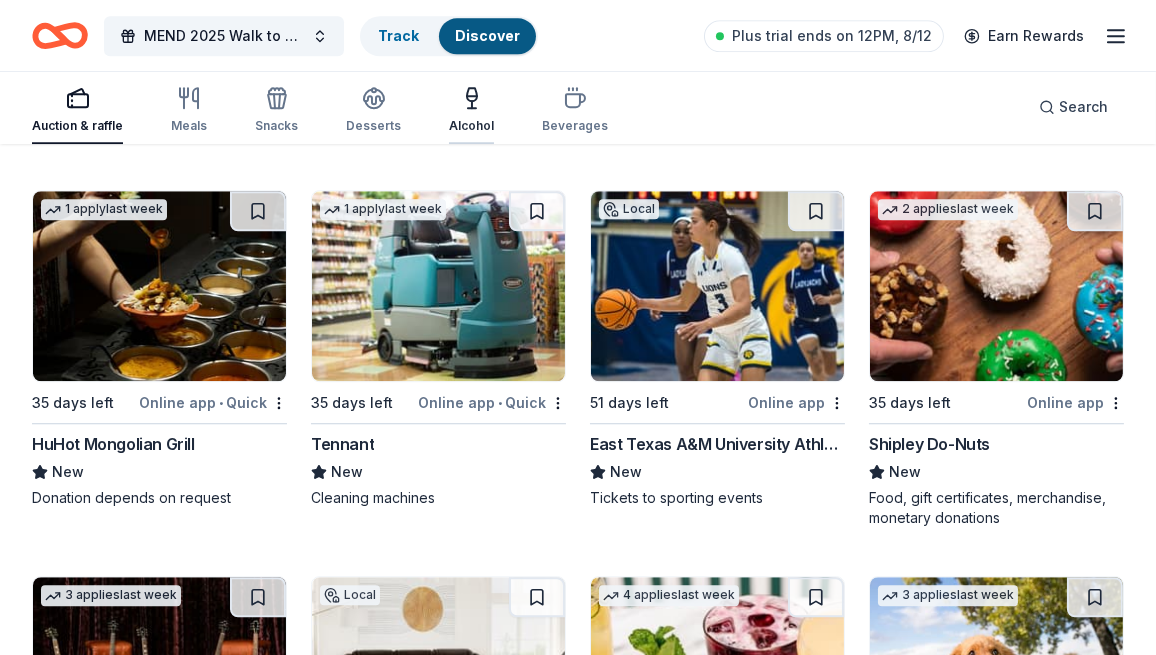 scroll, scrollTop: 8600, scrollLeft: 0, axis: vertical 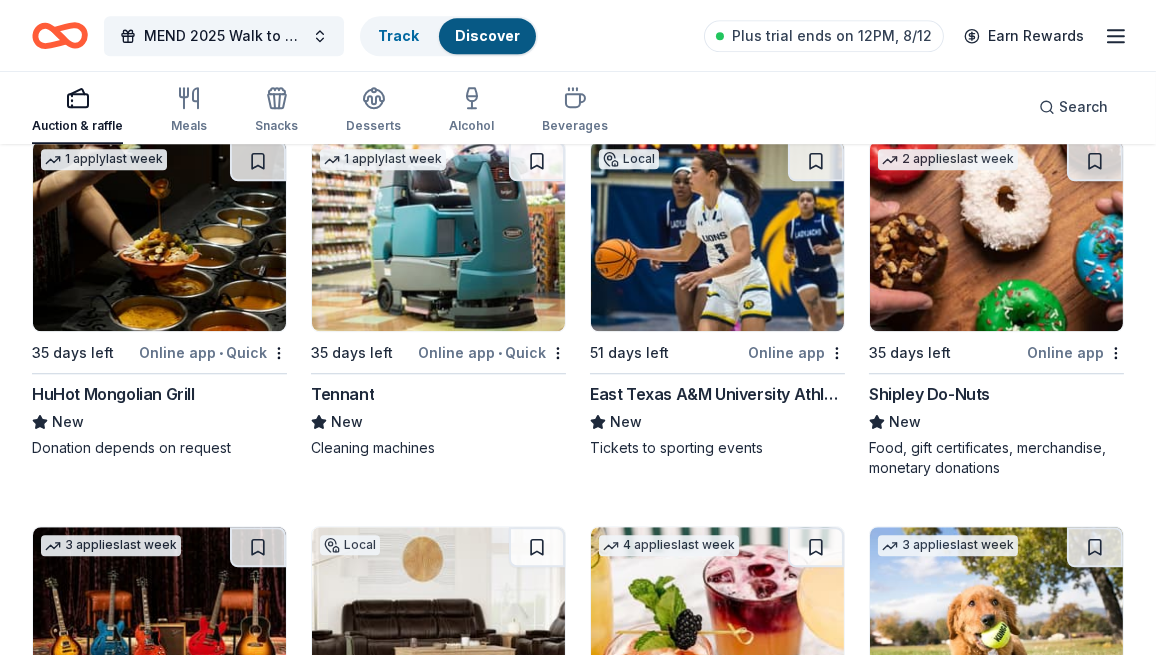 click on "Online app" at bounding box center [1075, 352] 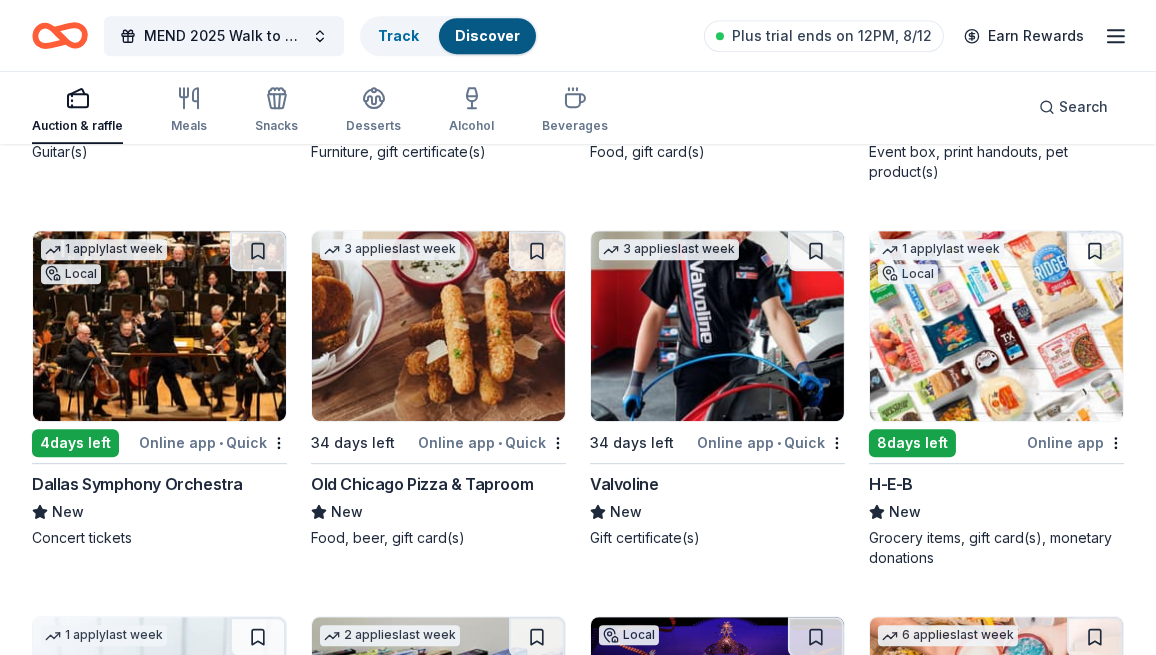 scroll, scrollTop: 9300, scrollLeft: 0, axis: vertical 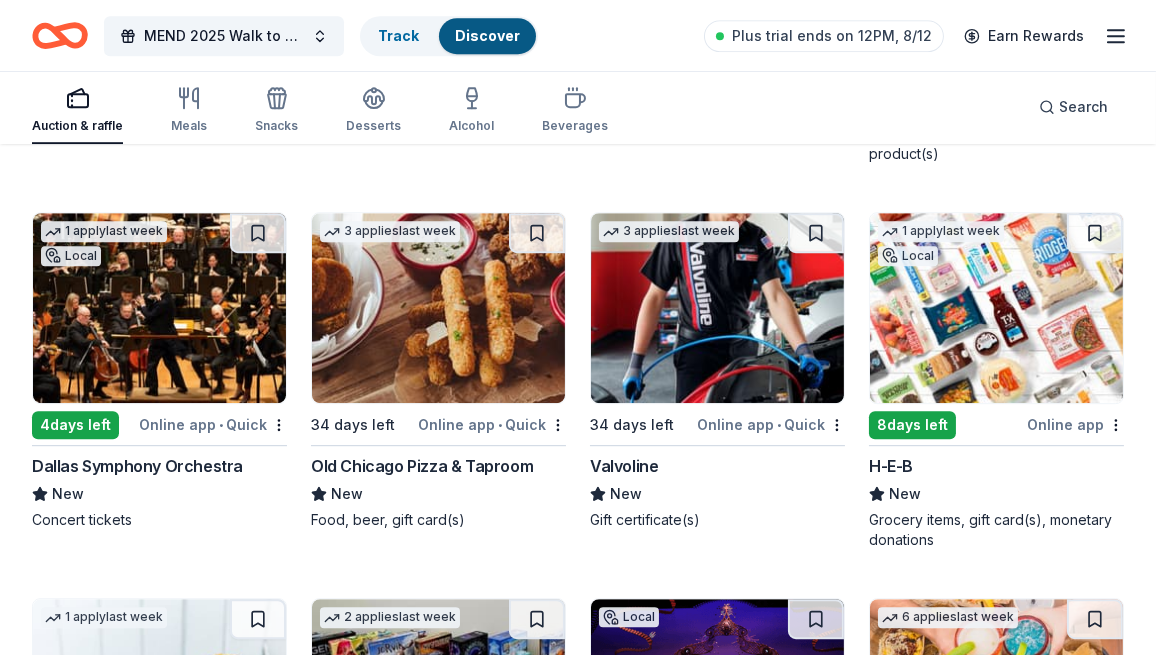 click on "Online app • Quick" at bounding box center (213, 424) 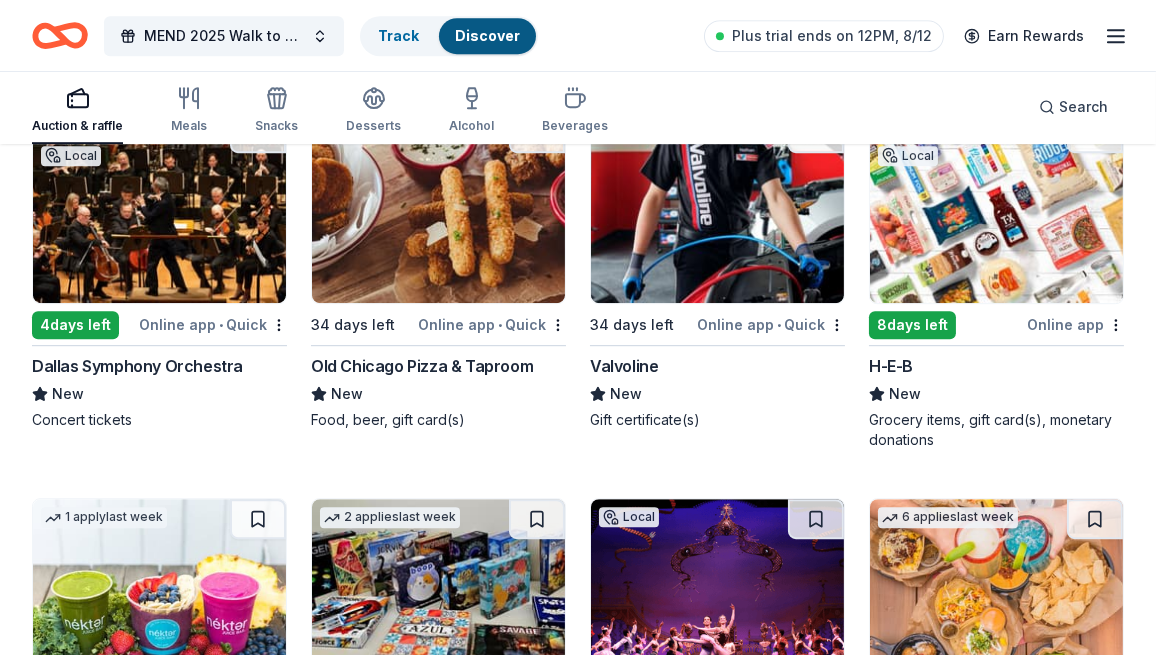 click on "Online app" at bounding box center (1075, 324) 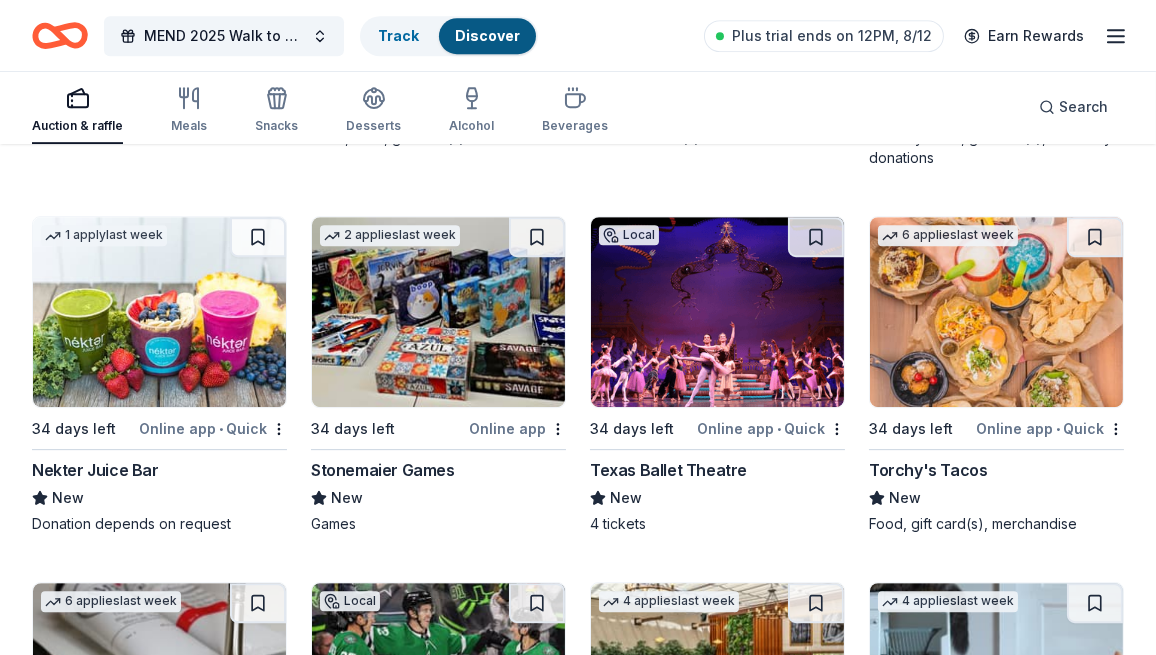 scroll, scrollTop: 9700, scrollLeft: 0, axis: vertical 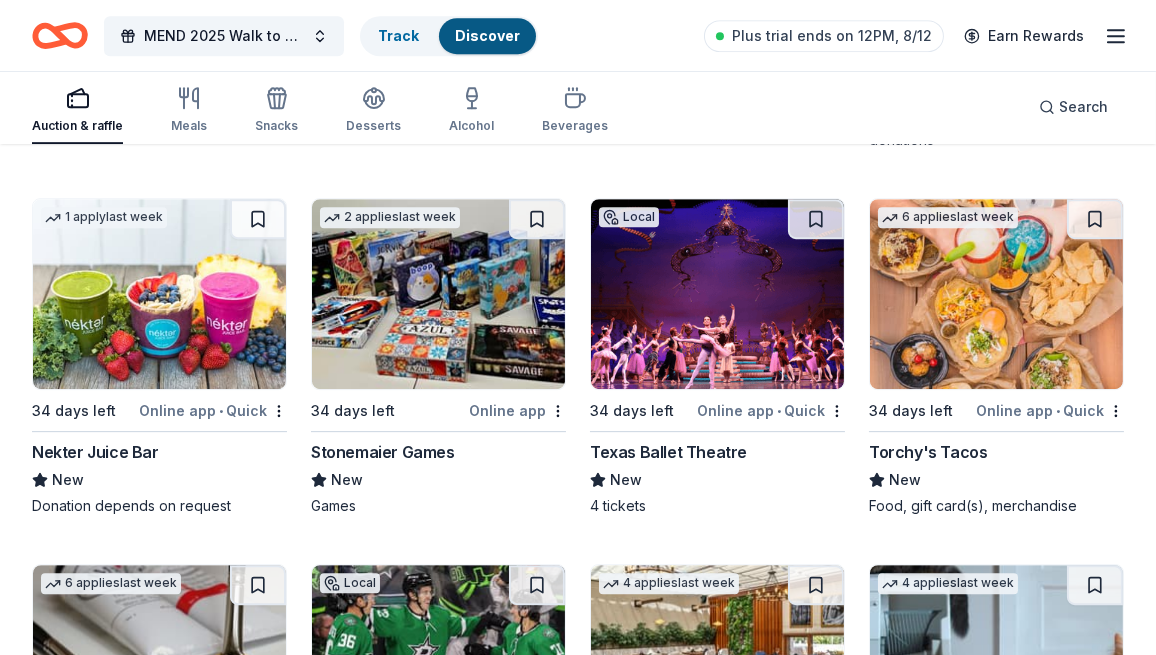 click on "Online app • Quick" at bounding box center [771, 410] 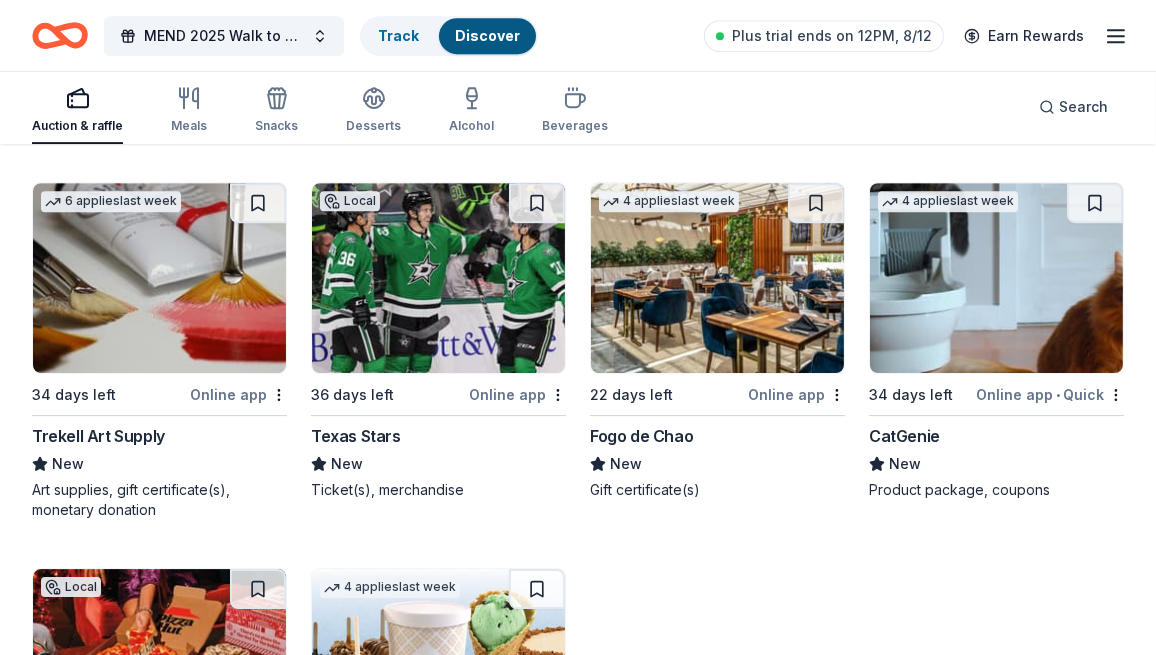 scroll, scrollTop: 10100, scrollLeft: 0, axis: vertical 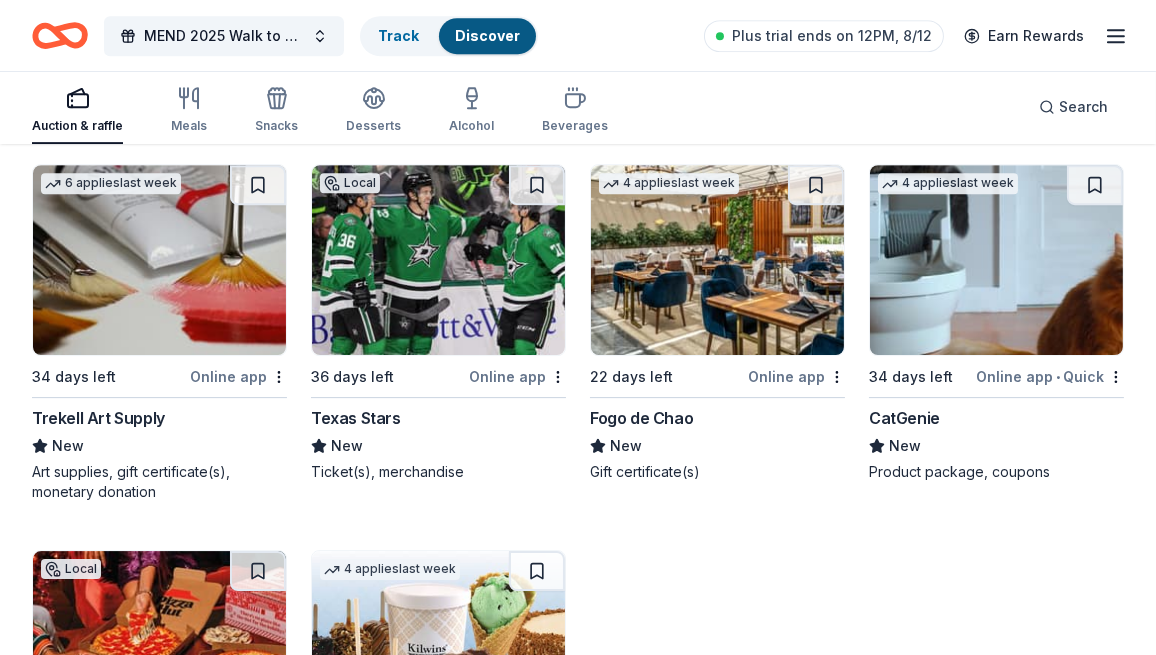 click on "Online app" at bounding box center [517, 376] 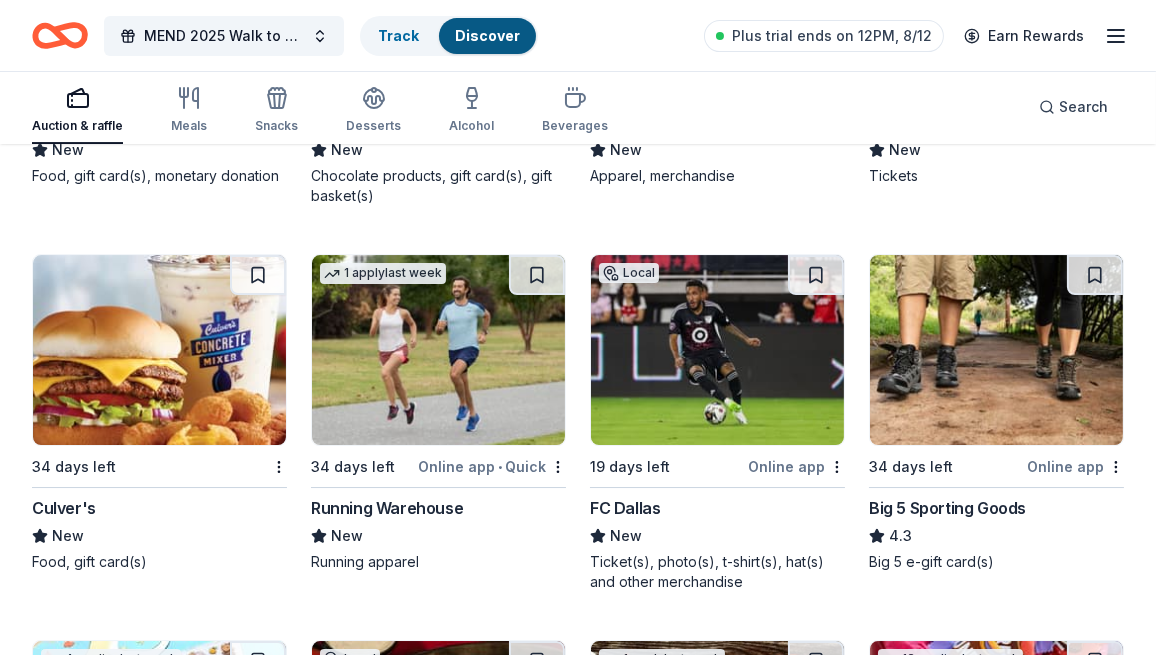 scroll, scrollTop: 10800, scrollLeft: 0, axis: vertical 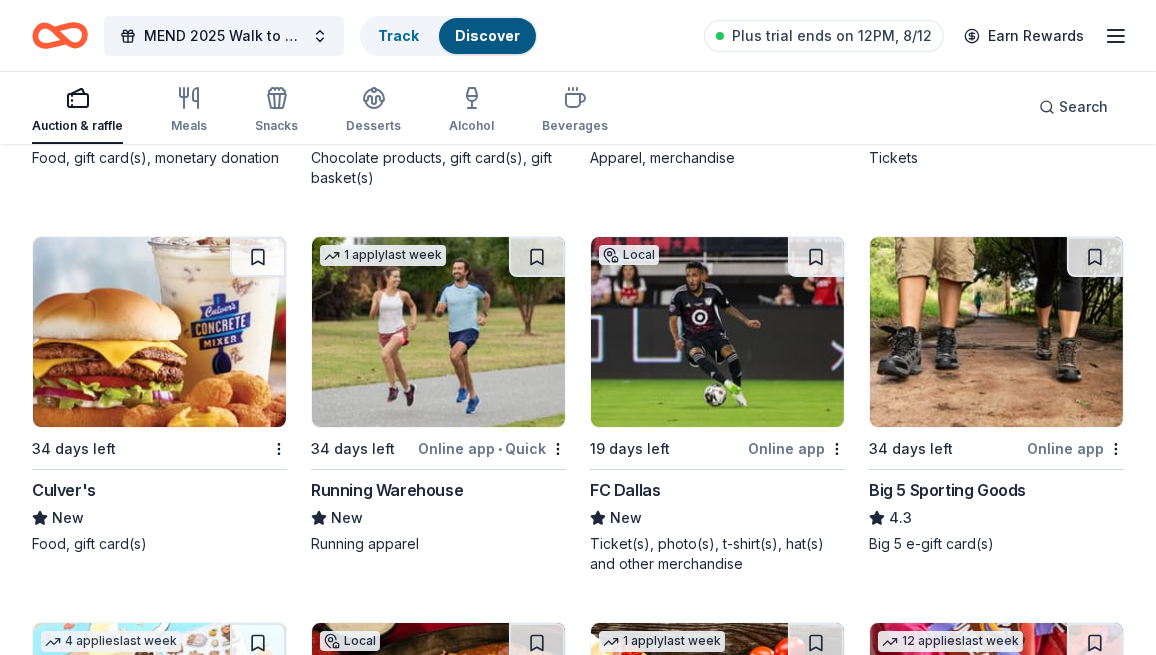 click on "Online app" at bounding box center [796, 448] 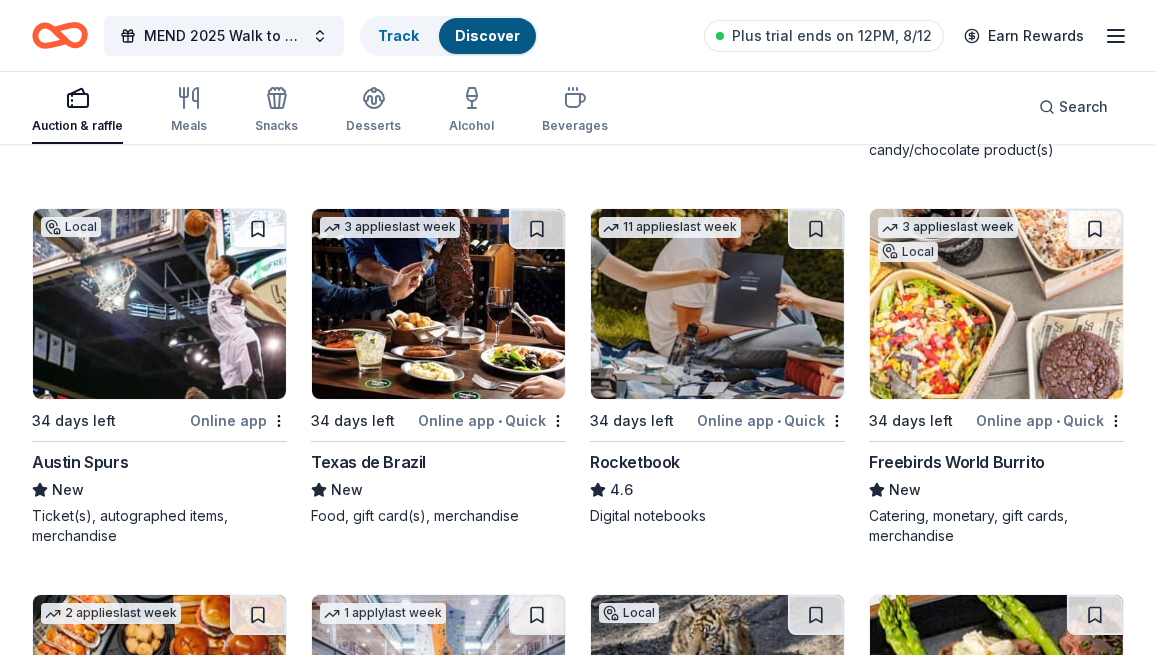 scroll, scrollTop: 11700, scrollLeft: 0, axis: vertical 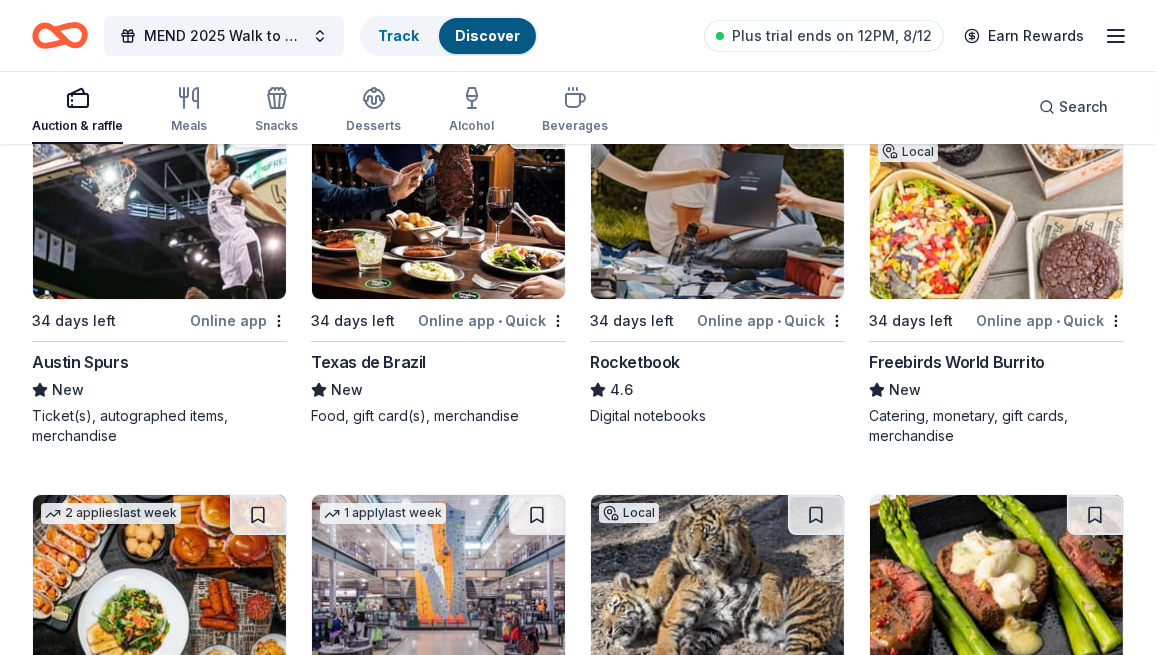 click on "Online app • Quick" at bounding box center (1050, 320) 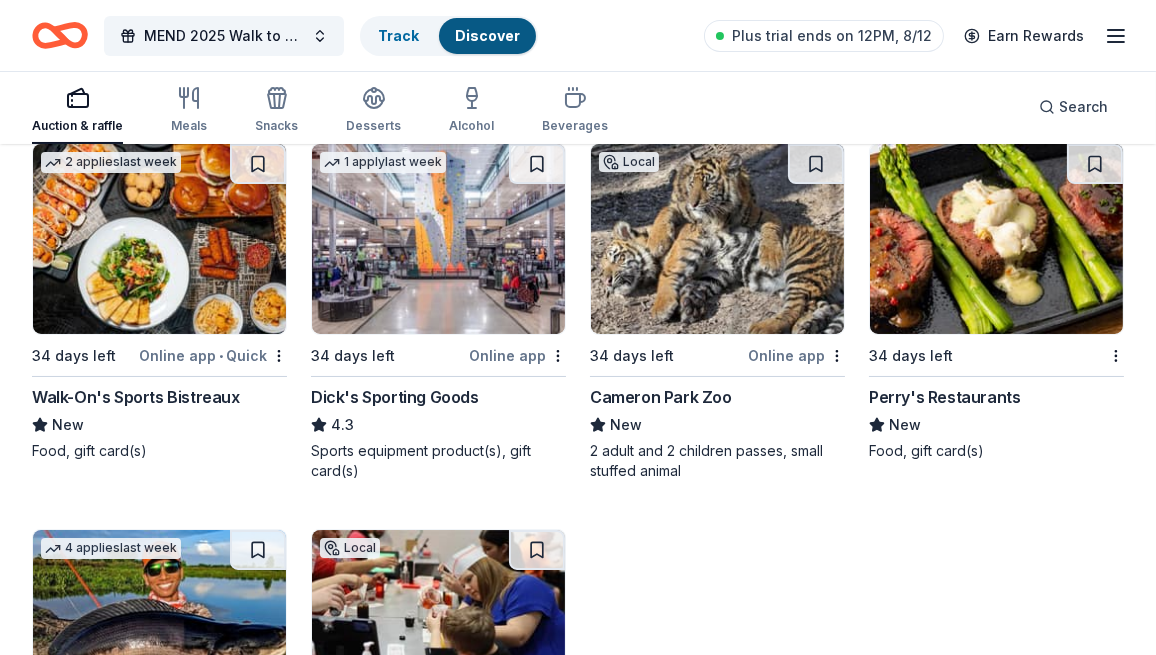 scroll, scrollTop: 12100, scrollLeft: 0, axis: vertical 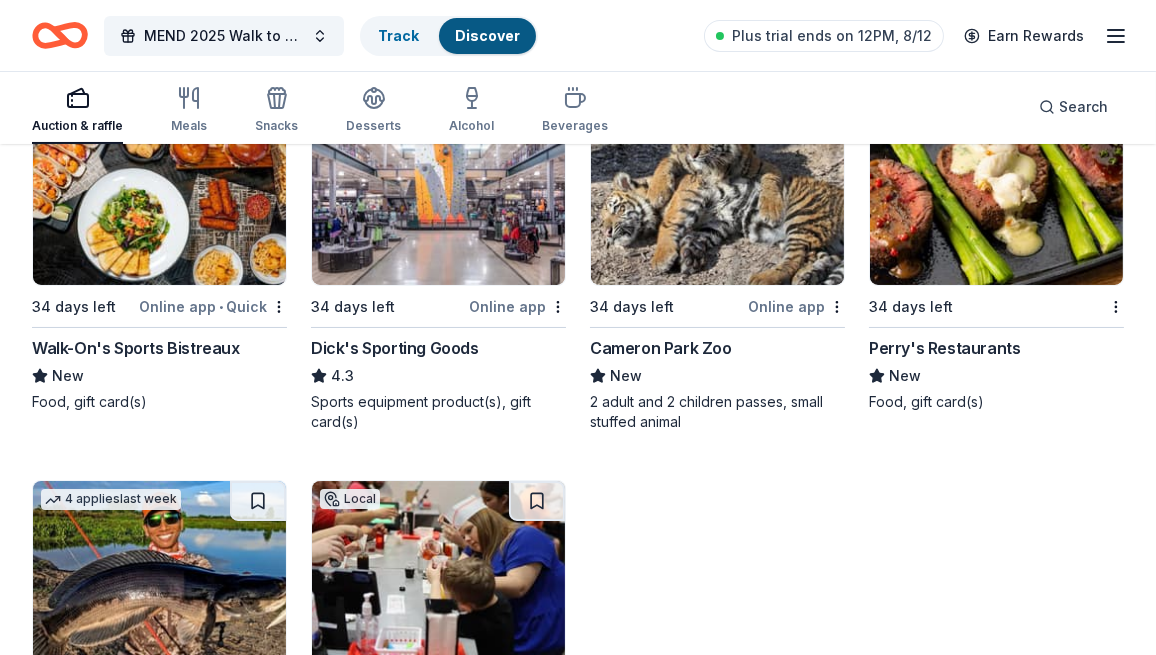 click at bounding box center (1114, 306) 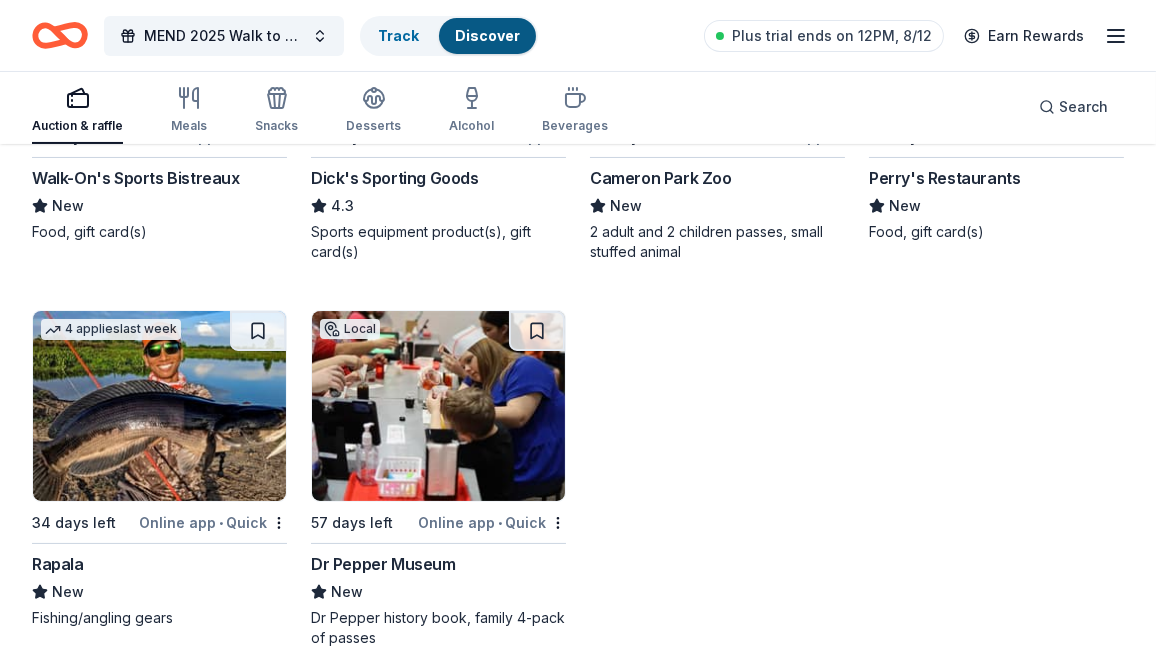 scroll, scrollTop: 12300, scrollLeft: 0, axis: vertical 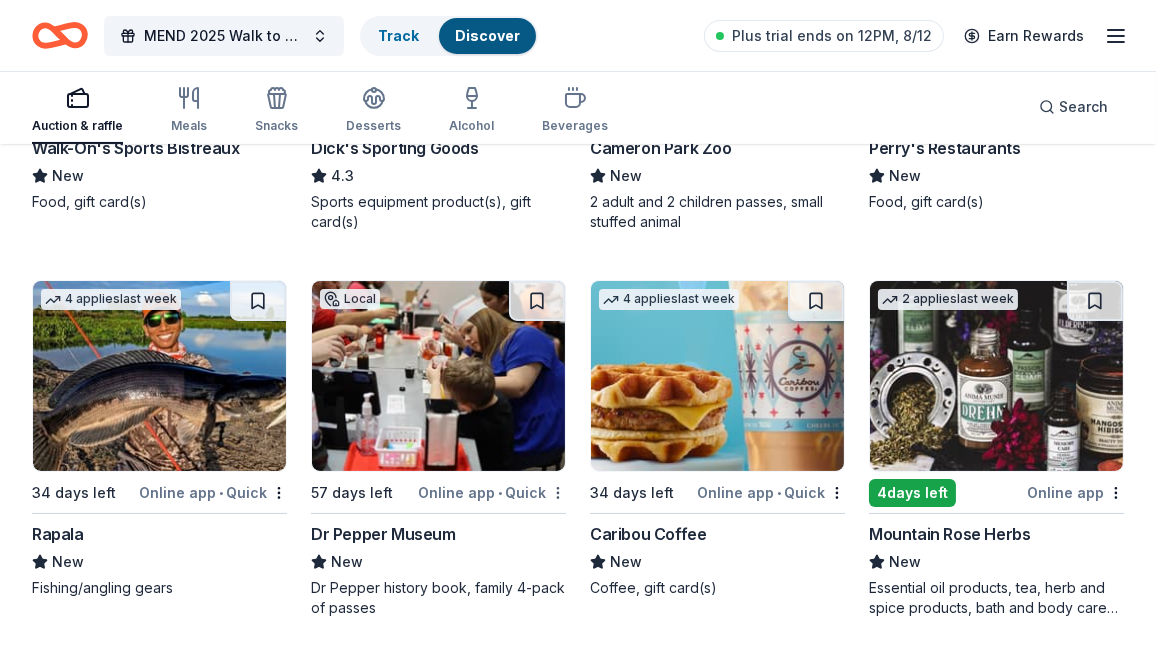 click on "MEND 2025 Walk to Remember Track  Discover Plus trial ends on 12PM, 8/12 Earn Rewards Auction & raffle Meals Snacks Desserts Alcohol Beverages Search 274 results  in  Grapevine, TX Application deadlines 55  this month 212  in September 7  in October 14  passed Local 4  days left Online app • Quick Fort Worth Museum of Science and History New Museum admission tickets (family 4-pack) 1   apply  last week 36 days left Online app Go Ape 5.0 Tickets Top rated 18   applies  last week 36 days left Online app Oriental Trading 4.8 Donation depends on request 4  days left Online app Slices Pizzeria New Food and gift cards Local 34 days left Online app • Quick Fort Worth Crawling New Gift certificate good for 2 guests Top rated 4   applies  last week 19 days left Online app In-N-Out 5.0 Merchandise, gift certificate(s) Top rated 12   applies  last week 4  days left Online app Kendra Scott 4.7 Local 34 days left Online app Texas Legends New Tickets, merchandise, and memorabilia 1   apply  last week Local 34 days left" at bounding box center (578, -11973) 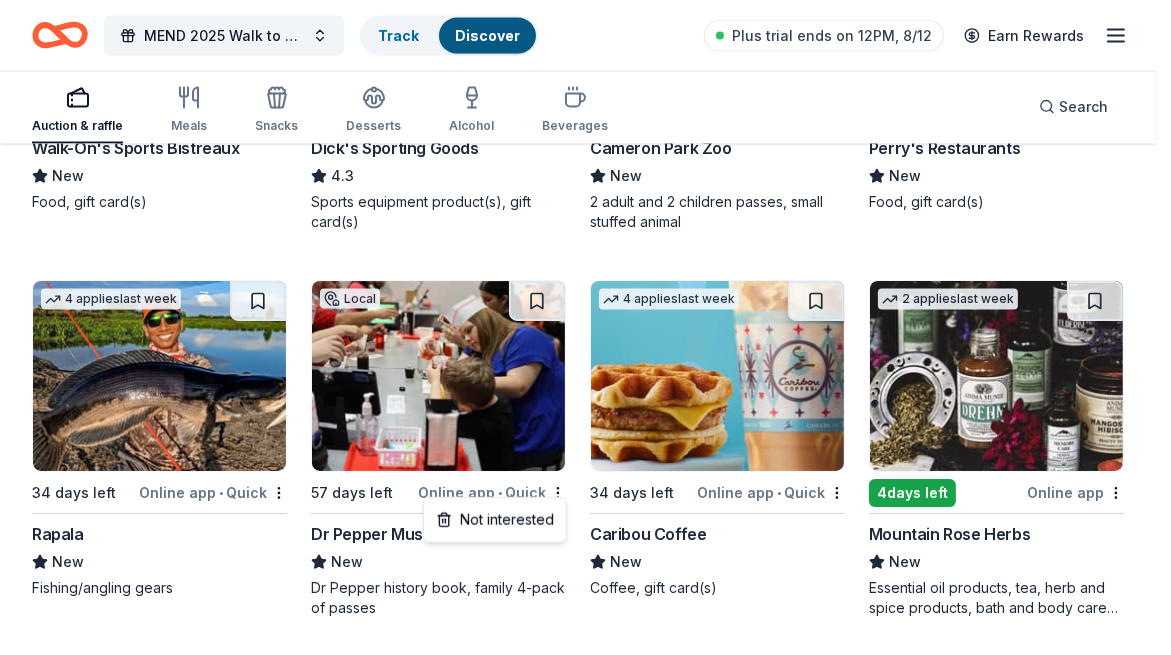 drag, startPoint x: 525, startPoint y: 551, endPoint x: 504, endPoint y: 526, distance: 32.649654 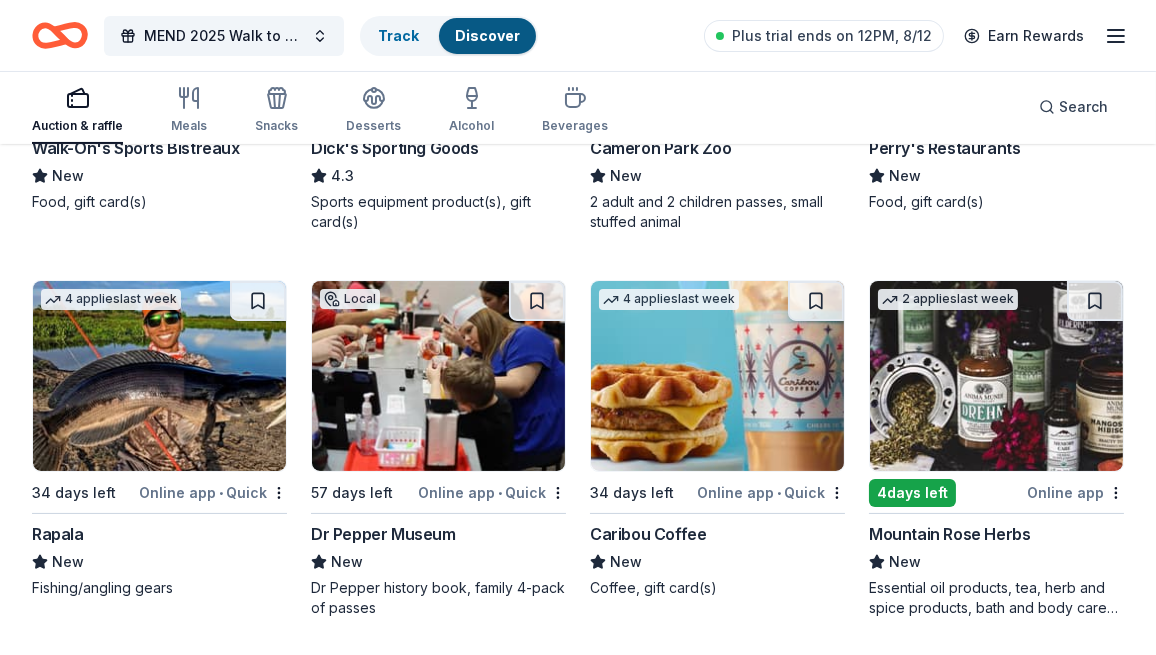 click on "Online app • Quick" at bounding box center (492, 492) 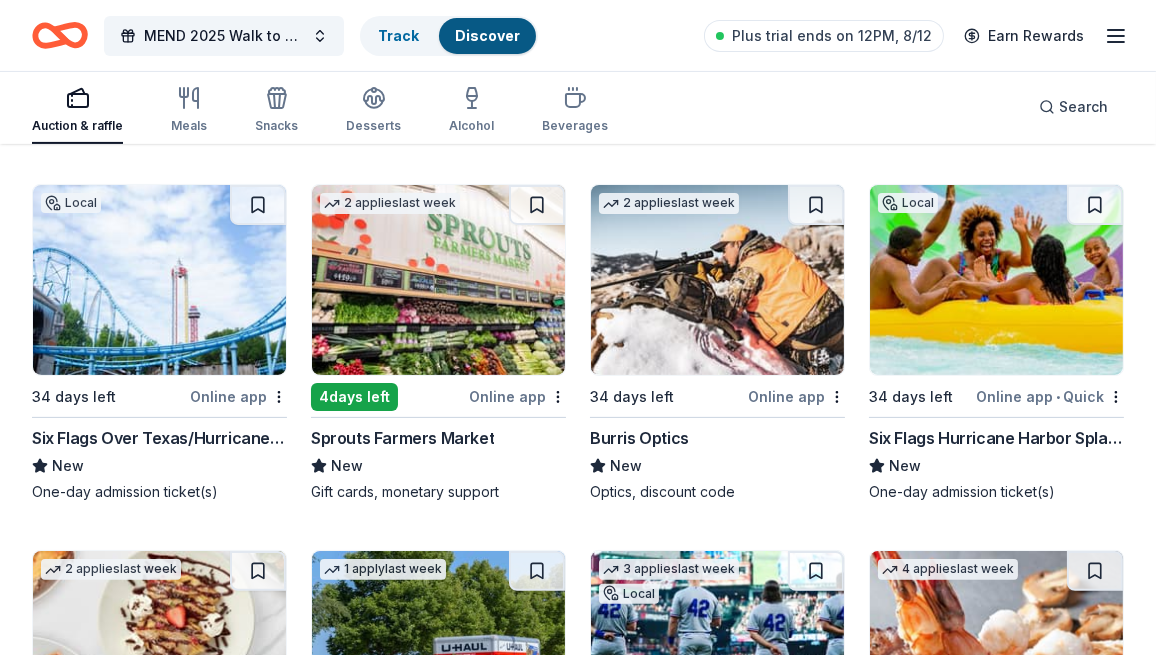 scroll, scrollTop: 12800, scrollLeft: 0, axis: vertical 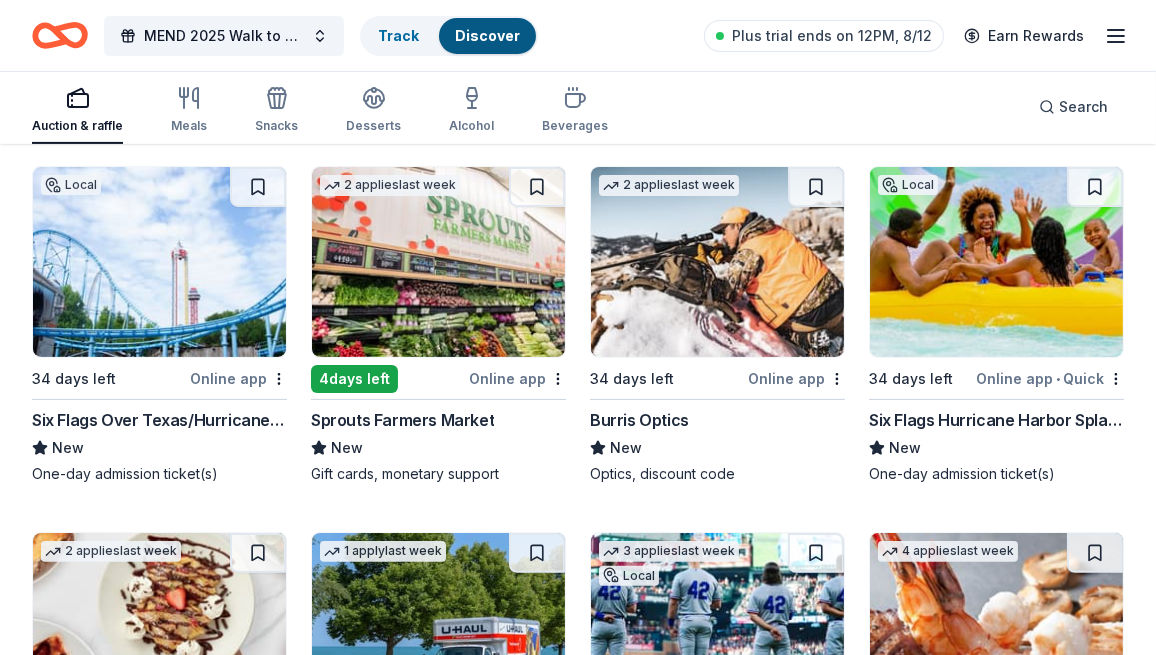click on "Online app" at bounding box center [238, 378] 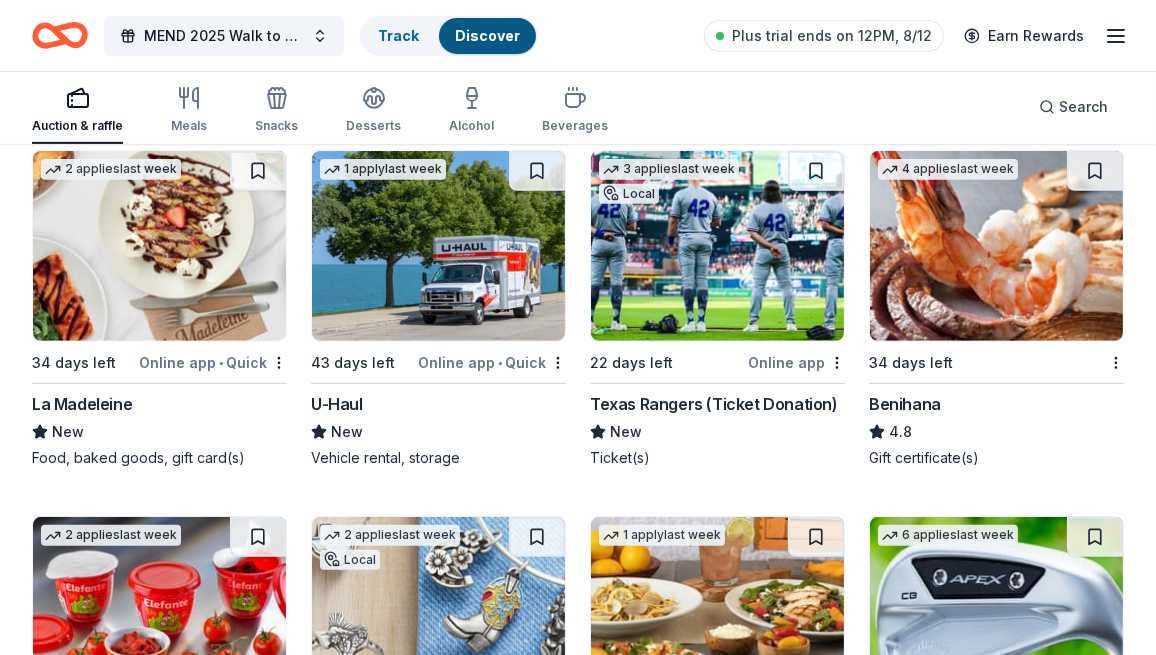 scroll, scrollTop: 13200, scrollLeft: 0, axis: vertical 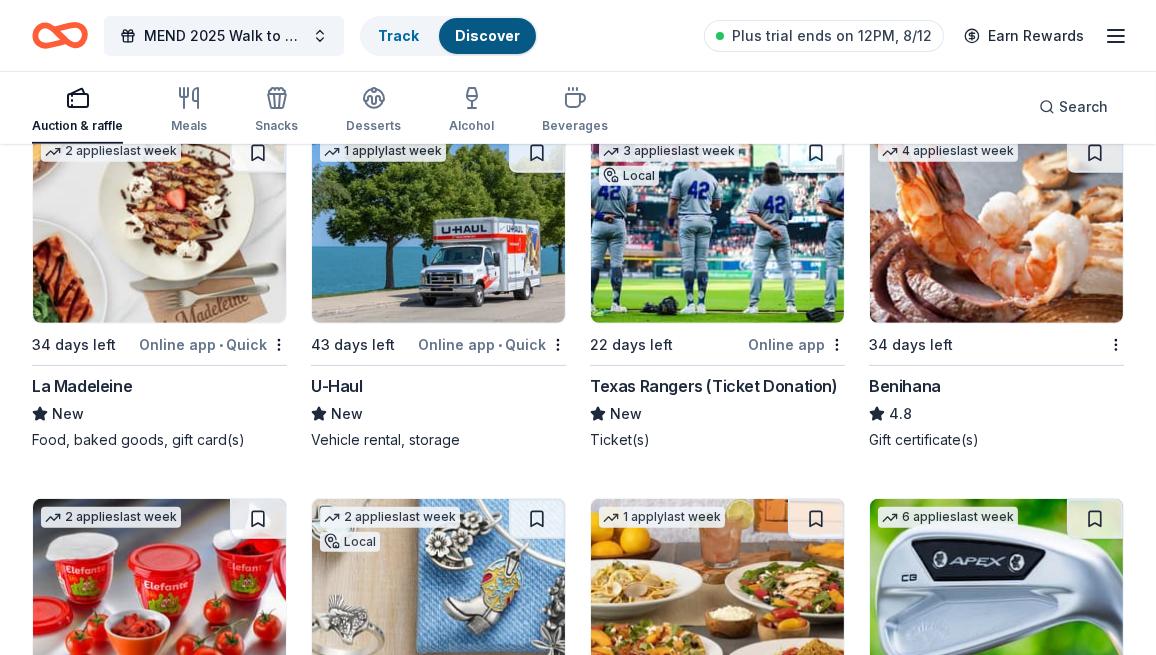 click on "Online app • Quick" at bounding box center (213, 344) 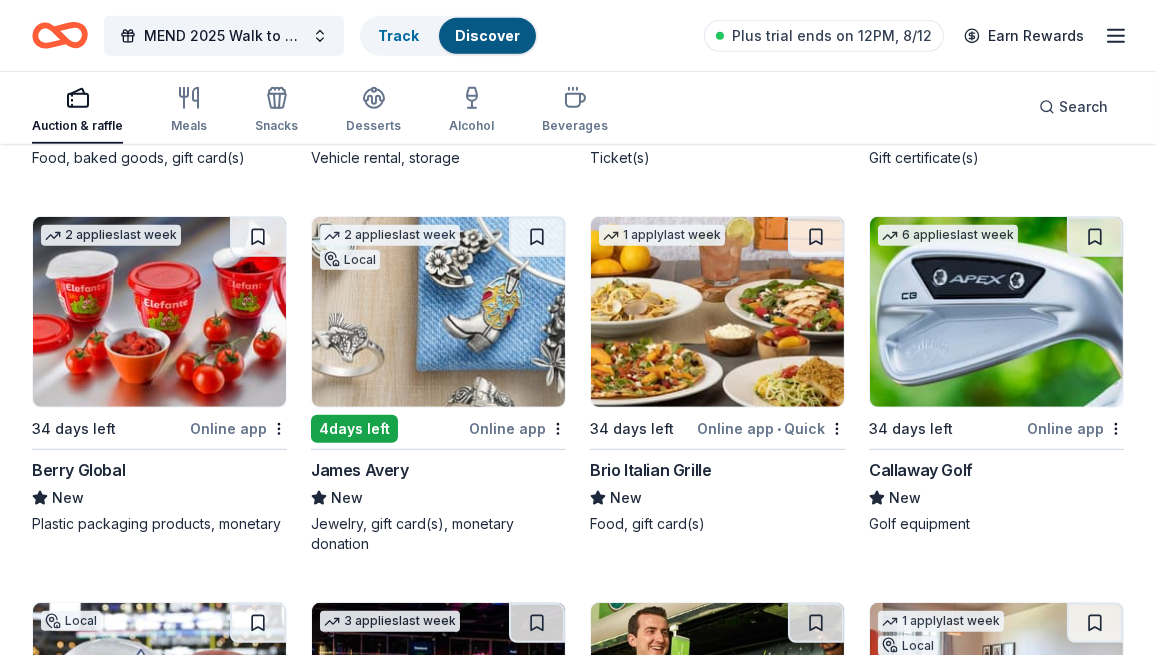 scroll, scrollTop: 13500, scrollLeft: 0, axis: vertical 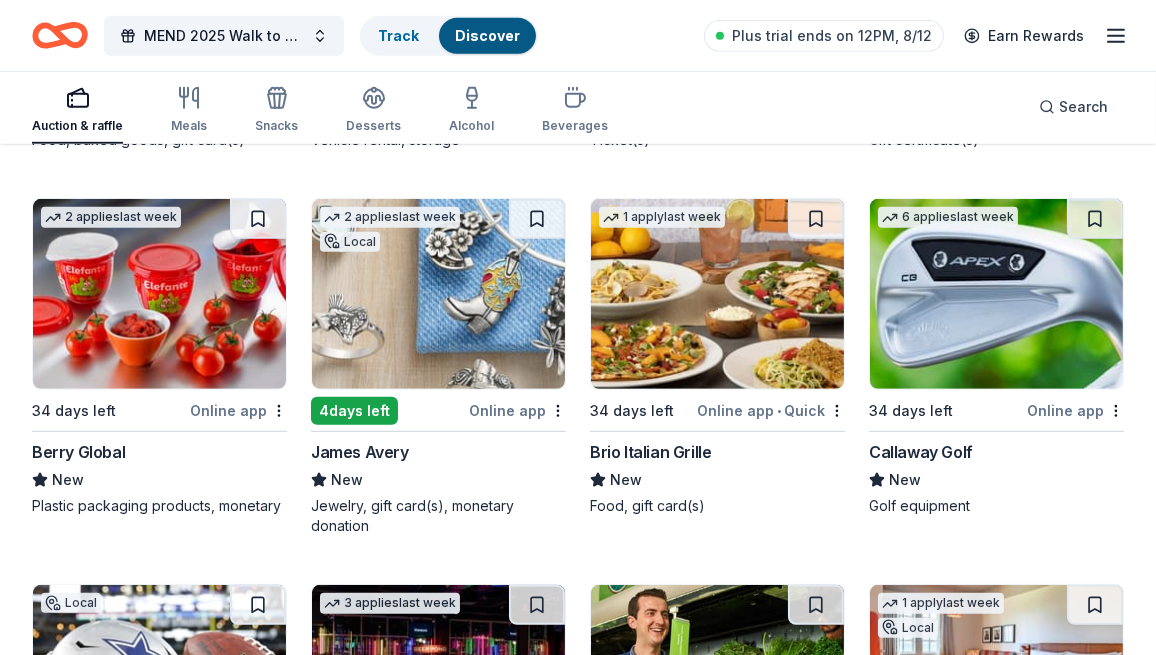 click on "Online app" at bounding box center [517, 410] 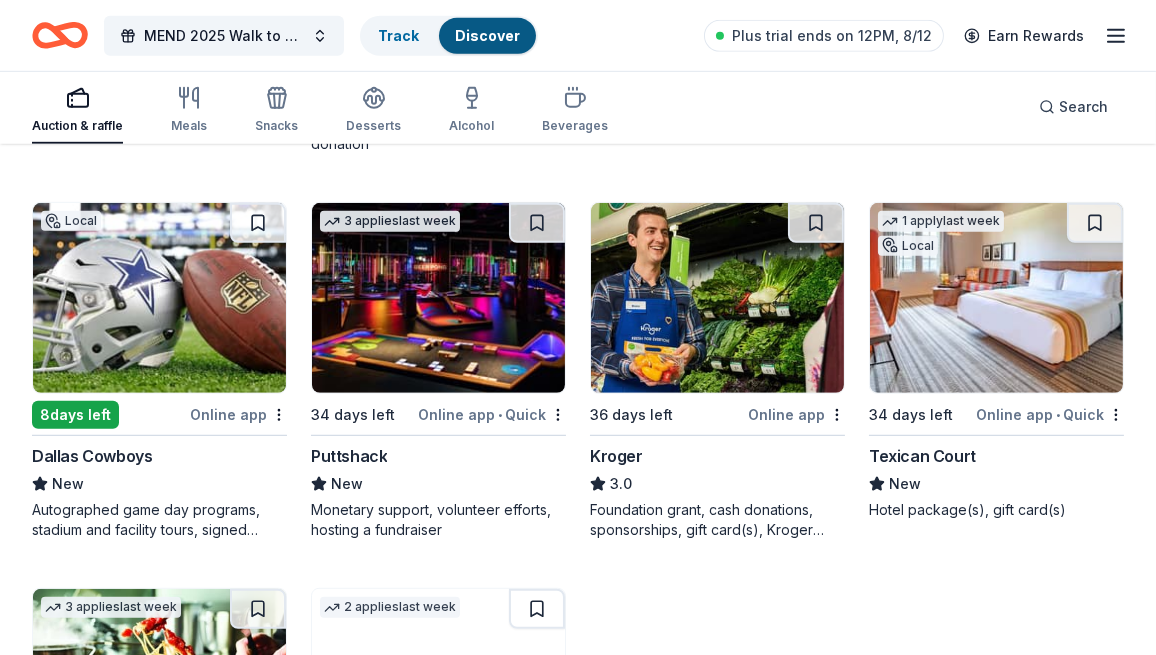 scroll, scrollTop: 13900, scrollLeft: 0, axis: vertical 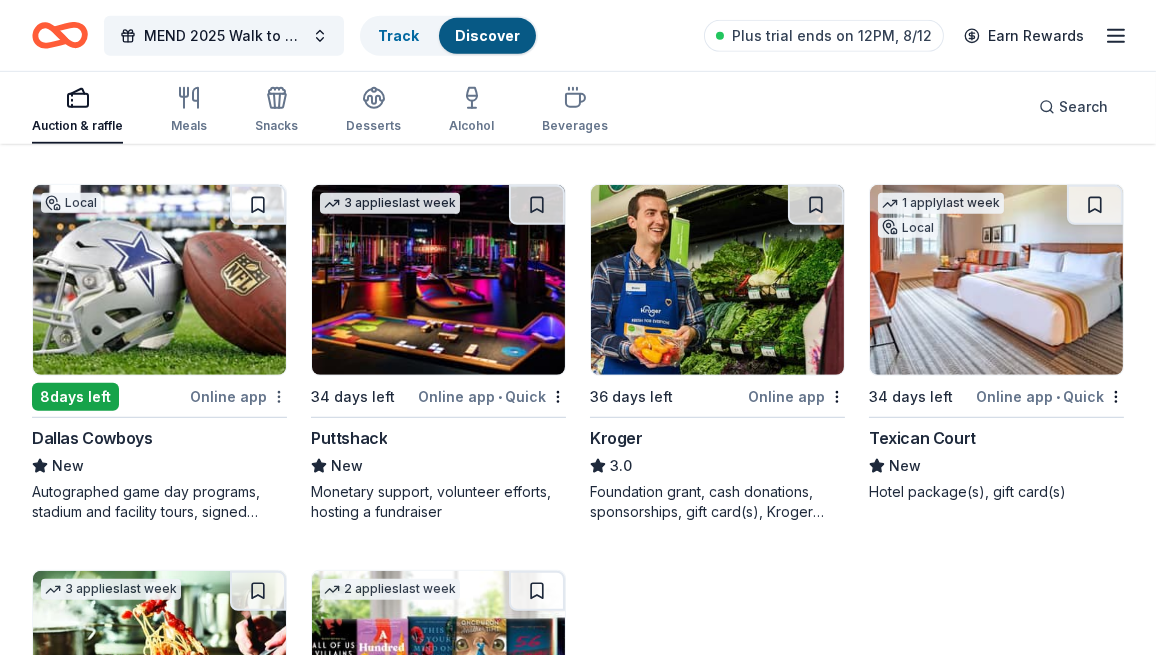 click on "MEND 2025 Walk to Remember Track  Discover Plus trial ends on 12PM, 8/12 Earn Rewards Auction & raffle Meals Snacks Desserts Alcohol Beverages Search 274 results  in  Grapevine, TX Application deadlines 55  this month 212  in September 7  in October 14  passed Local 4  days left Online app • Quick Fort Worth Museum of Science and History New Museum admission tickets (family 4-pack) 1   apply  last week 36 days left Online app Go Ape 5.0 Tickets Top rated 18   applies  last week 36 days left Online app Oriental Trading 4.8 Donation depends on request 4  days left Online app Slices Pizzeria New Food and gift cards Local 34 days left Online app • Quick Fort Worth Crawling New Gift certificate good for 2 guests Top rated 4   applies  last week 19 days left Online app In-N-Out 5.0 Merchandise, gift certificate(s) Top rated 12   applies  last week 4  days left Online app Kendra Scott 4.7 Local 34 days left Online app Texas Legends New Tickets, merchandise, and memorabilia 1   apply  last week Local 34 days left" at bounding box center (578, -13573) 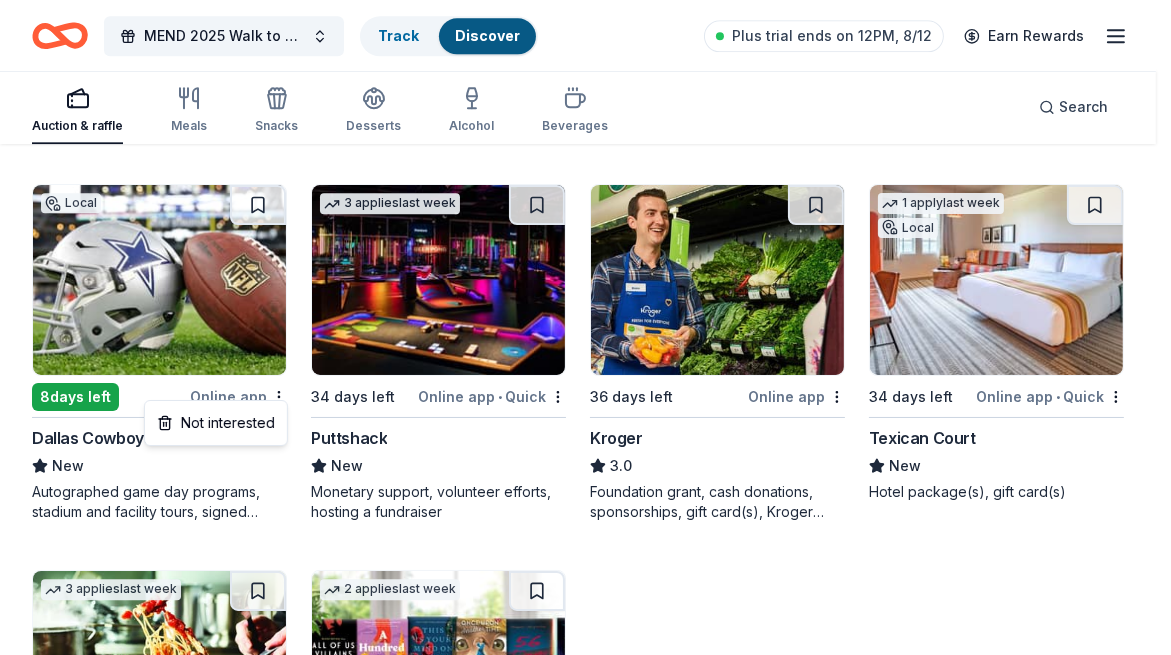 click on "MEND 2025 Walk to Remember Track  Discover Plus trial ends on 12PM, 8/12 Earn Rewards Auction & raffle Meals Snacks Desserts Alcohol Beverages Search 274 results  in  Grapevine, TX Application deadlines 55  this month 212  in September 7  in October 14  passed Local 4  days left Online app • Quick Fort Worth Museum of Science and History New Museum admission tickets (family 4-pack) 1   apply  last week 36 days left Online app Go Ape 5.0 Tickets Top rated 18   applies  last week 36 days left Online app Oriental Trading 4.8 Donation depends on request 4  days left Online app Slices Pizzeria New Food and gift cards Local 34 days left Online app • Quick Fort Worth Crawling New Gift certificate good for 2 guests Top rated 4   applies  last week 19 days left Online app In-N-Out 5.0 Merchandise, gift certificate(s) Top rated 12   applies  last week 4  days left Online app Kendra Scott 4.7 Local 34 days left Online app Texas Legends New Tickets, merchandise, and memorabilia 1   apply  last week Local 34 days left" at bounding box center [585, -13573] 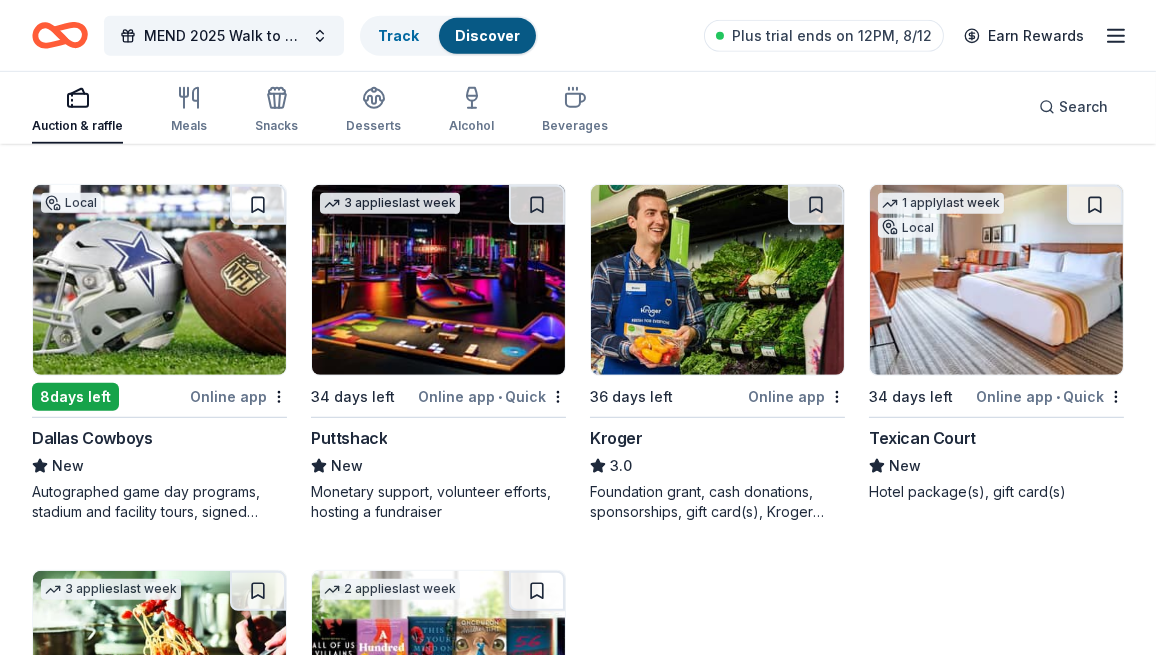 click on "Online app" at bounding box center [238, 396] 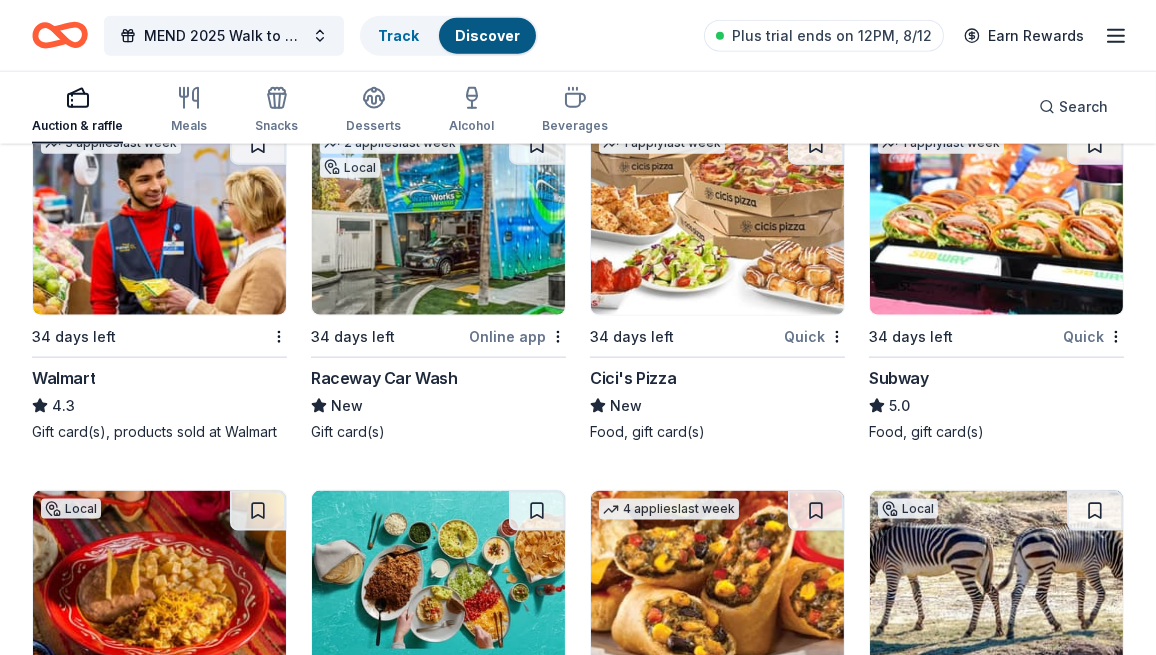 scroll, scrollTop: 15800, scrollLeft: 0, axis: vertical 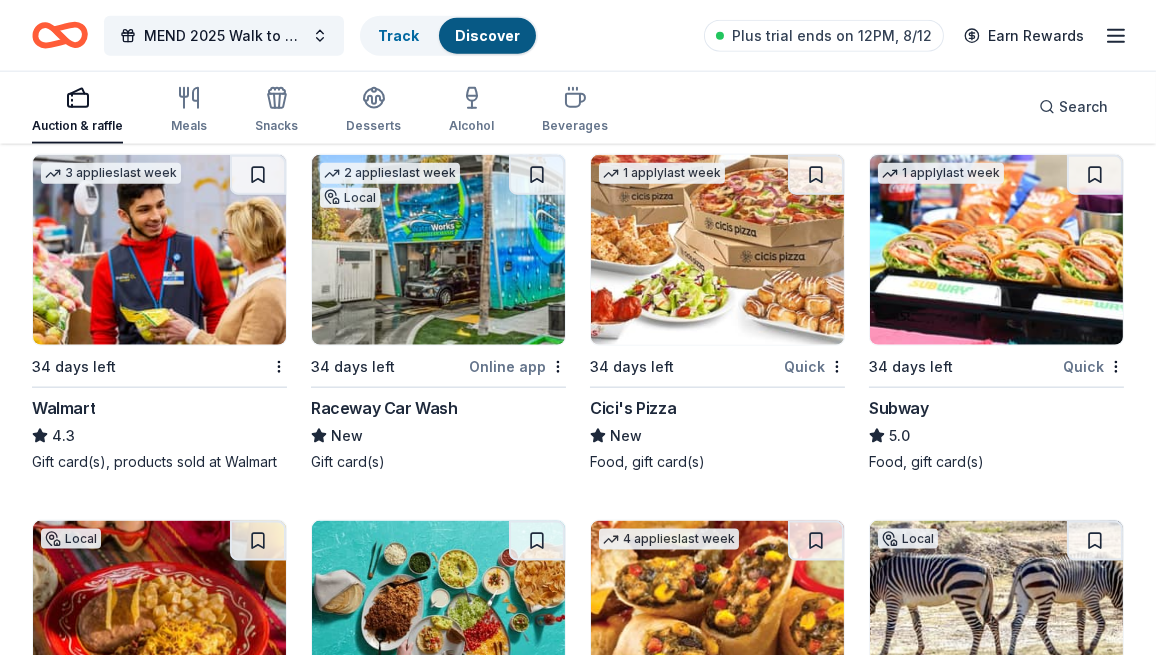 click on "Quick" at bounding box center [814, 366] 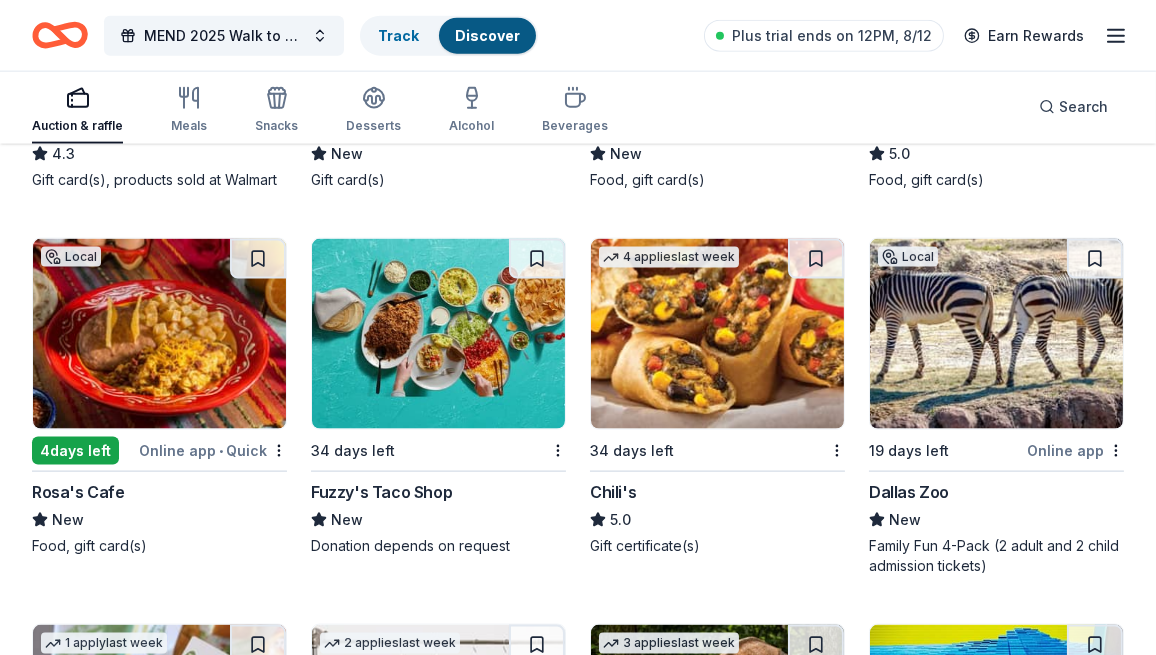 scroll, scrollTop: 16100, scrollLeft: 0, axis: vertical 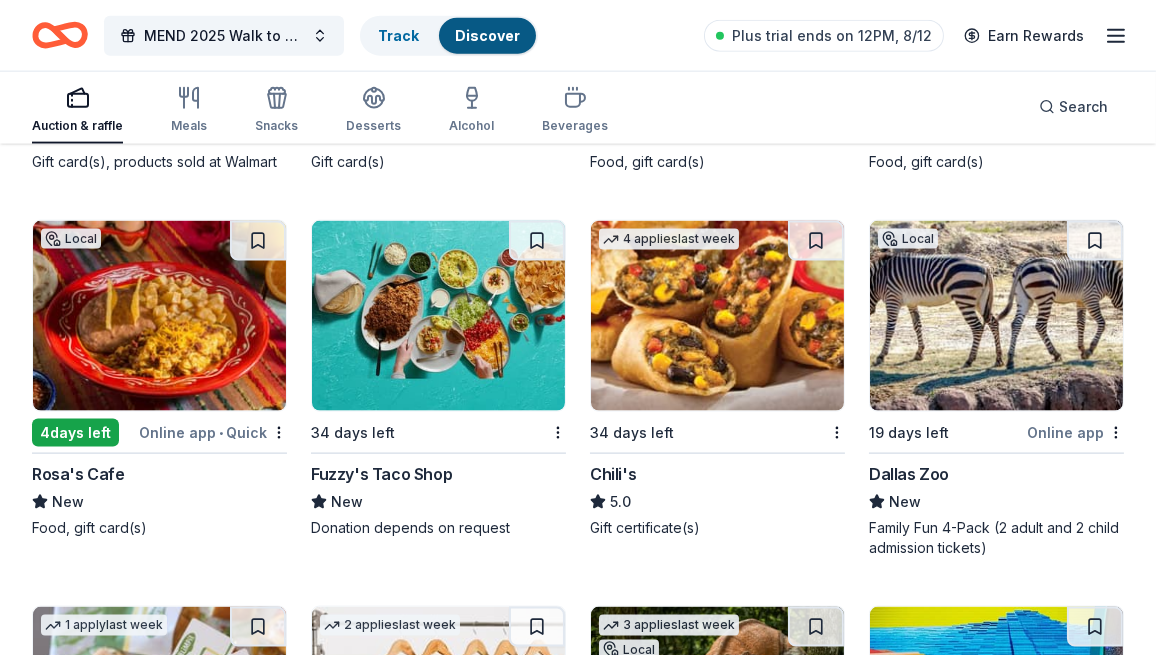 click on "Online app • Quick" at bounding box center [213, 432] 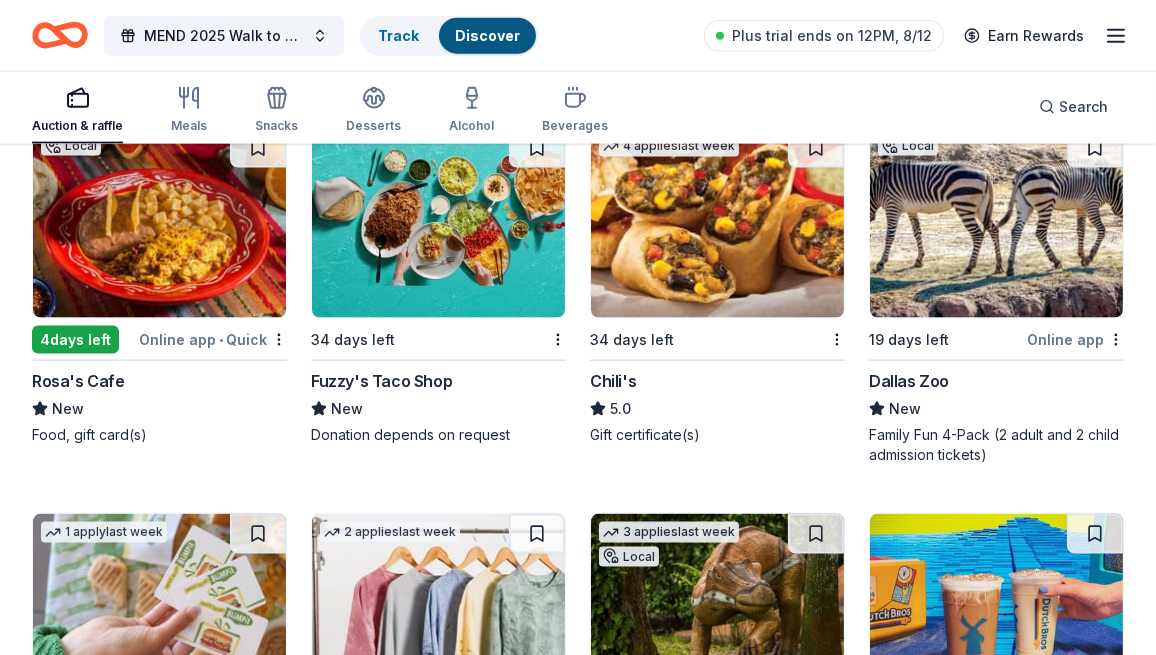 scroll, scrollTop: 16200, scrollLeft: 0, axis: vertical 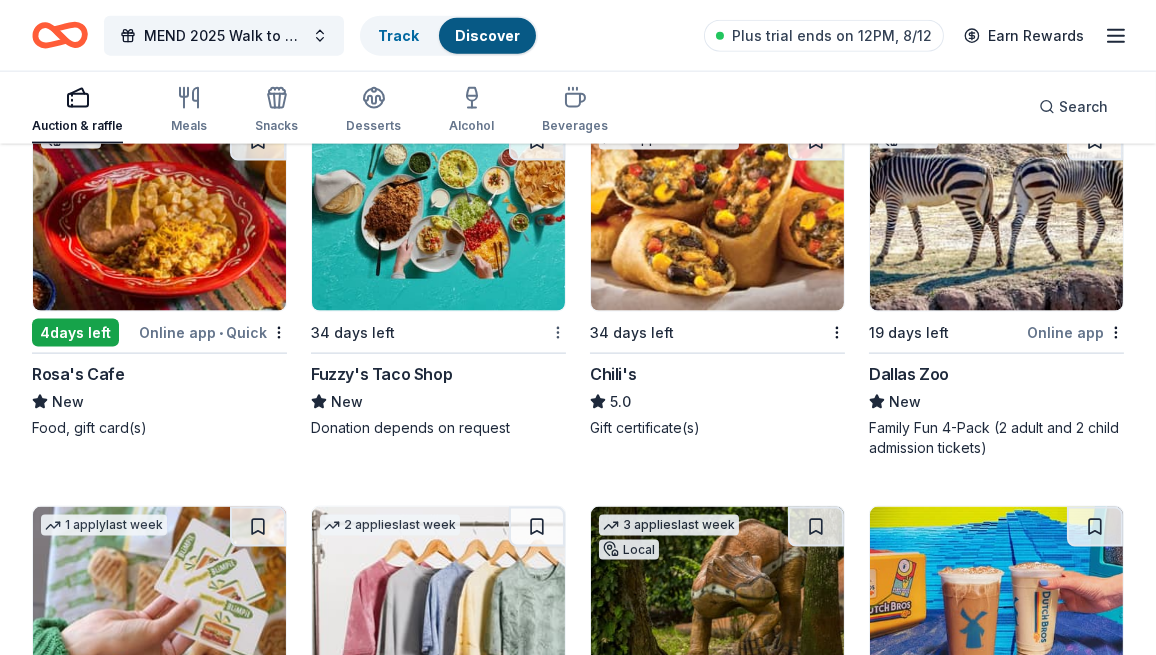 click on "MEND 2025 Walk to Remember Track  Discover Plus trial ends on 12PM, 8/12 Earn Rewards Auction & raffle Meals Snacks Desserts Alcohol Beverages Search 274 results  in  Grapevine, TX Application deadlines 55  this month 212  in September 7  in October 14  passed Local 4  days left Online app • Quick Fort Worth Museum of Science and History New Museum admission tickets (family 4-pack) 1   apply  last week 36 days left Online app Go Ape 5.0 Tickets Top rated 18   applies  last week 36 days left Online app Oriental Trading 4.8 Donation depends on request 4  days left Online app Slices Pizzeria New Food and gift cards Local 34 days left Online app • Quick Fort Worth Crawling New Gift certificate good for 2 guests Top rated 4   applies  last week 19 days left Online app In-N-Out 5.0 Merchandise, gift certificate(s) Top rated 12   applies  last week 4  days left Online app Kendra Scott 4.7 Local 34 days left Online app Texas Legends New Tickets, merchandise, and memorabilia 1   apply  last week Local 34 days left" at bounding box center (578, -15873) 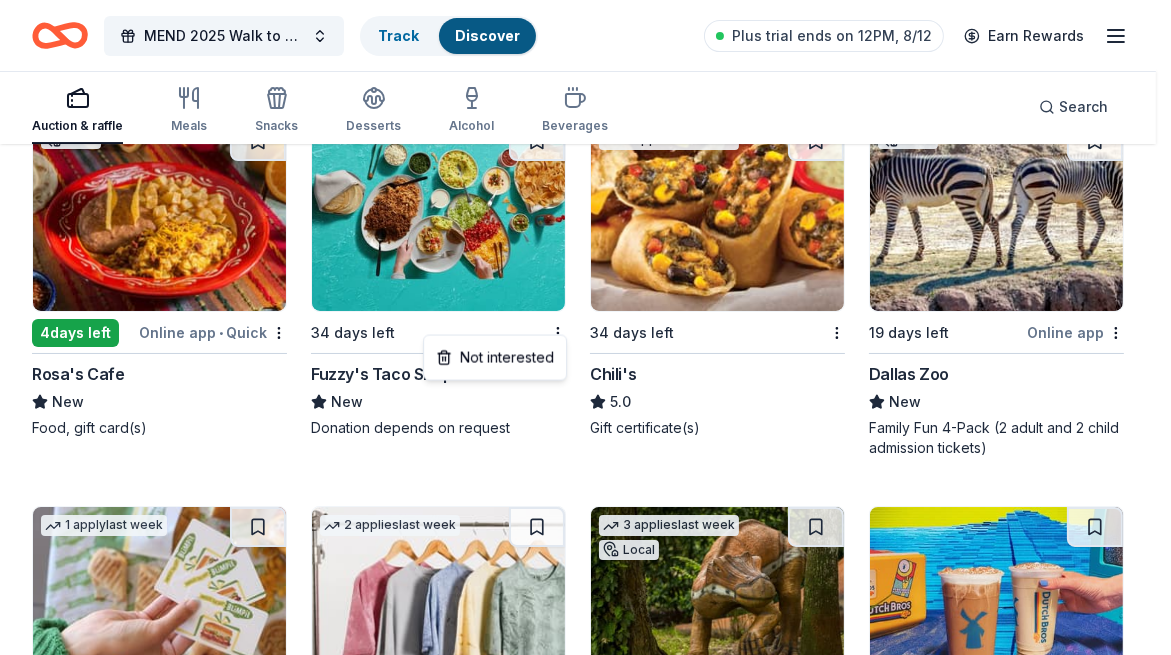 click on "MEND 2025 Walk to Remember Track  Discover Plus trial ends on 12PM, 8/12 Earn Rewards Auction & raffle Meals Snacks Desserts Alcohol Beverages Search 274 results  in  Grapevine, TX Application deadlines 55  this month 212  in September 7  in October 14  passed Local 4  days left Online app • Quick Fort Worth Museum of Science and History New Museum admission tickets (family 4-pack) 1   apply  last week 36 days left Online app Go Ape 5.0 Tickets Top rated 18   applies  last week 36 days left Online app Oriental Trading 4.8 Donation depends on request 4  days left Online app Slices Pizzeria New Food and gift cards Local 34 days left Online app • Quick Fort Worth Crawling New Gift certificate good for 2 guests Top rated 4   applies  last week 19 days left Online app In-N-Out 5.0 Merchandise, gift certificate(s) Top rated 12   applies  last week 4  days left Online app Kendra Scott 4.7 Local 34 days left Online app Texas Legends New Tickets, merchandise, and memorabilia 1   apply  last week Local 34 days left" at bounding box center (585, -15873) 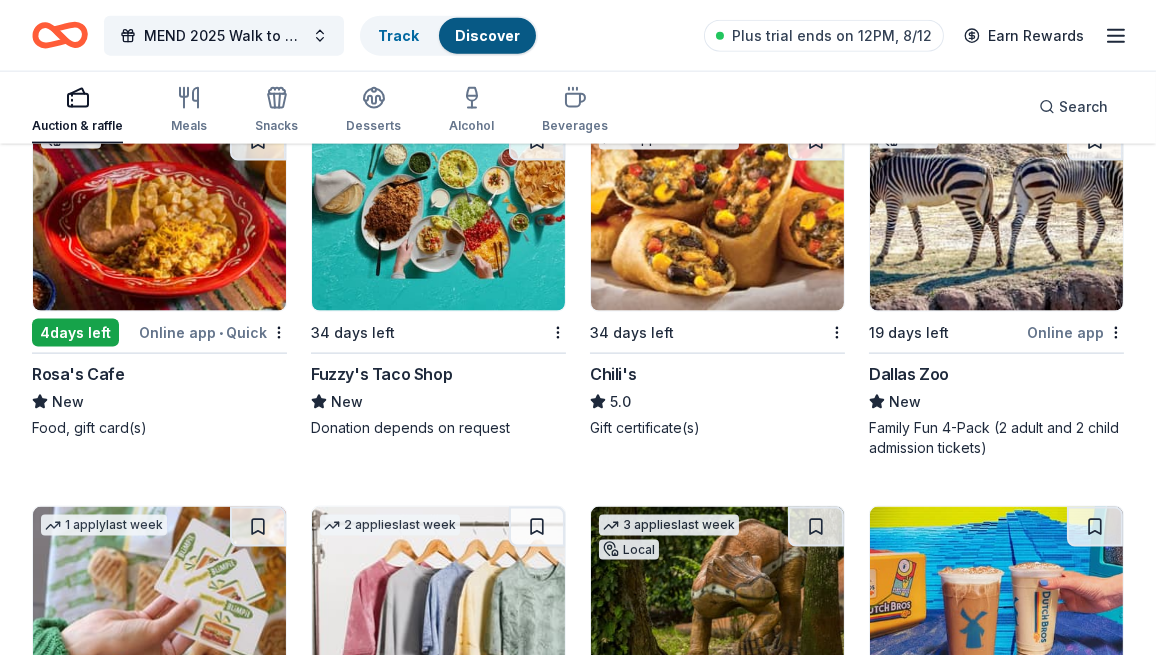 click on "34 days left" at bounding box center (426, 332) 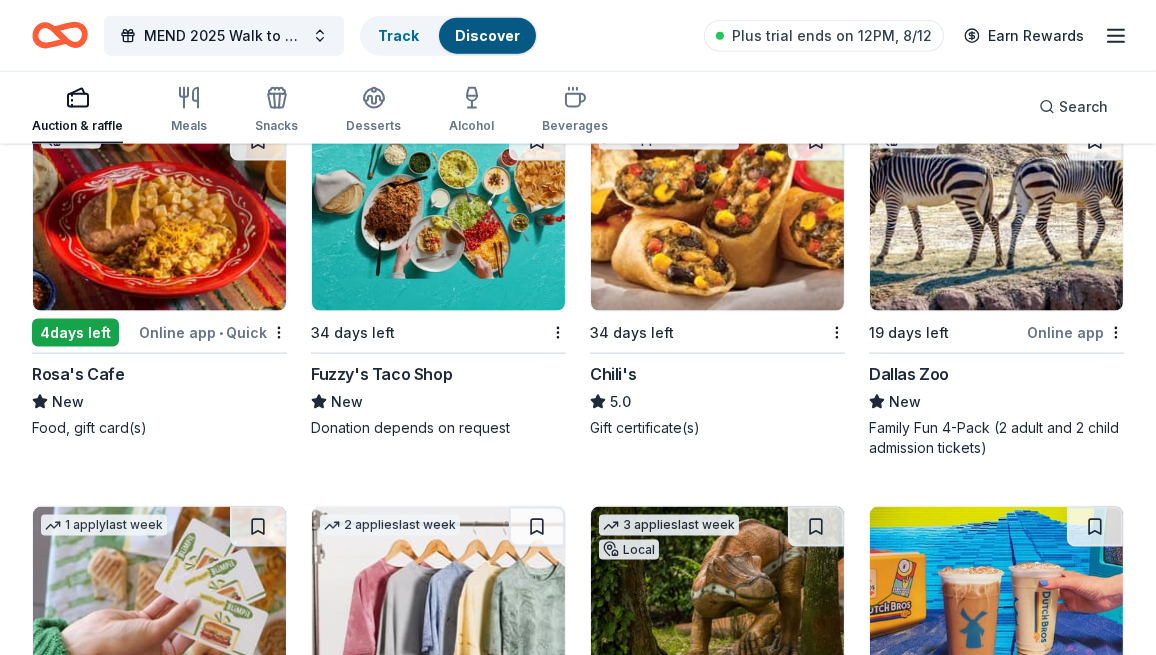 click on "Online app" at bounding box center (1075, 332) 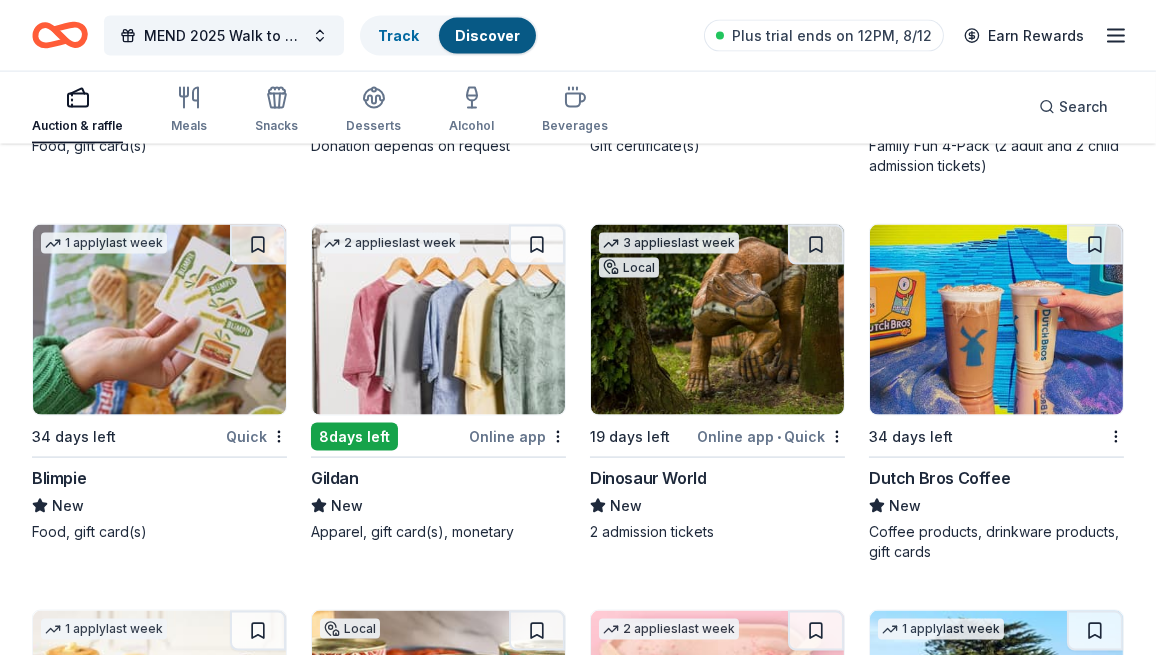 scroll, scrollTop: 16500, scrollLeft: 0, axis: vertical 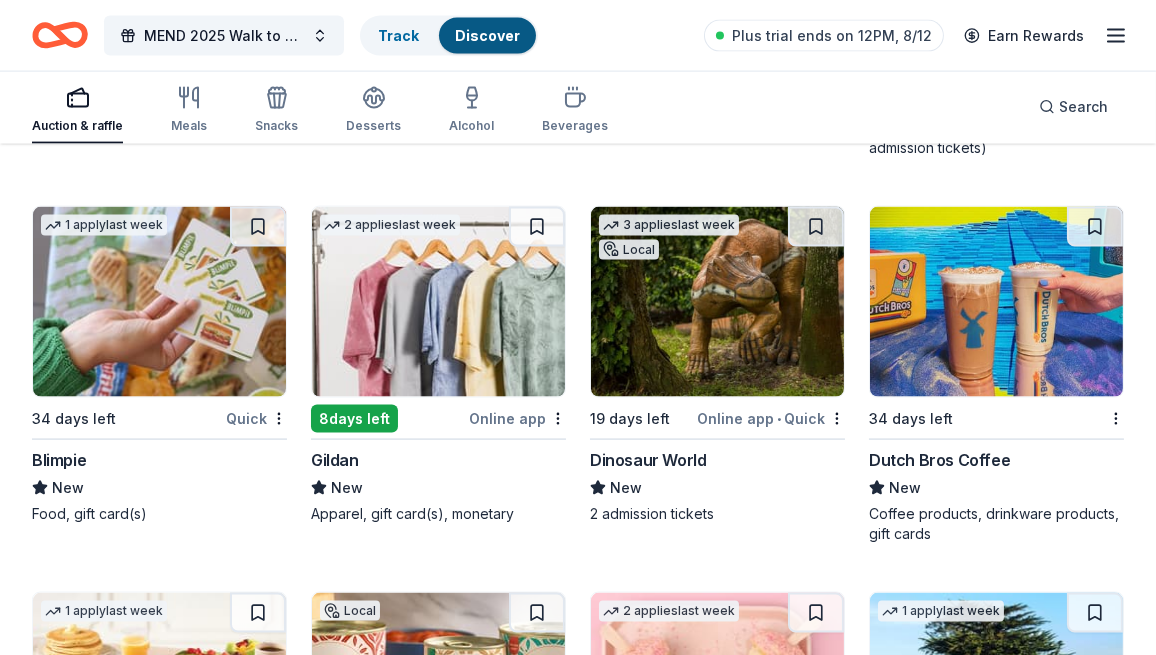 click on "Online app • Quick" at bounding box center [771, 418] 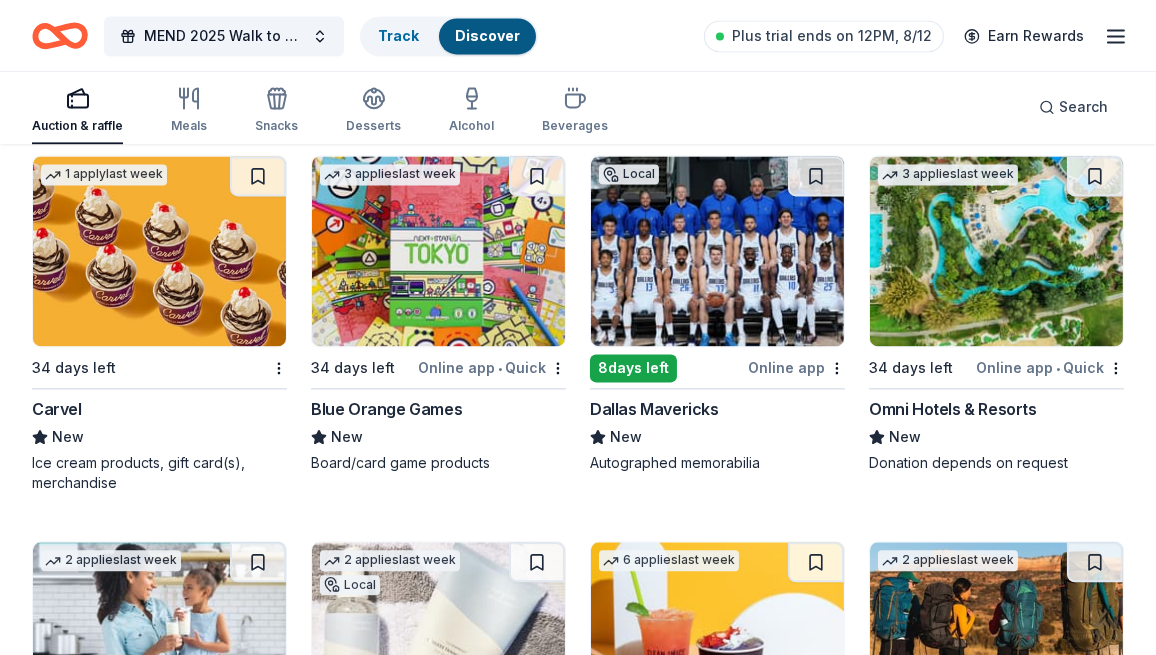 scroll, scrollTop: 18861, scrollLeft: 0, axis: vertical 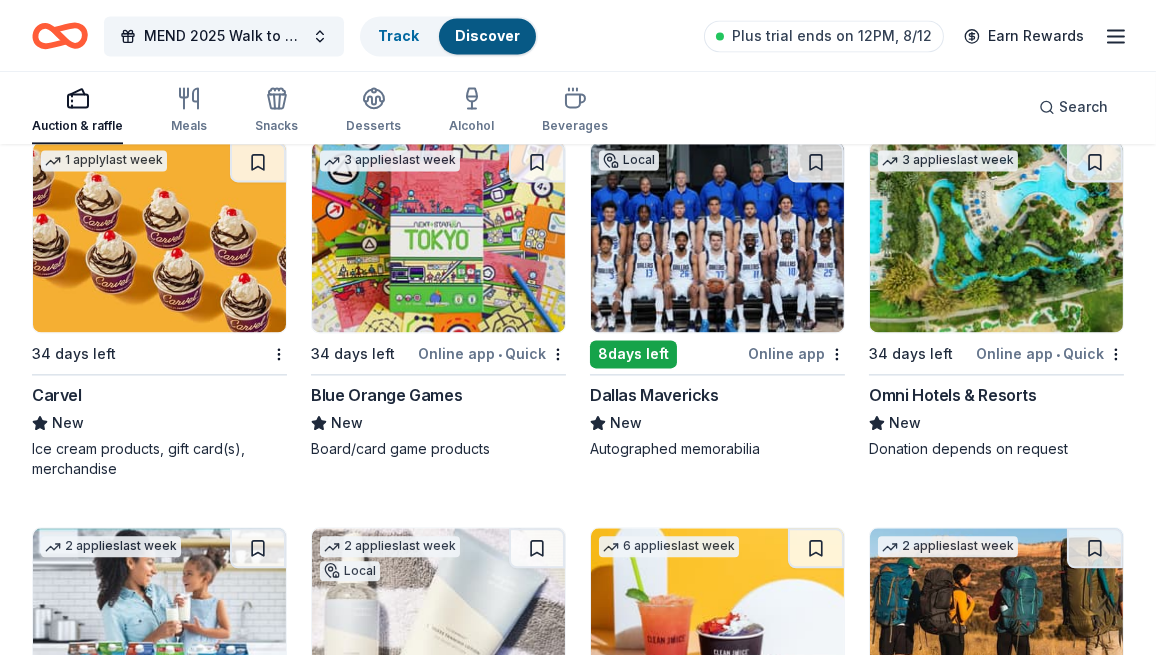 click on "Online app • Quick" at bounding box center (1050, 353) 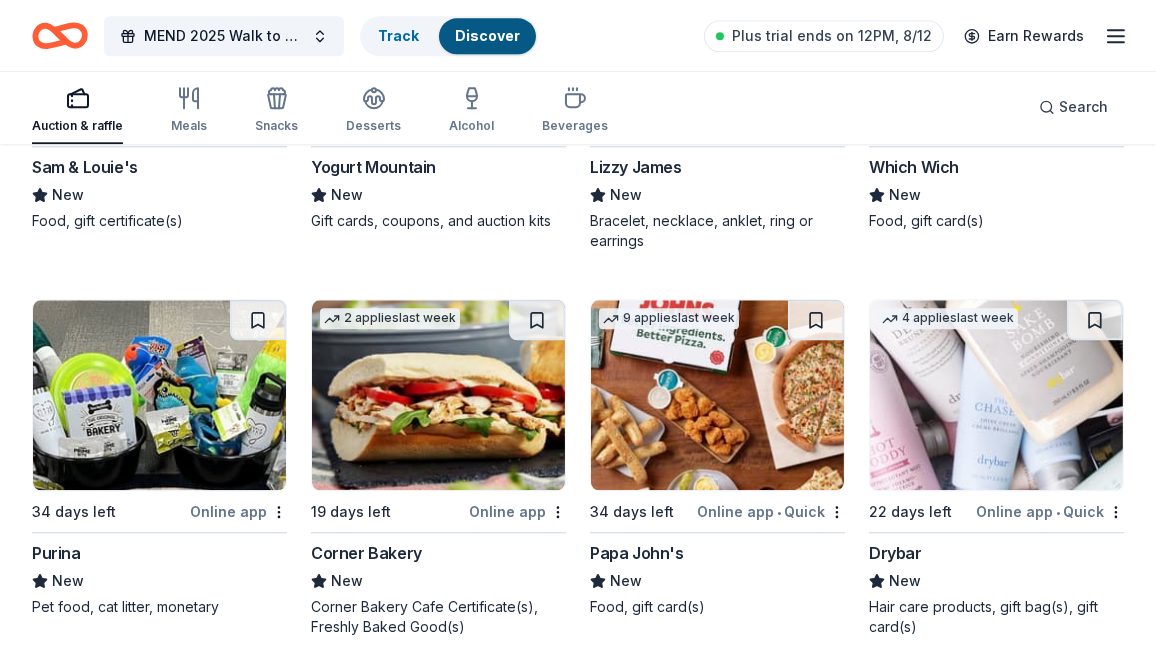scroll, scrollTop: 19990, scrollLeft: 0, axis: vertical 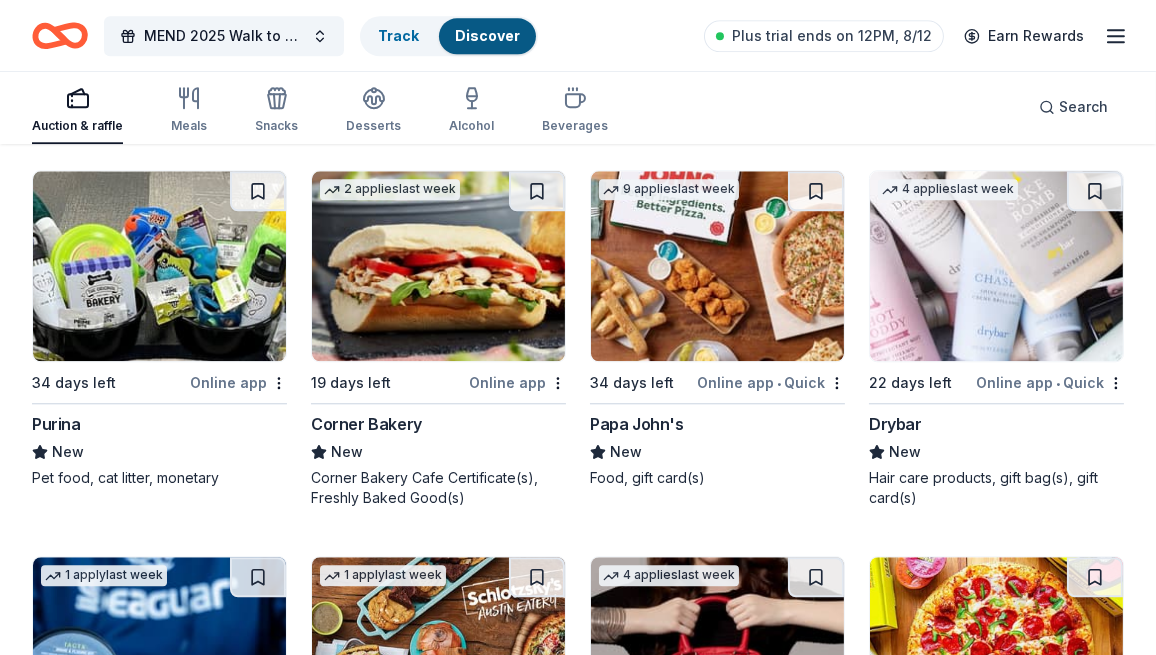 click on "Online app" at bounding box center [517, 382] 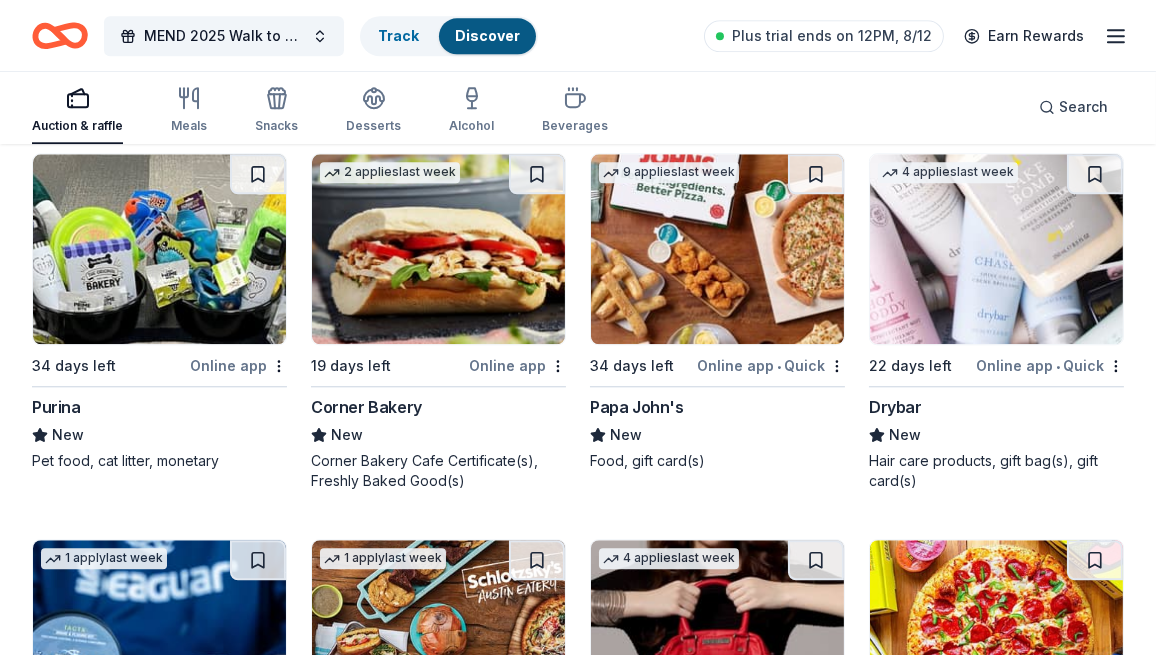 scroll, scrollTop: 19990, scrollLeft: 0, axis: vertical 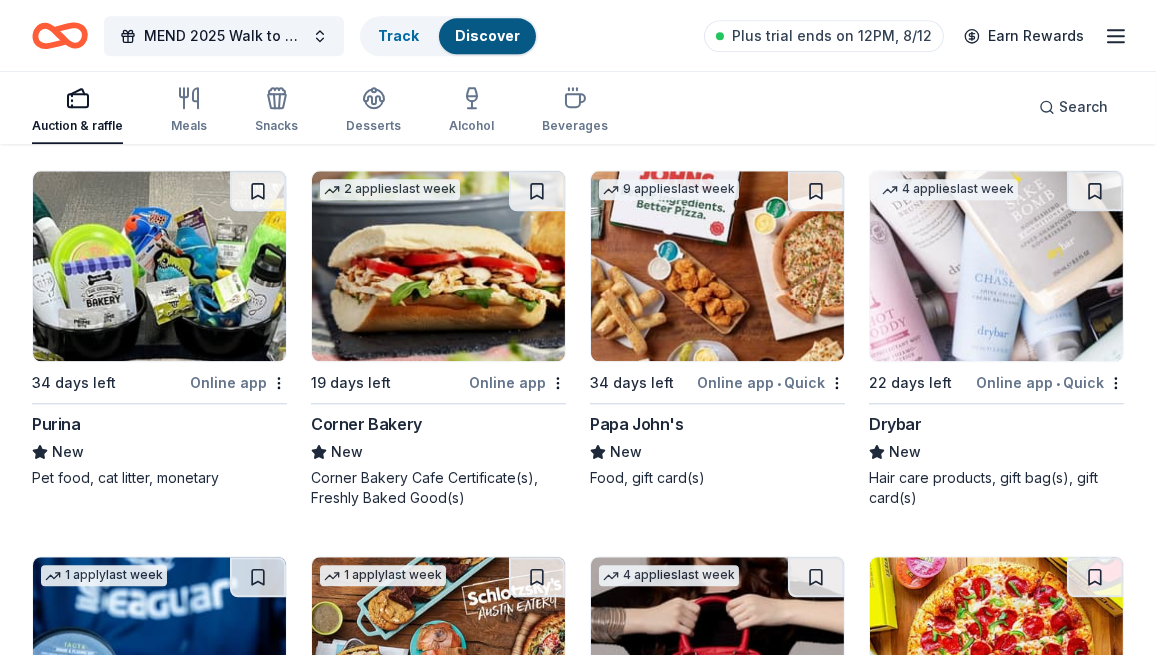 click on "Online app • Quick" at bounding box center (1050, 382) 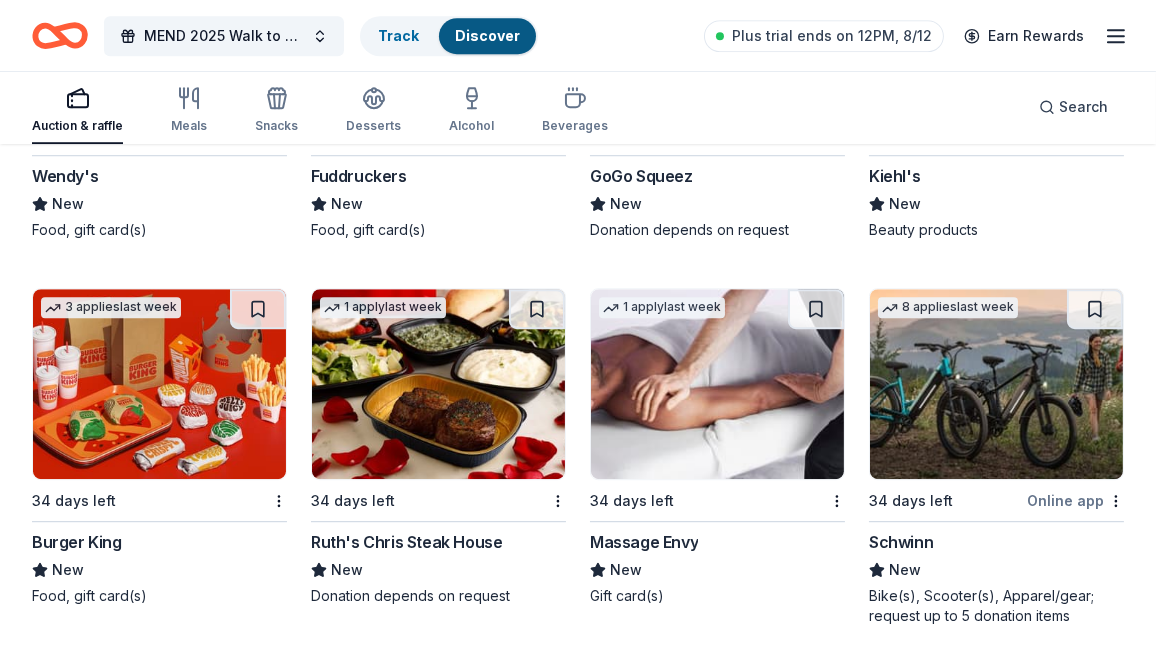 scroll, scrollTop: 21090, scrollLeft: 0, axis: vertical 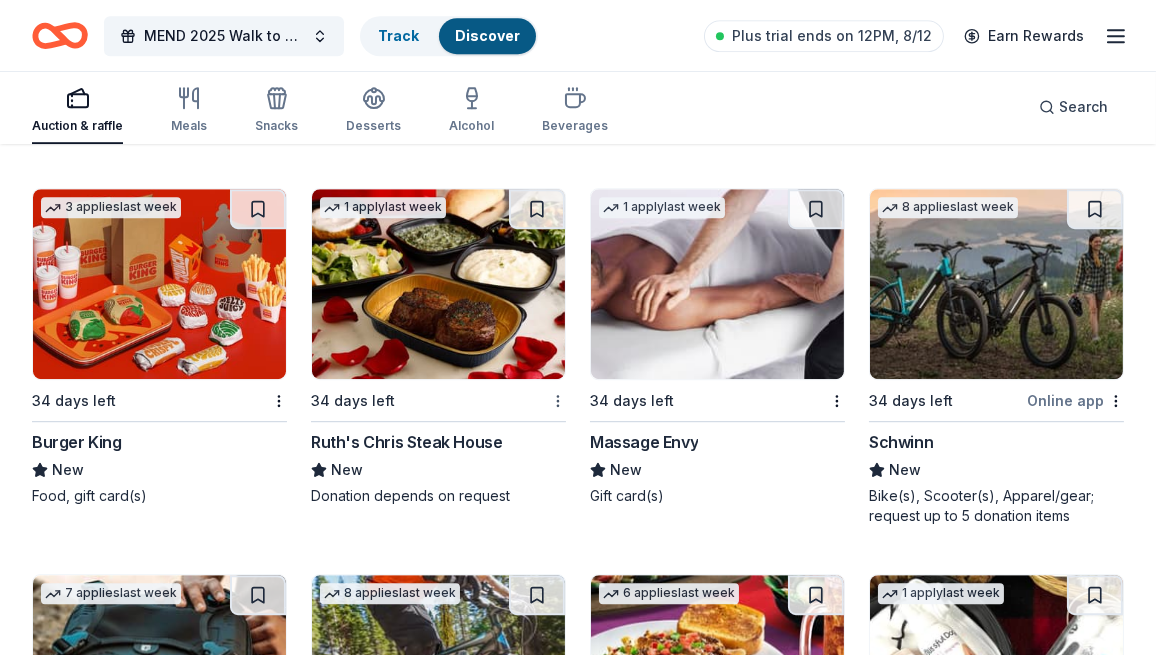 click on "MEND 2025 Walk to Remember Track  Discover Plus trial ends on 12PM, 8/12 Earn Rewards Auction & raffle Meals Snacks Desserts Alcohol Beverages Search 274 results  in  Grapevine, TX Application deadlines 55  this month 212  in September 7  in October 14  passed Local 4  days left Online app • Quick Fort Worth Museum of Science and History New Museum admission tickets (family 4-pack) 1   apply  last week 36 days left Online app Go Ape 5.0 Tickets Top rated 18   applies  last week 36 days left Online app Oriental Trading 4.8 Donation depends on request 4  days left Online app Slices Pizzeria New Food and gift cards Local 34 days left Online app • Quick Fort Worth Crawling New Gift certificate good for 2 guests Top rated 4   applies  last week 19 days left Online app In-N-Out 5.0 Merchandise, gift certificate(s) Top rated 12   applies  last week 4  days left Online app Kendra Scott 4.7 Local 34 days left Online app Texas Legends New Tickets, merchandise, and memorabilia 1   apply  last week Local 34 days left" at bounding box center [578, -20763] 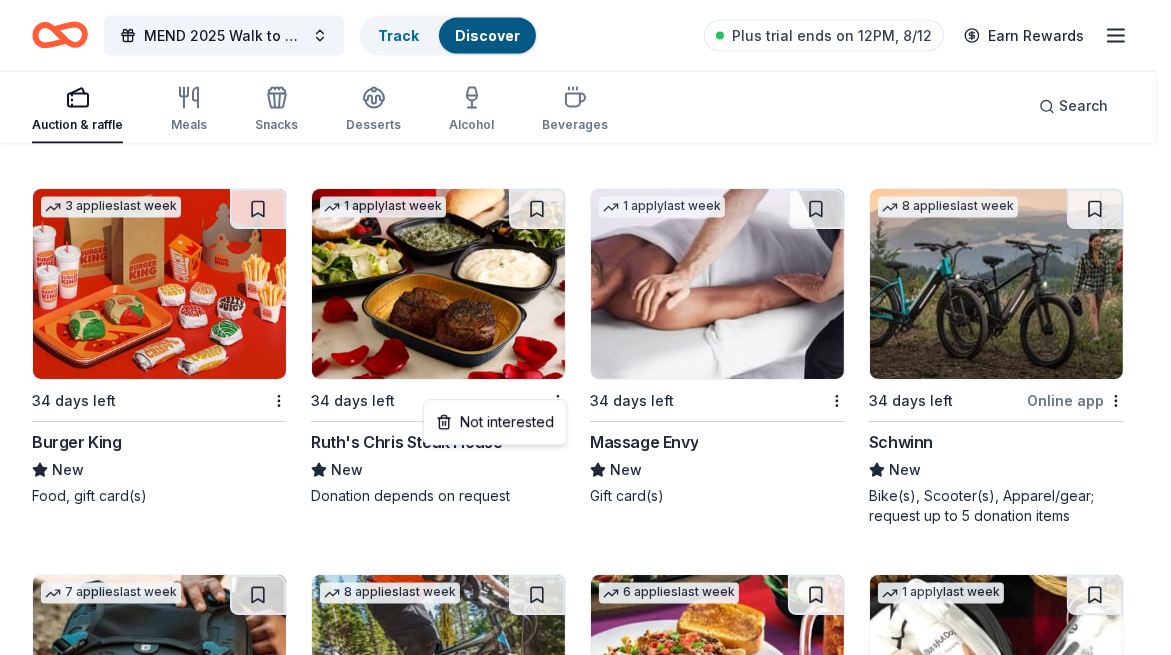 click on "MEND 2025 Walk to Remember Track  Discover Plus trial ends on 12PM, 8/12 Earn Rewards Auction & raffle Meals Snacks Desserts Alcohol Beverages Search 274 results  in  Grapevine, TX Application deadlines 55  this month 212  in September 7  in October 14  passed Local 4  days left Online app • Quick Fort Worth Museum of Science and History New Museum admission tickets (family 4-pack) 1   apply  last week 36 days left Online app Go Ape 5.0 Tickets Top rated 18   applies  last week 36 days left Online app Oriental Trading 4.8 Donation depends on request 4  days left Online app Slices Pizzeria New Food and gift cards Local 34 days left Online app • Quick Fort Worth Crawling New Gift certificate good for 2 guests Top rated 4   applies  last week 19 days left Online app In-N-Out 5.0 Merchandise, gift certificate(s) Top rated 12   applies  last week 4  days left Online app Kendra Scott 4.7 Local 34 days left Online app Texas Legends New Tickets, merchandise, and memorabilia 1   apply  last week Local 34 days left" at bounding box center (585, -20763) 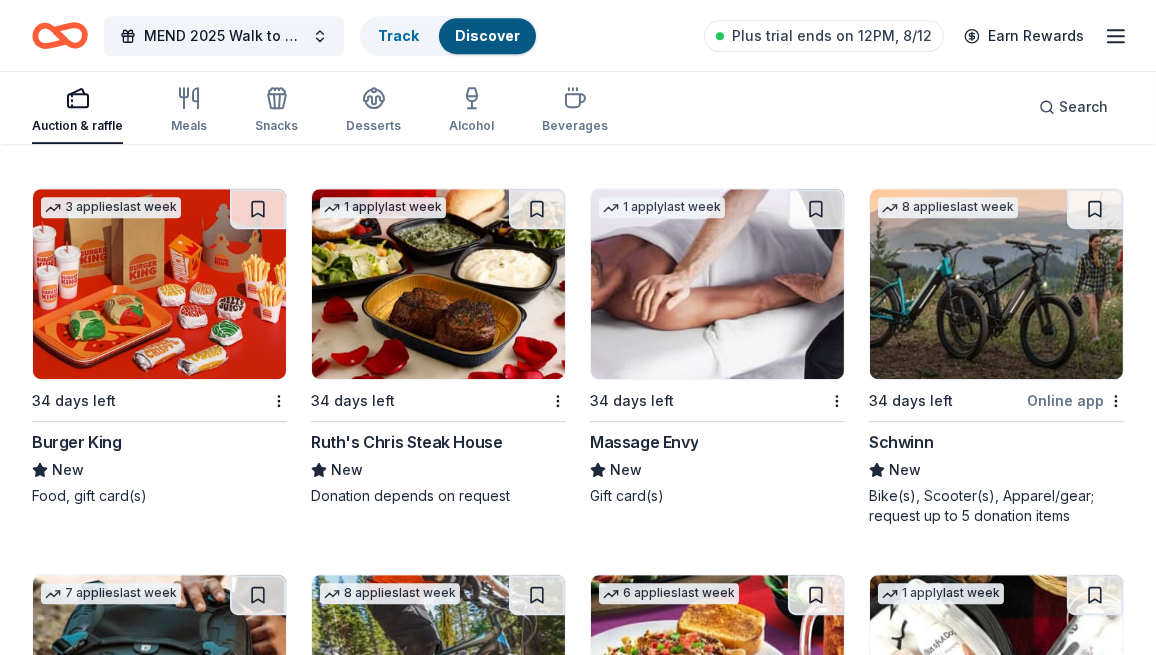 click on "34 days left" at bounding box center (426, 400) 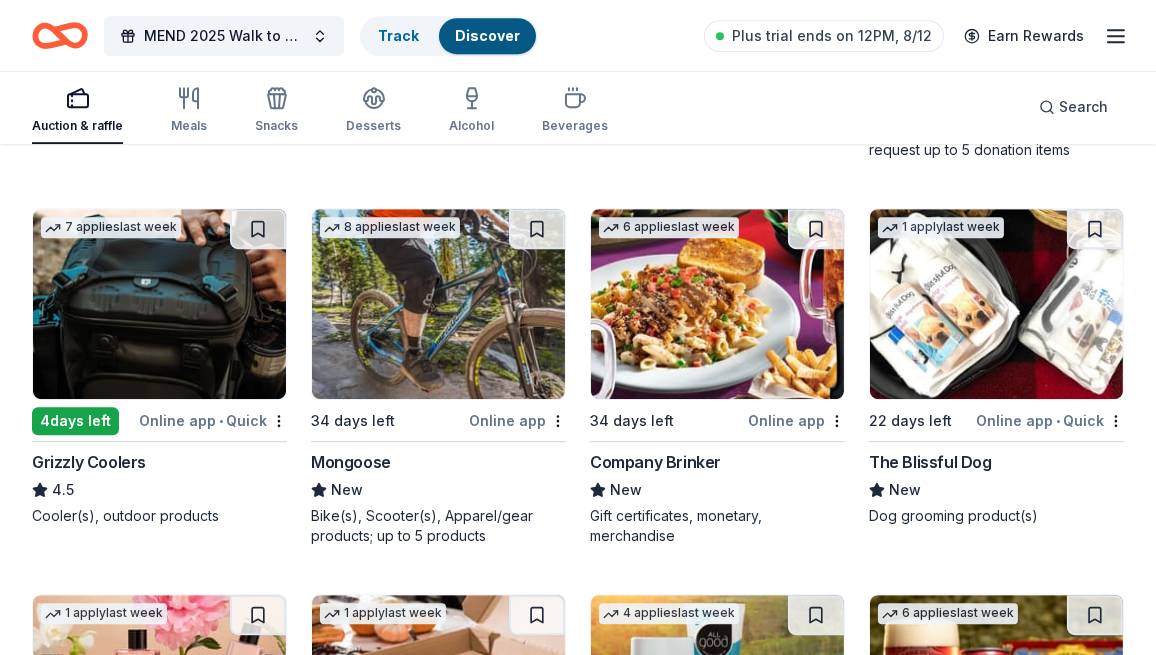 scroll, scrollTop: 21183, scrollLeft: 0, axis: vertical 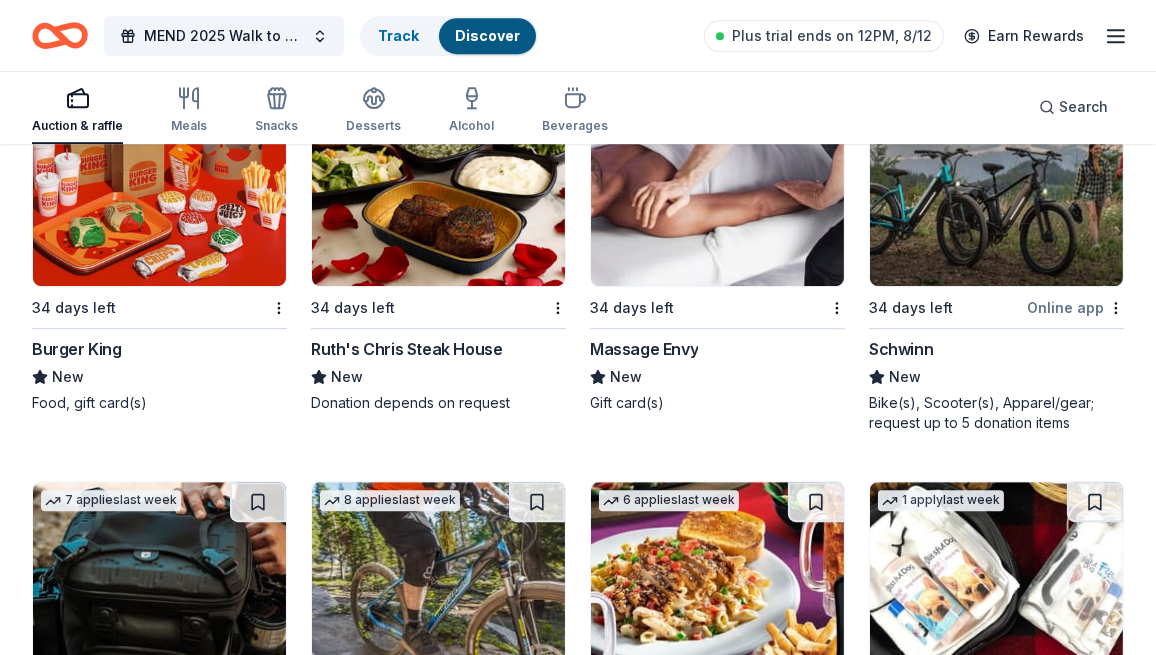 click on "34 days left" at bounding box center (705, 307) 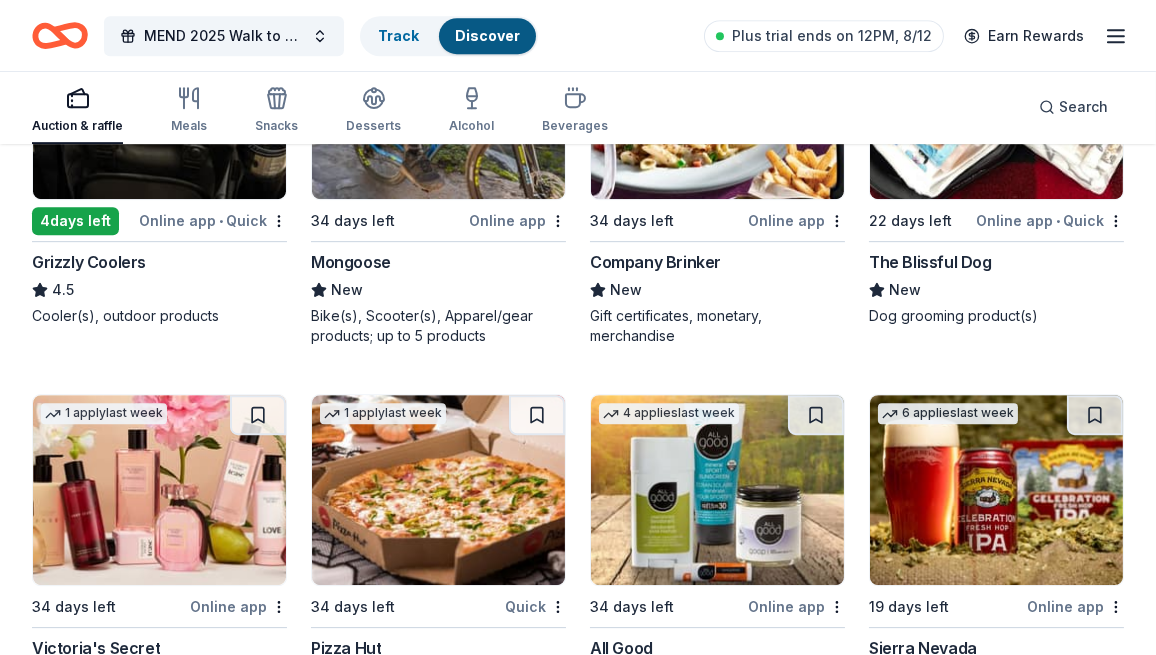 scroll, scrollTop: 21783, scrollLeft: 0, axis: vertical 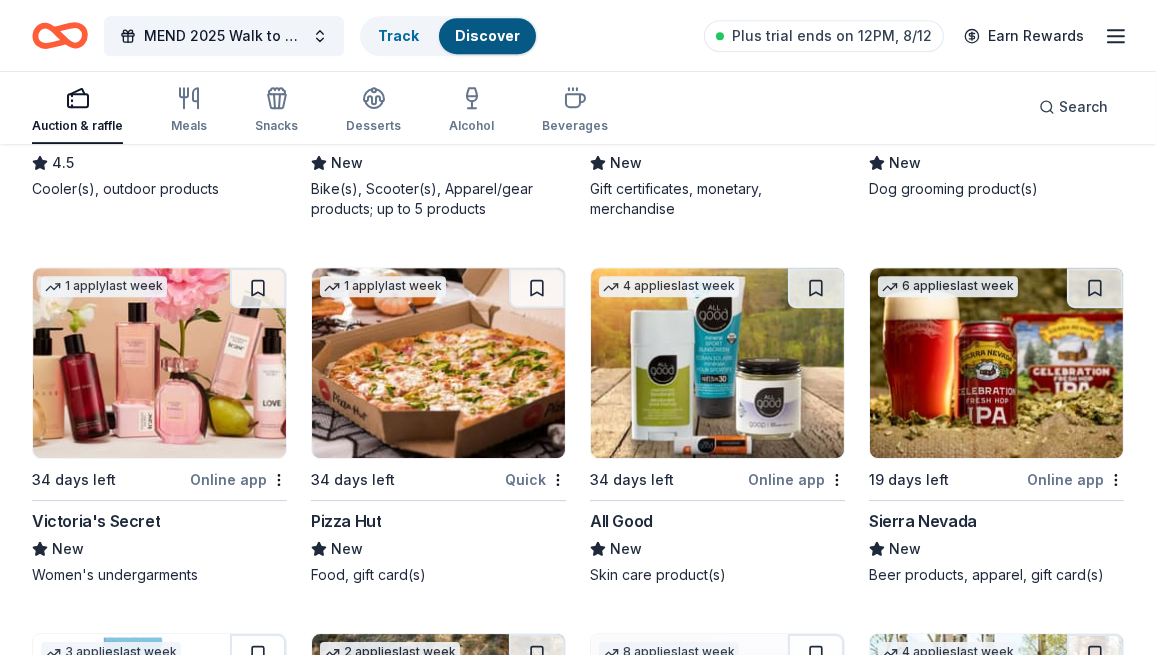 click on "Online app" at bounding box center (238, 479) 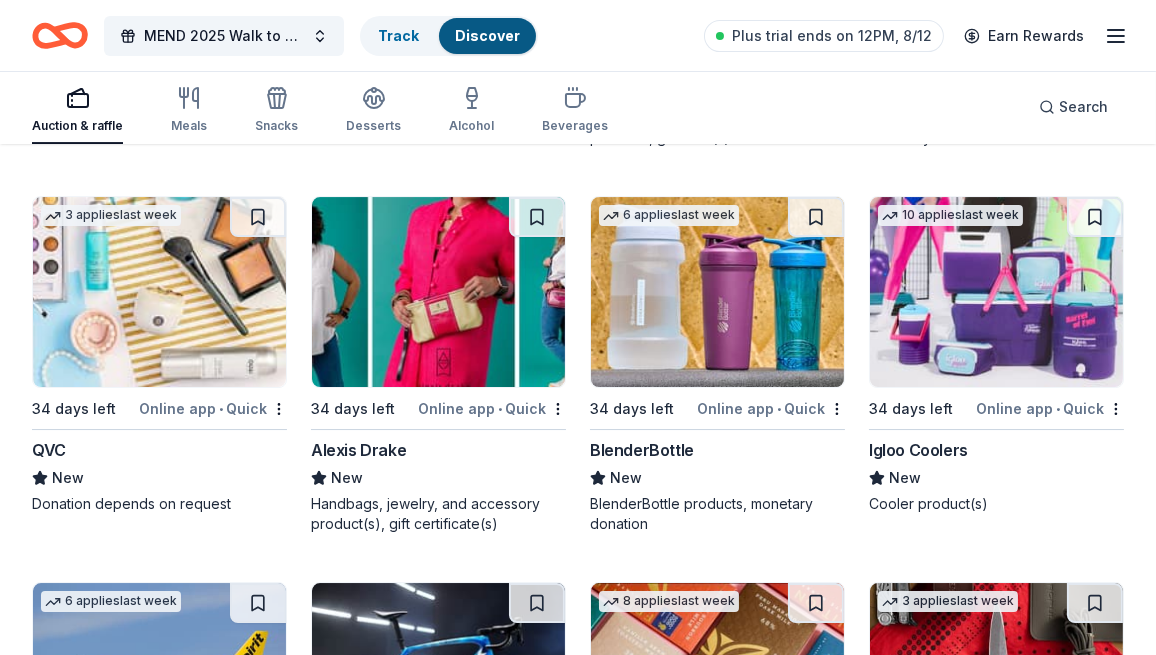 scroll, scrollTop: 22583, scrollLeft: 0, axis: vertical 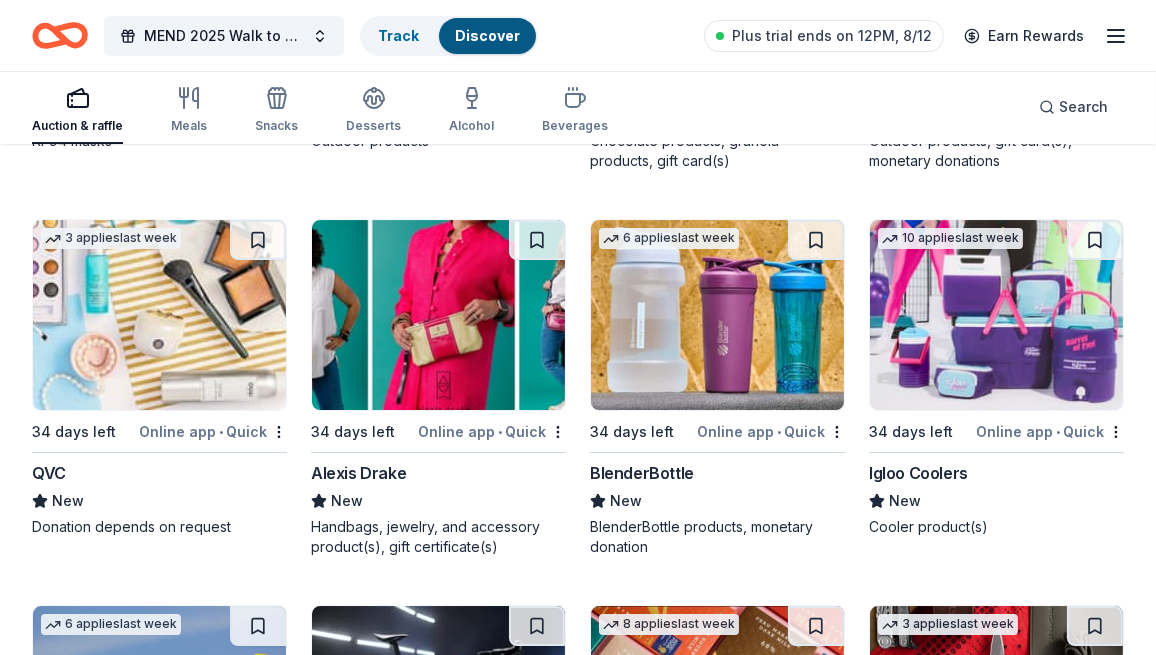 click on "Online app • Quick" at bounding box center [1050, 431] 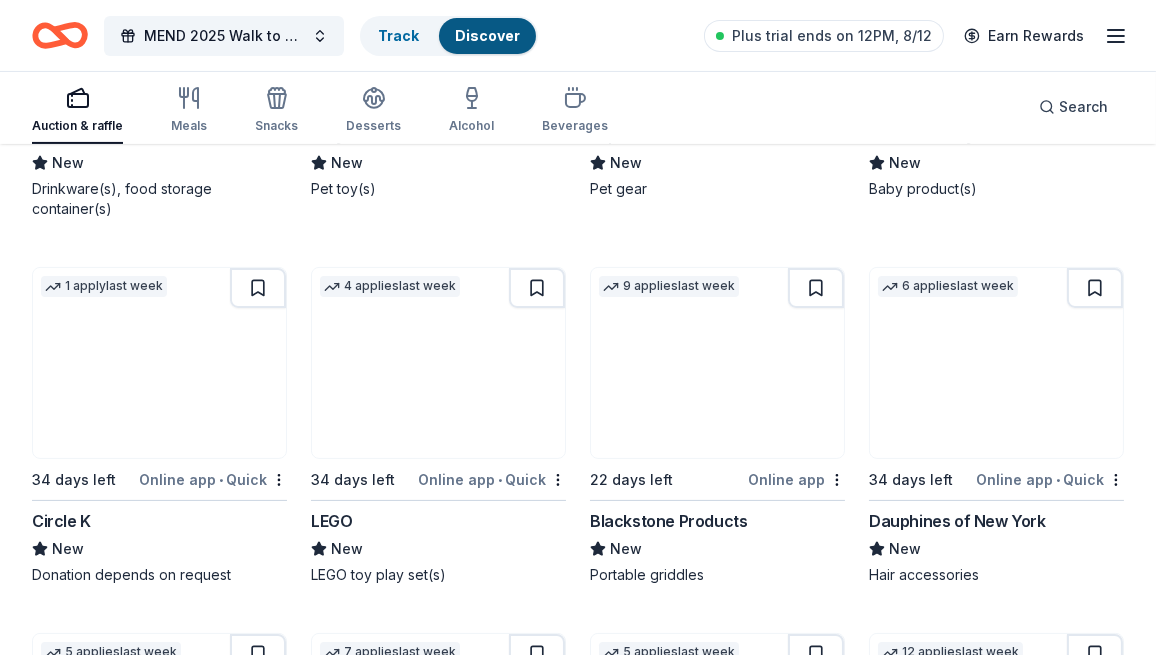 scroll, scrollTop: 24483, scrollLeft: 0, axis: vertical 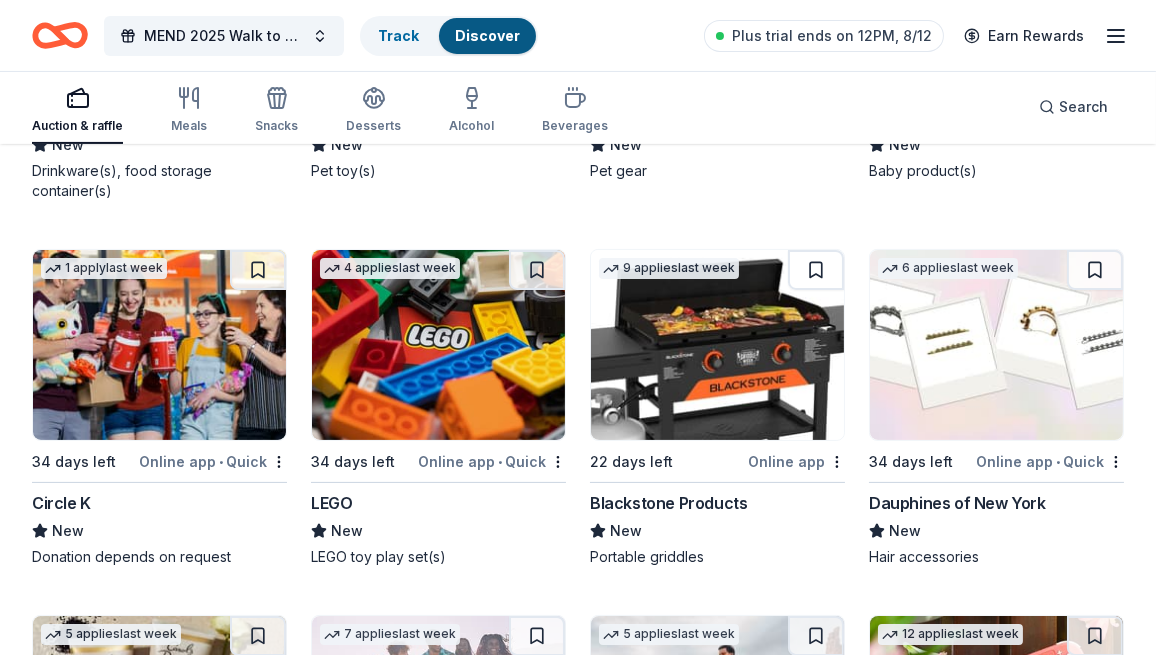 click on "Online app • Quick" at bounding box center [492, 461] 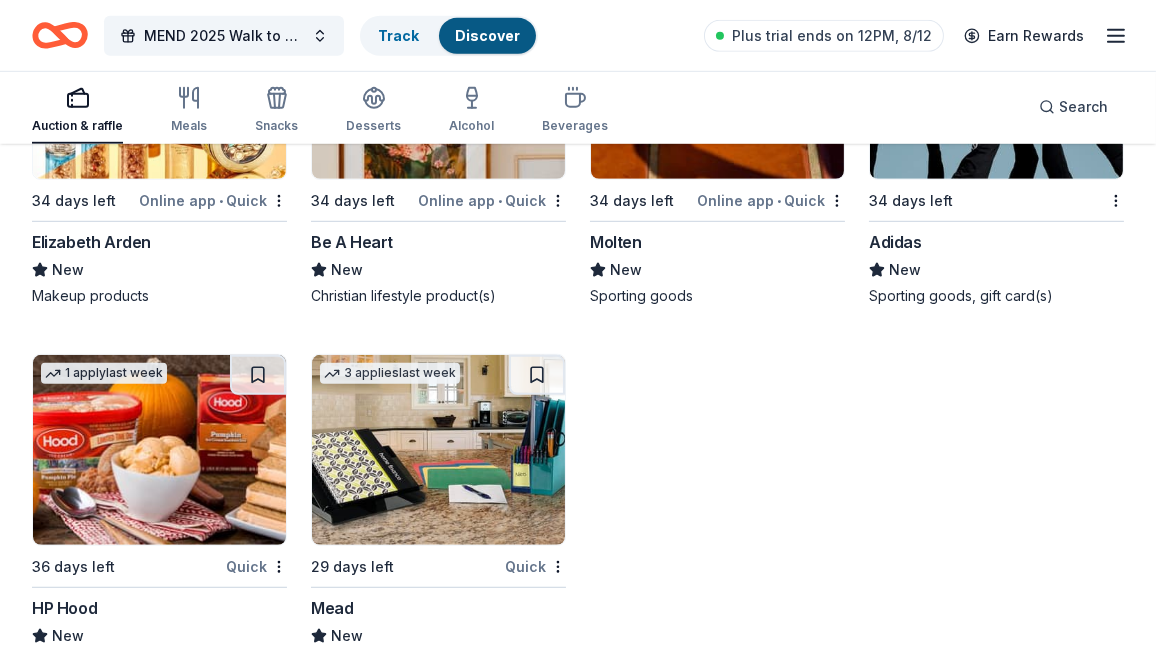 scroll, scrollTop: 25883, scrollLeft: 0, axis: vertical 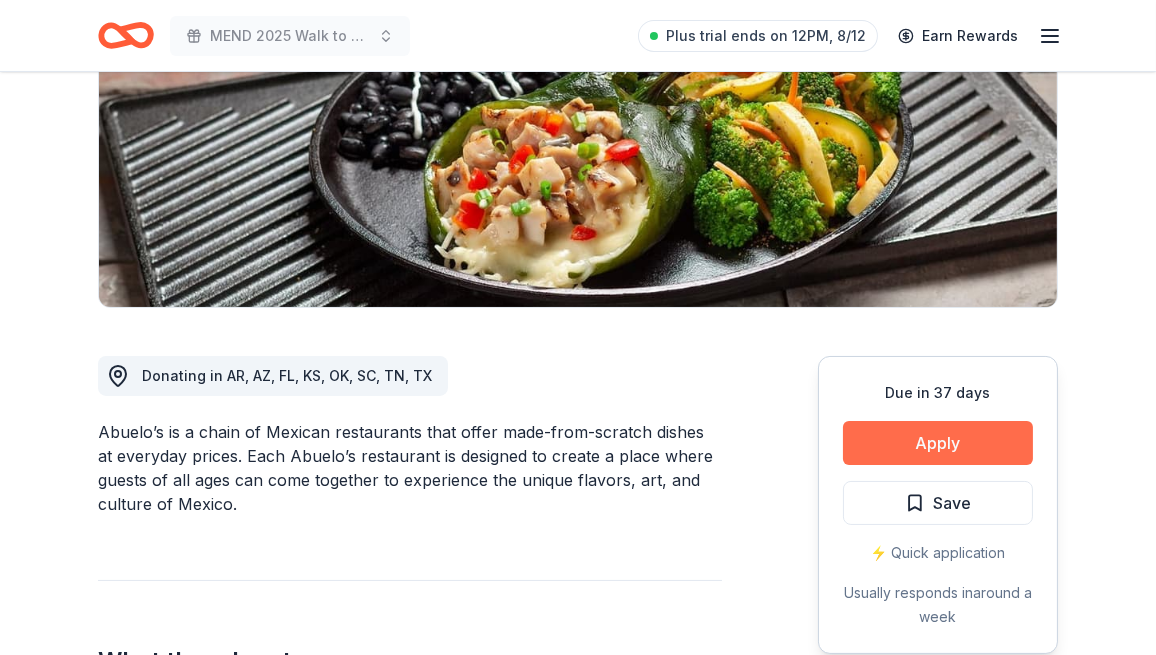 click on "Apply" at bounding box center [938, 443] 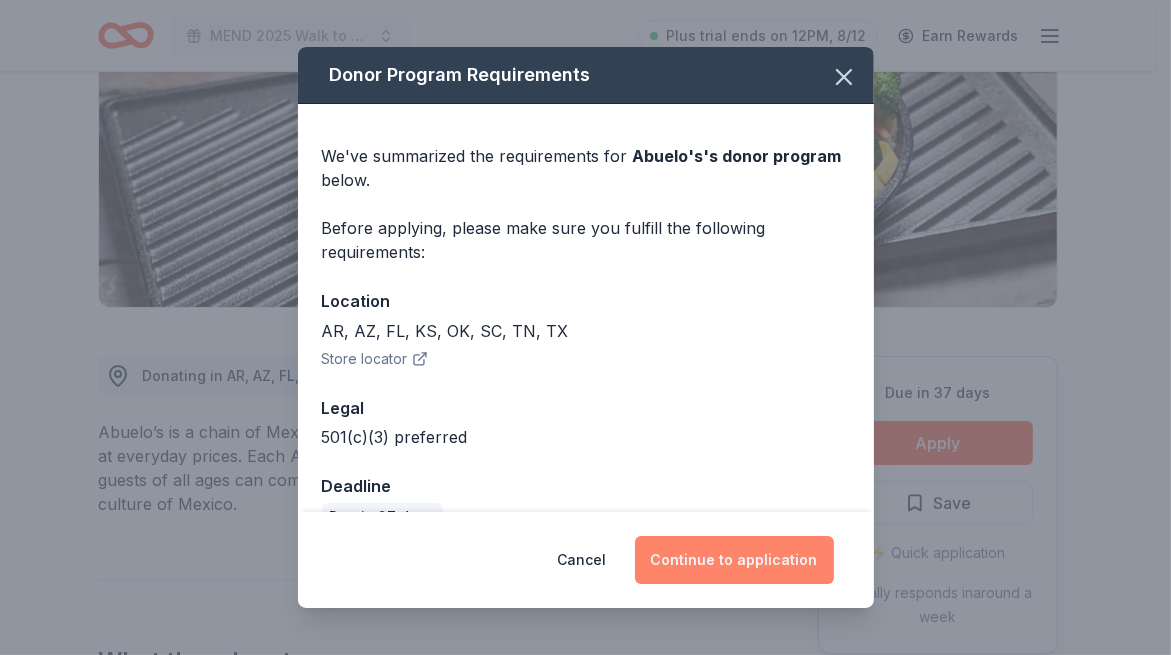 click on "Continue to application" at bounding box center [734, 560] 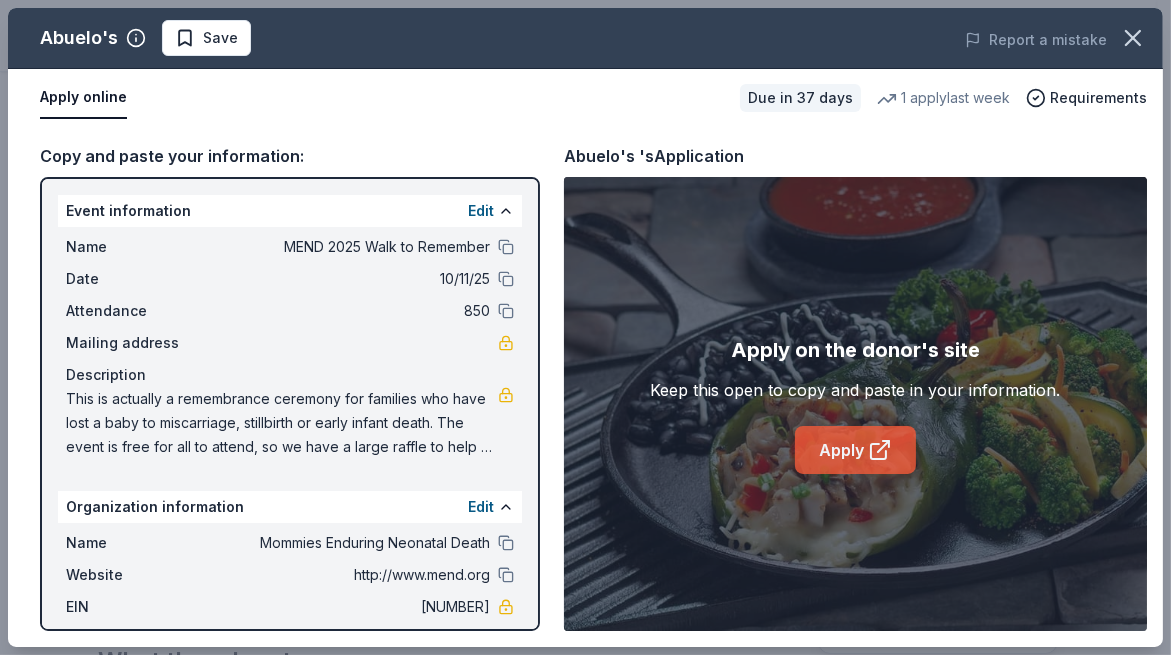 click on "Apply" at bounding box center [855, 450] 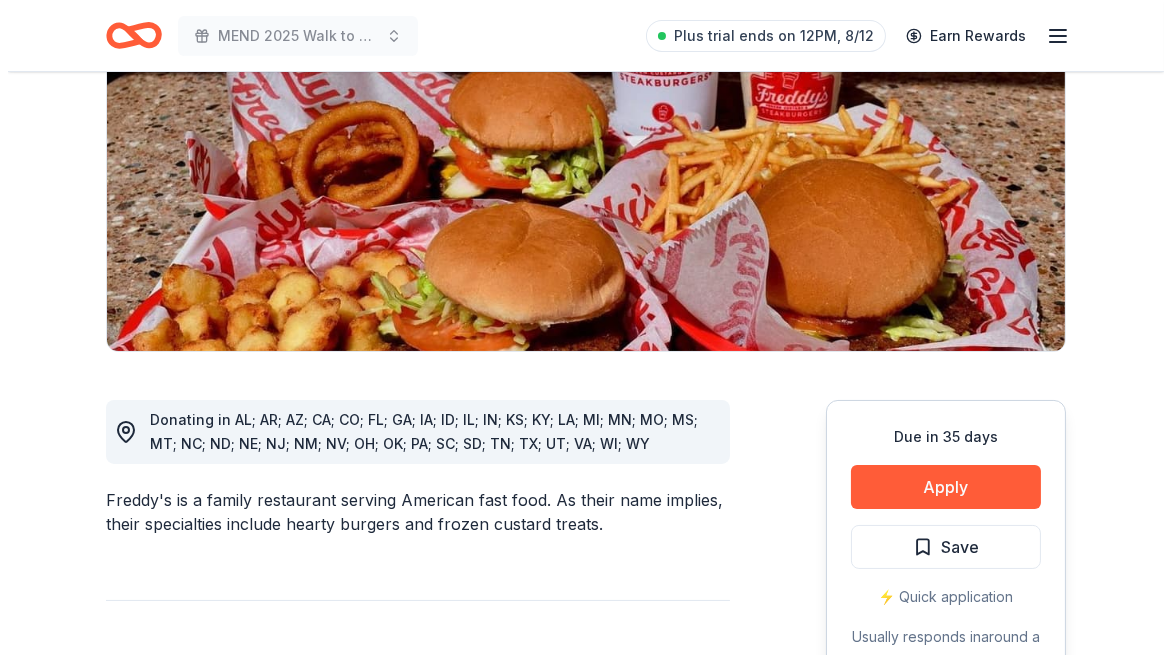 scroll, scrollTop: 300, scrollLeft: 0, axis: vertical 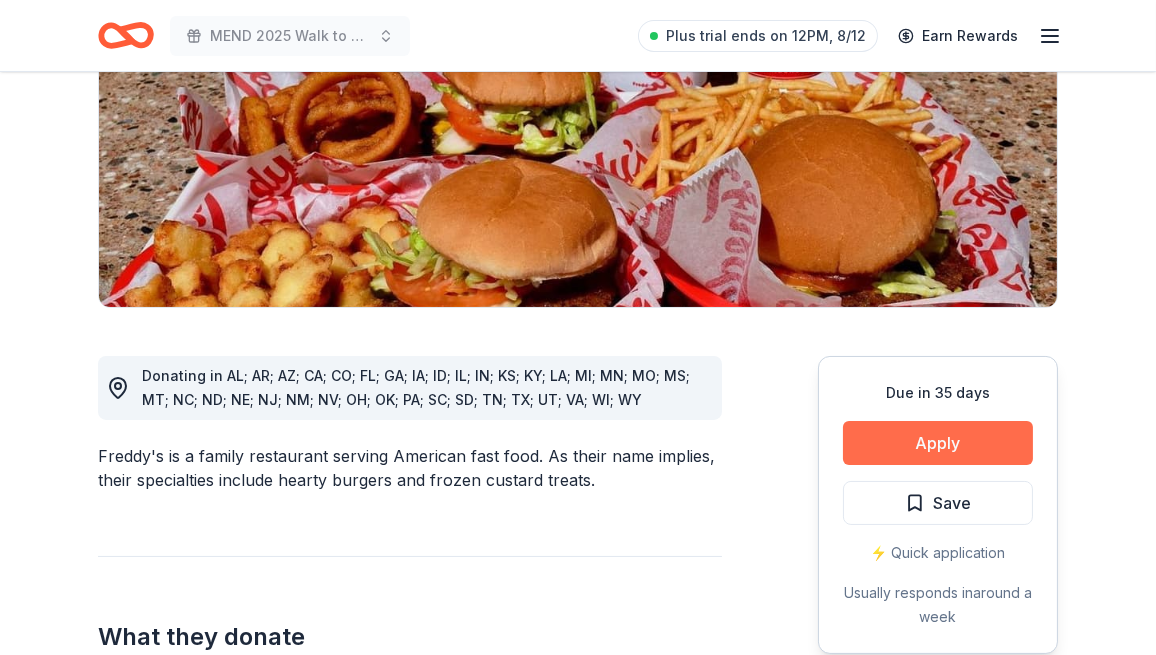 click on "Apply" at bounding box center (938, 443) 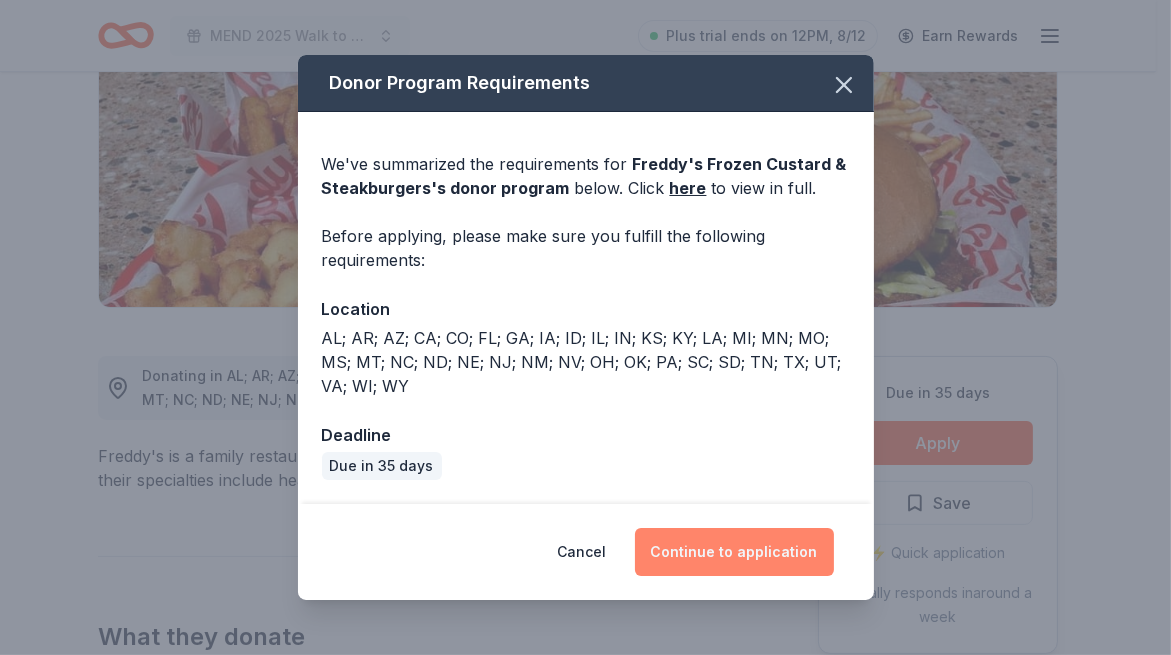 click on "Continue to application" at bounding box center [734, 552] 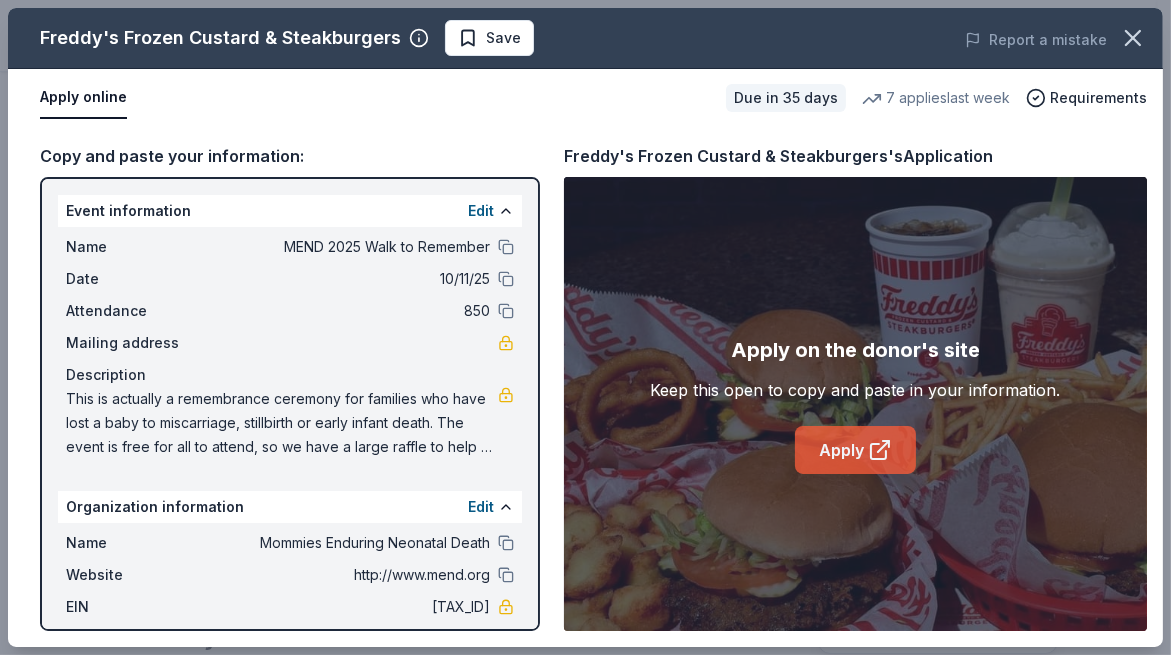 click on "Apply" at bounding box center [855, 450] 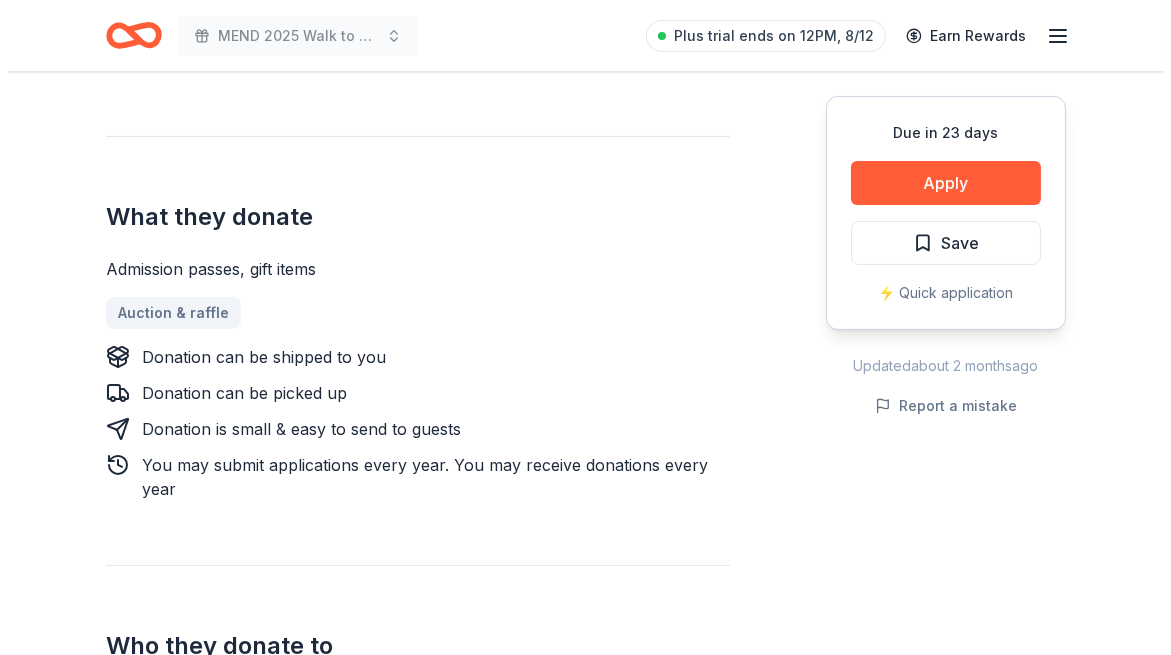 scroll, scrollTop: 500, scrollLeft: 0, axis: vertical 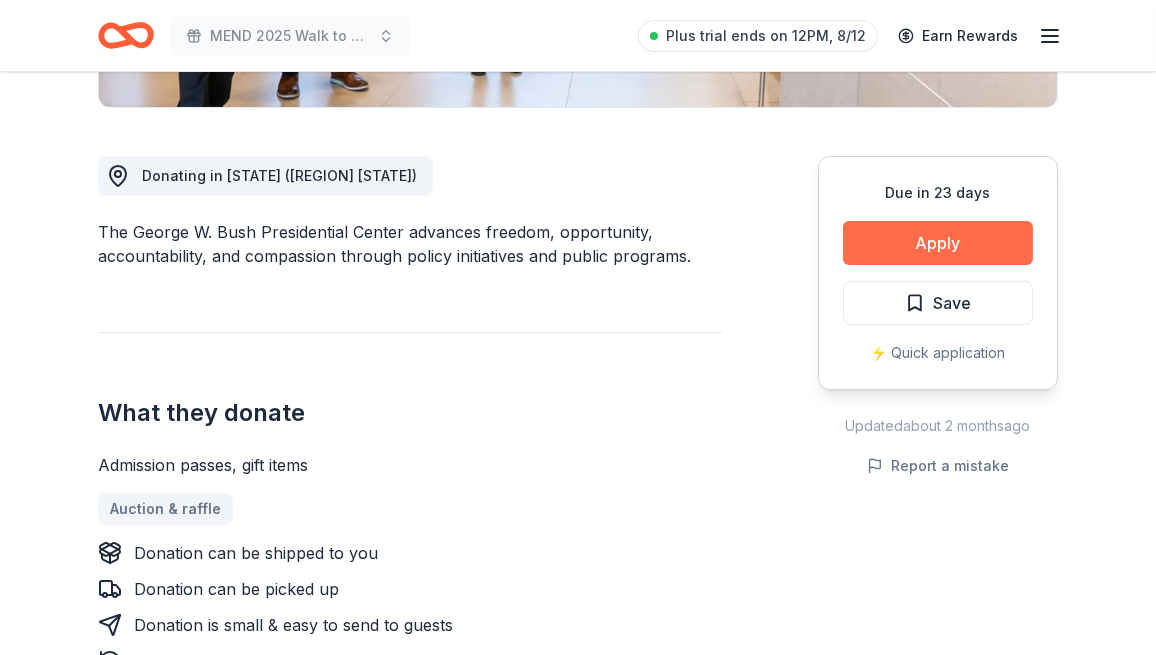 click on "Apply" at bounding box center [938, 243] 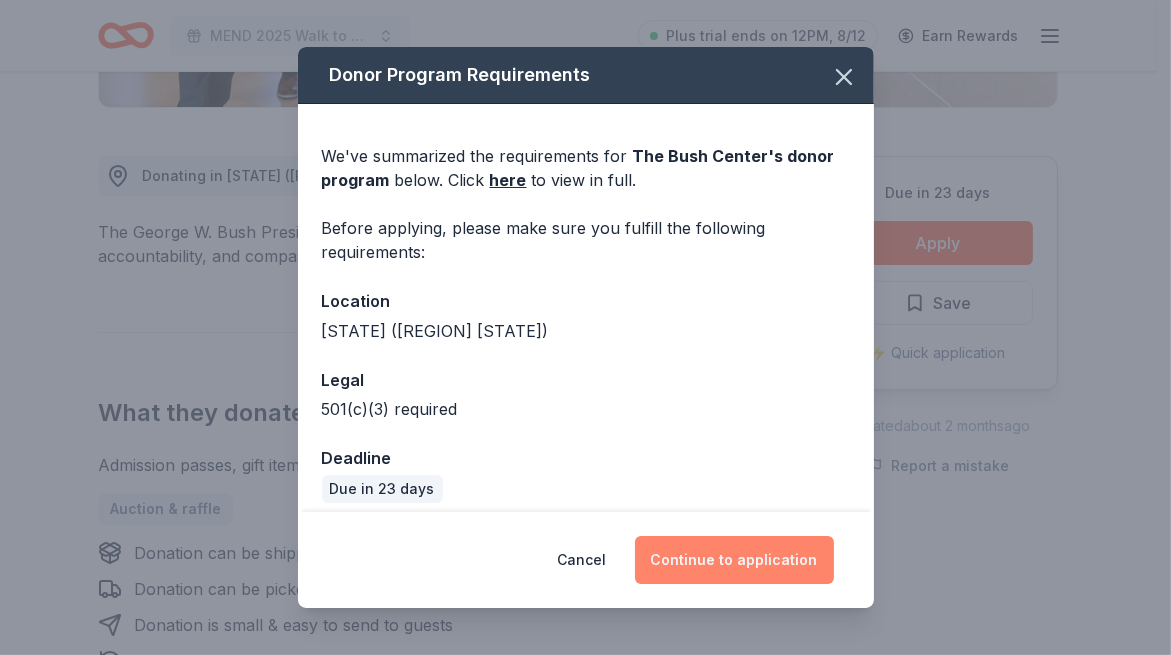 click on "Continue to application" at bounding box center [734, 560] 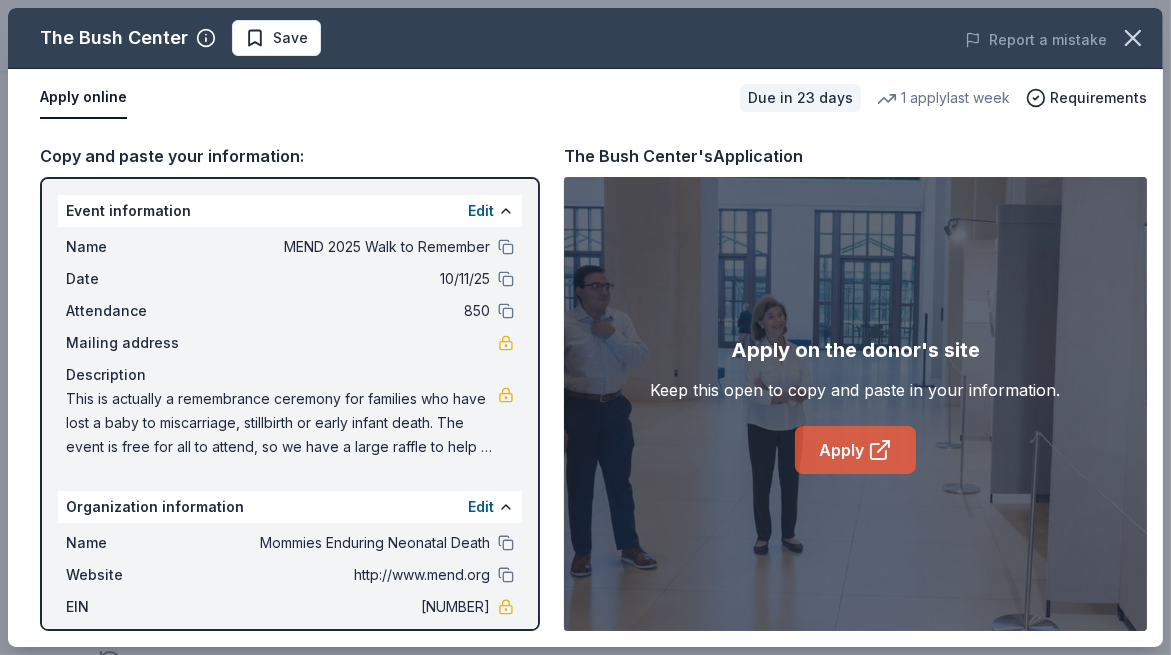 click on "Apply" at bounding box center [855, 450] 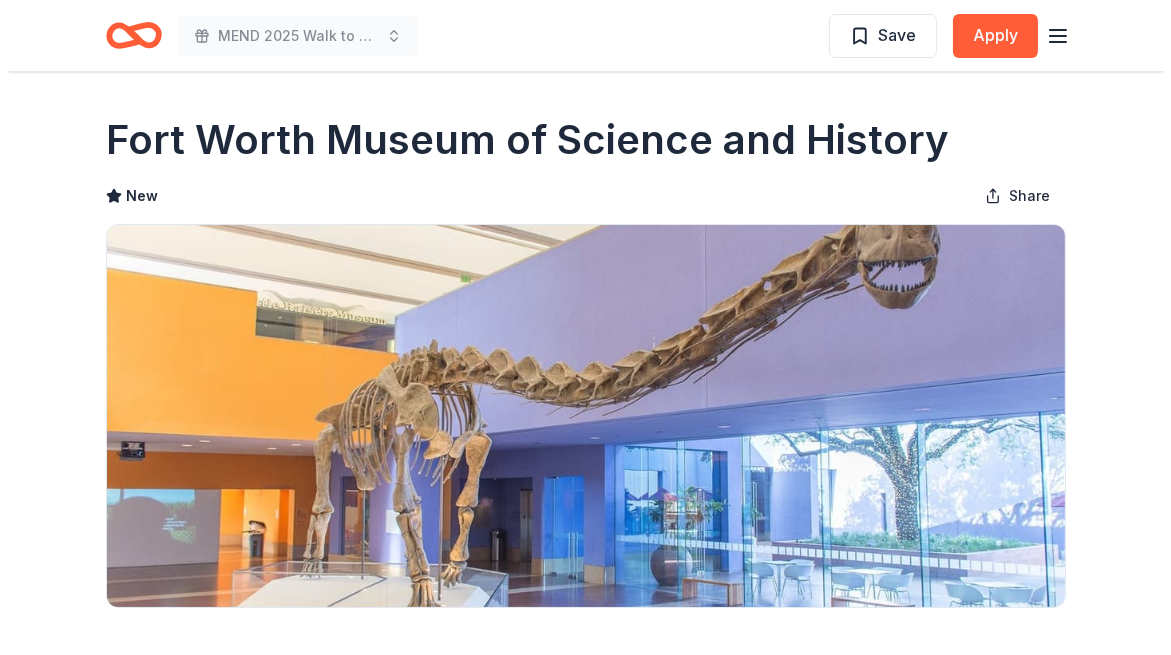 scroll, scrollTop: 400, scrollLeft: 0, axis: vertical 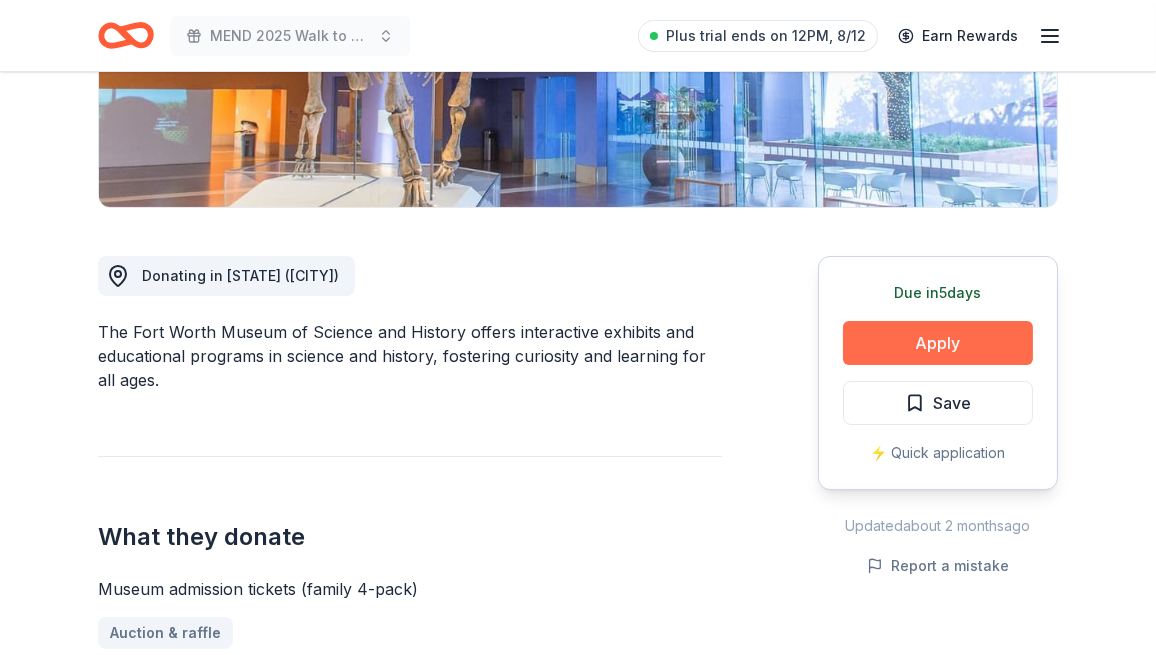 click on "Apply" at bounding box center [938, 343] 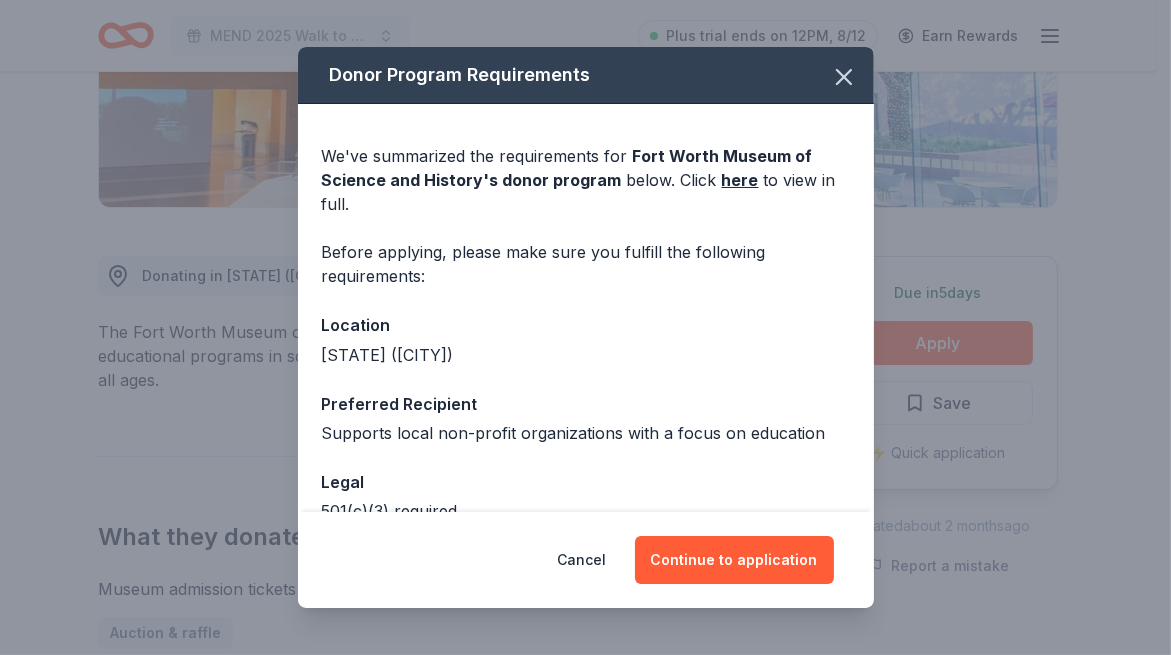 scroll, scrollTop: 0, scrollLeft: 0, axis: both 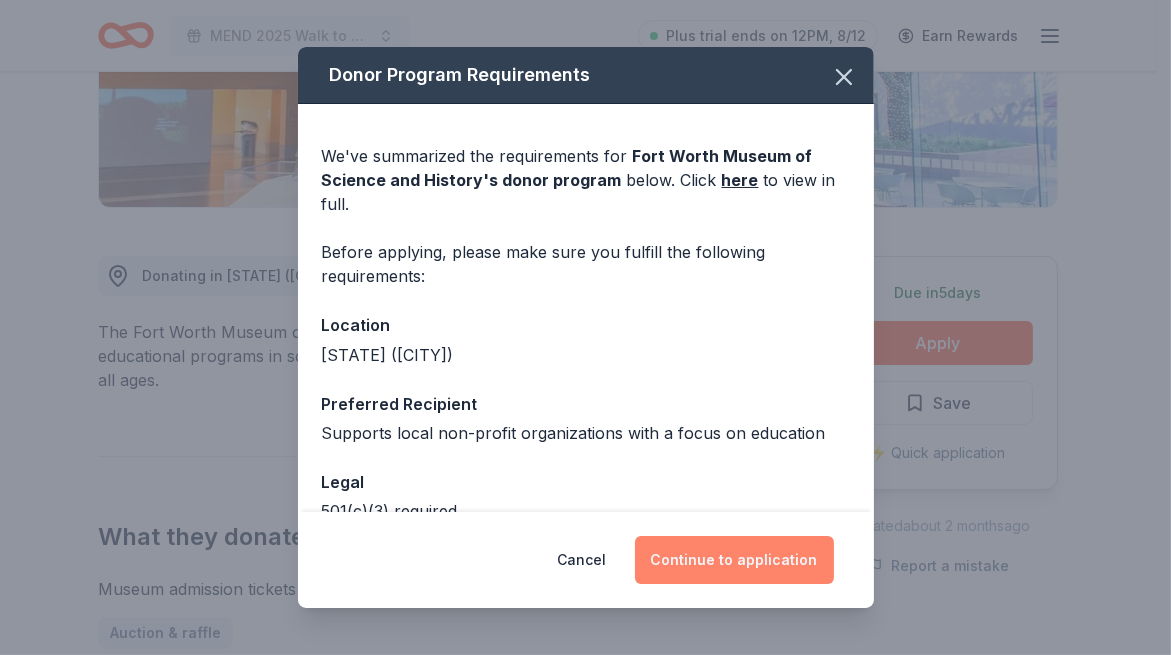 click on "Continue to application" at bounding box center [734, 560] 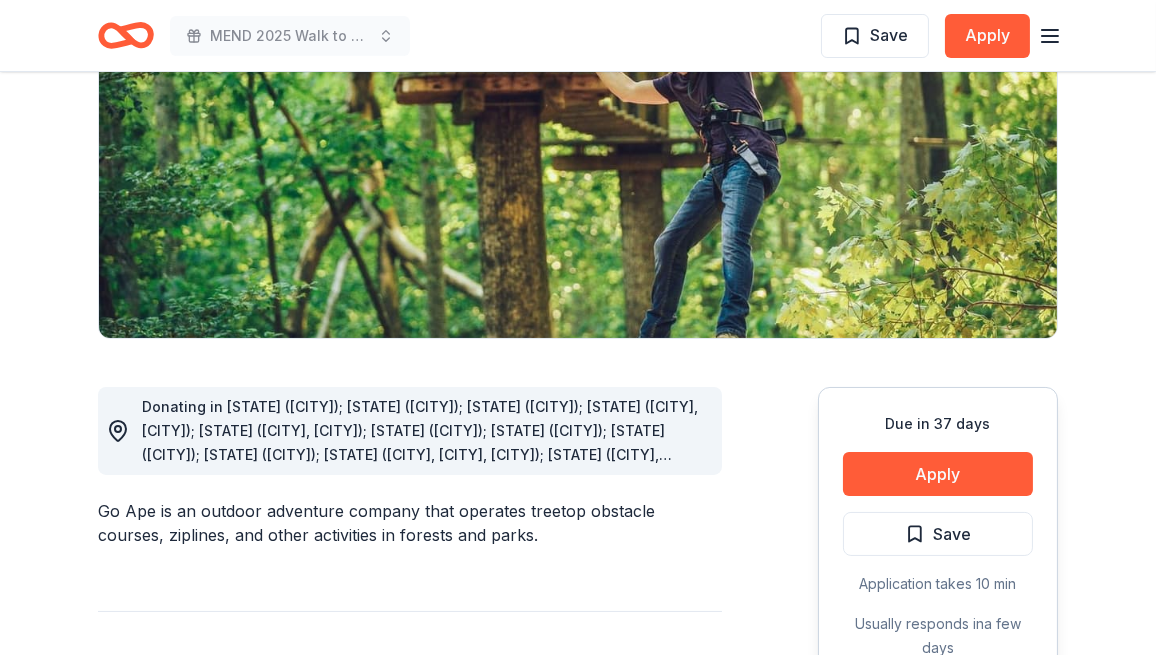 scroll, scrollTop: 100, scrollLeft: 0, axis: vertical 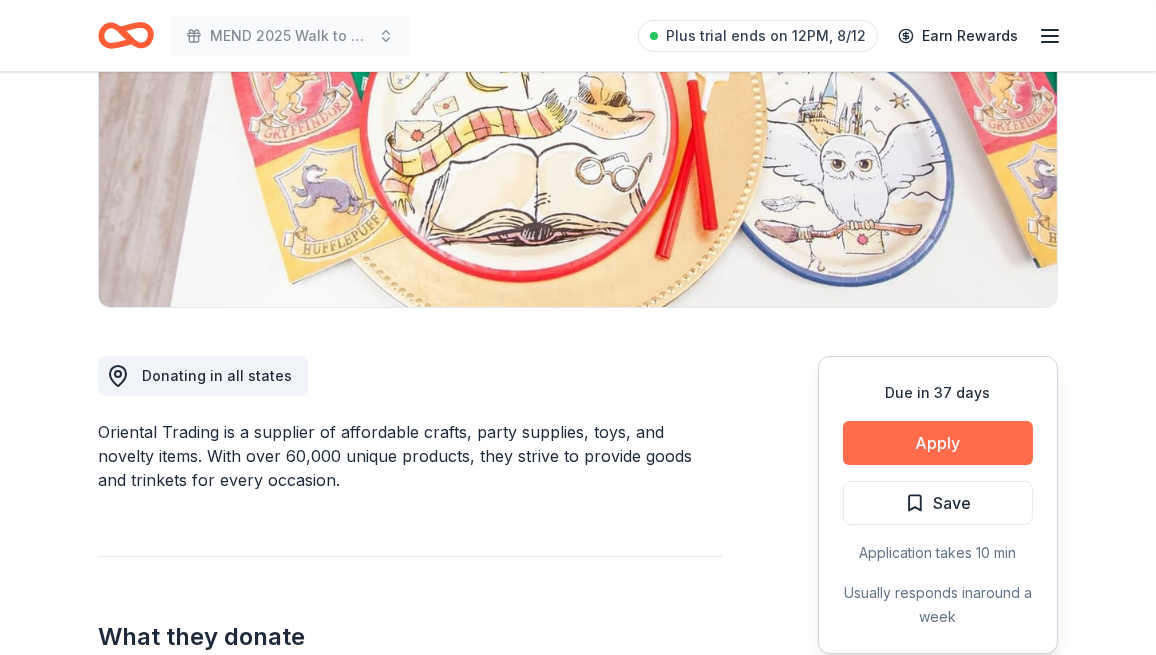 click on "Apply" at bounding box center (938, 443) 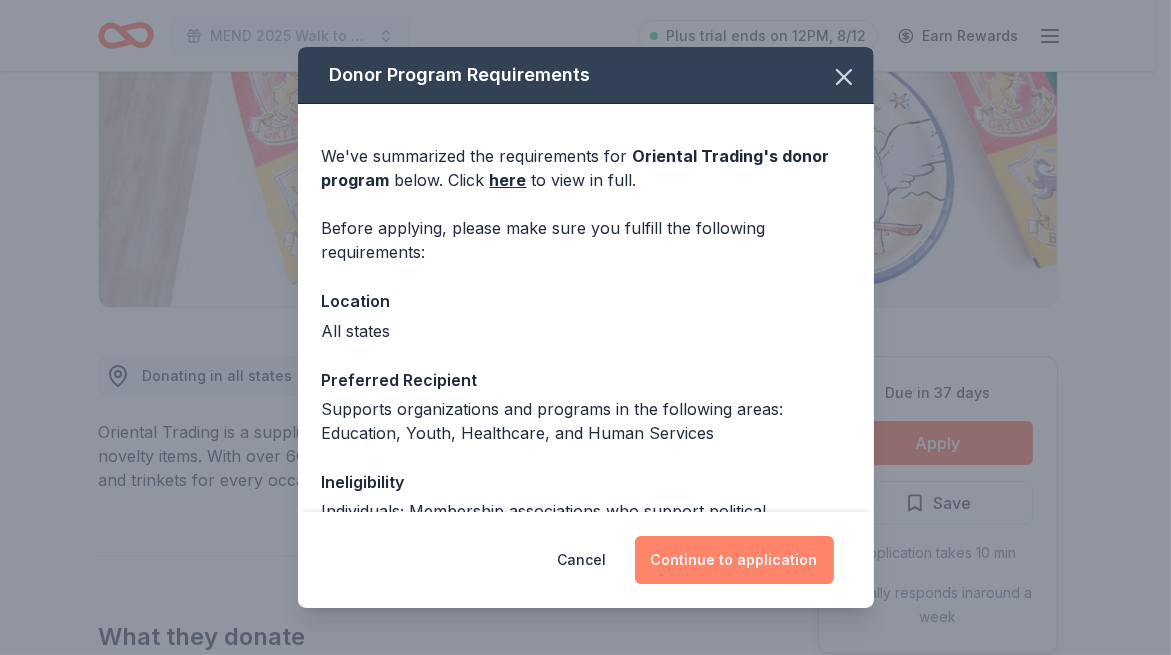 click on "Continue to application" at bounding box center [734, 560] 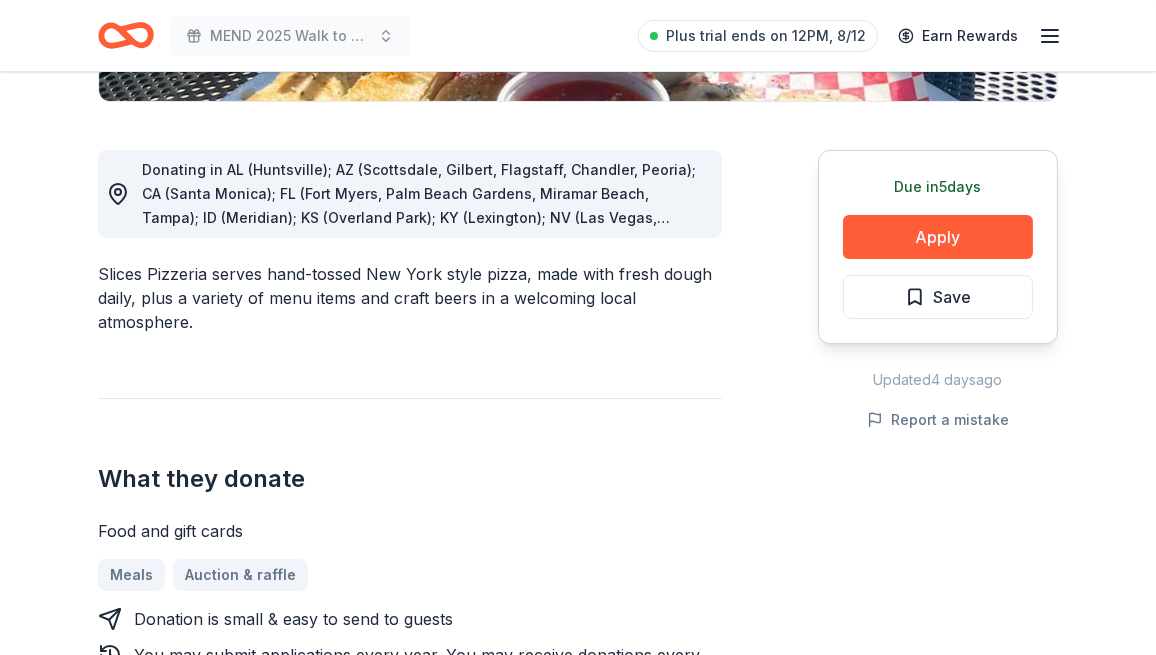 scroll, scrollTop: 500, scrollLeft: 0, axis: vertical 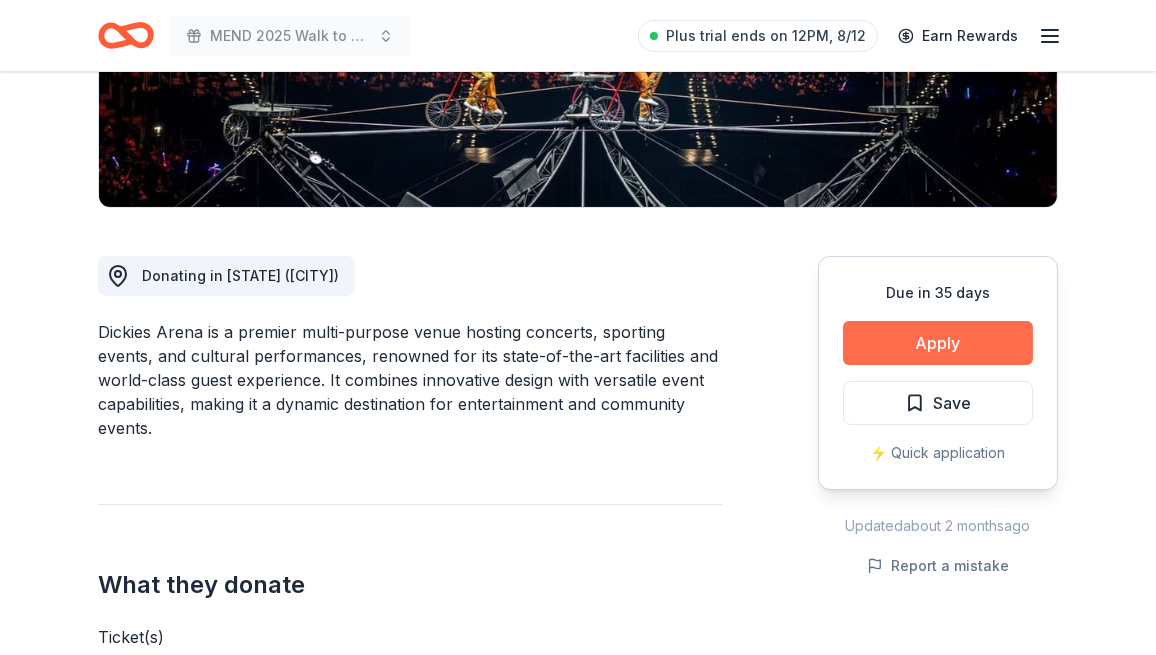 click on "Apply" at bounding box center (938, 343) 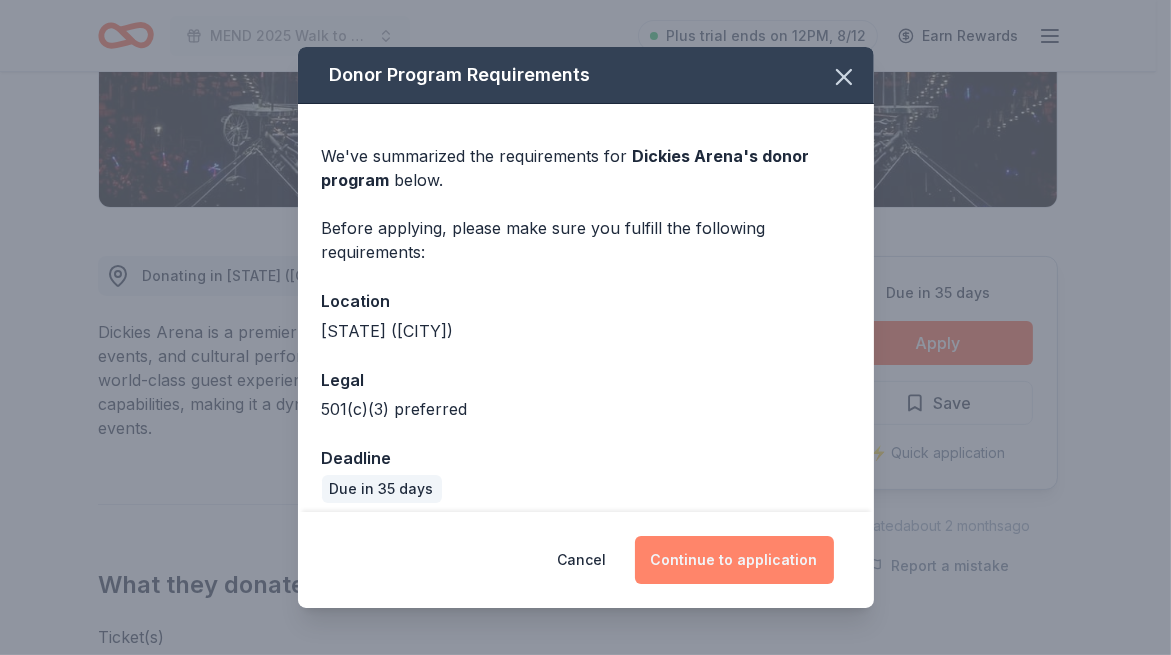drag, startPoint x: 792, startPoint y: 557, endPoint x: 792, endPoint y: 545, distance: 12 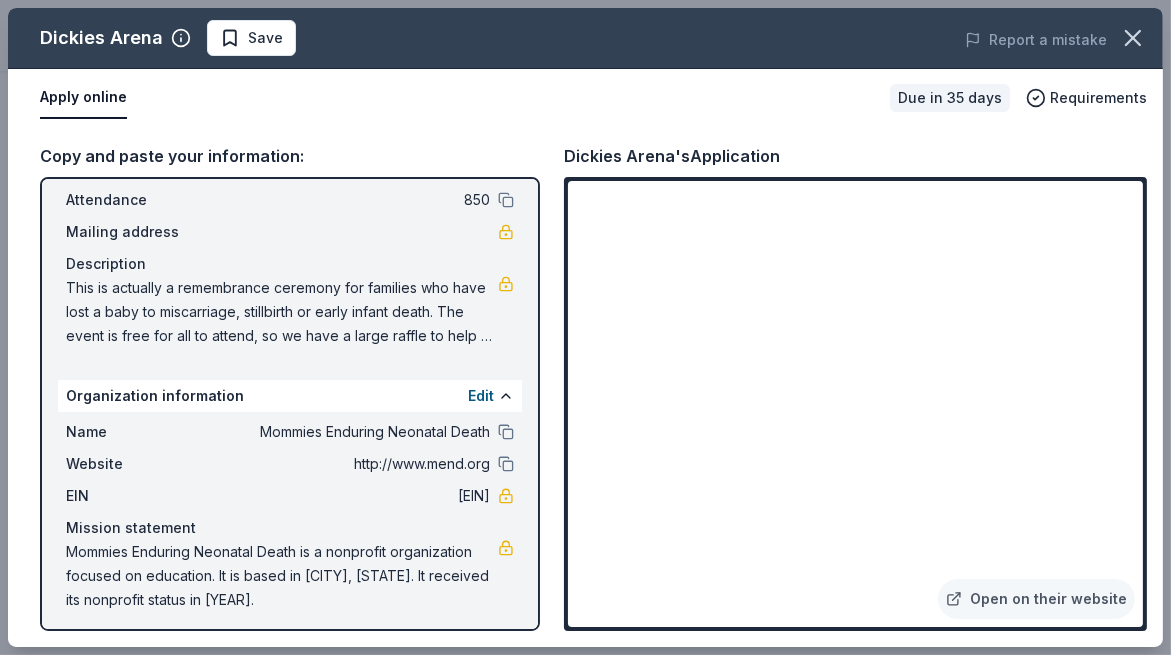 scroll, scrollTop: 116, scrollLeft: 0, axis: vertical 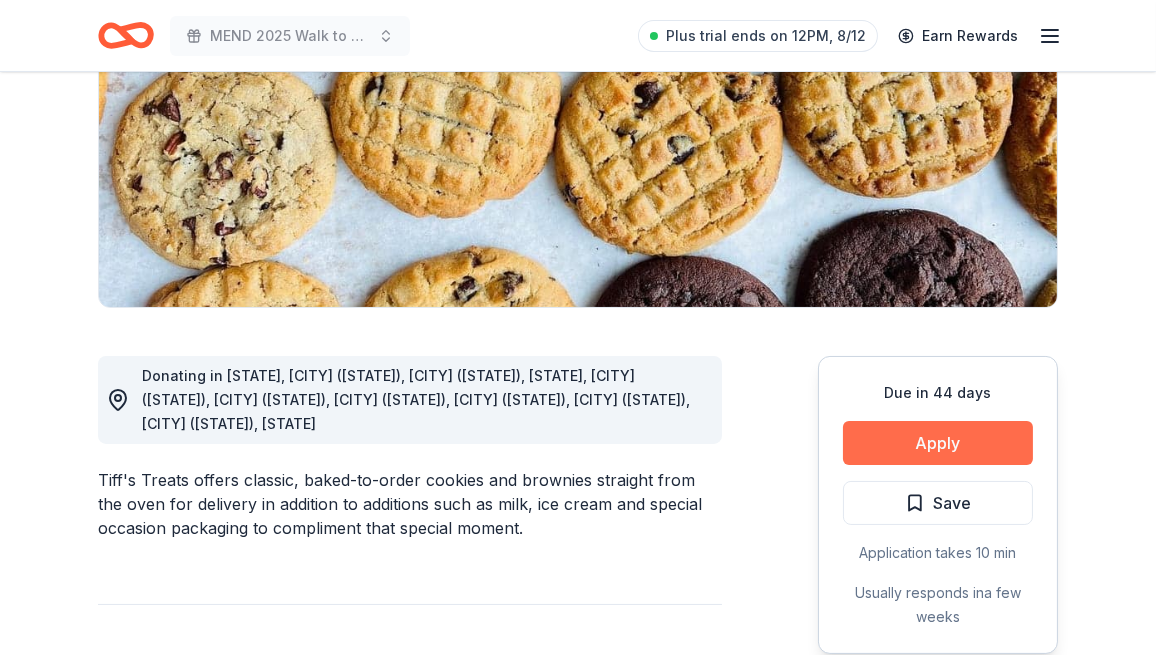click on "Apply" at bounding box center (938, 443) 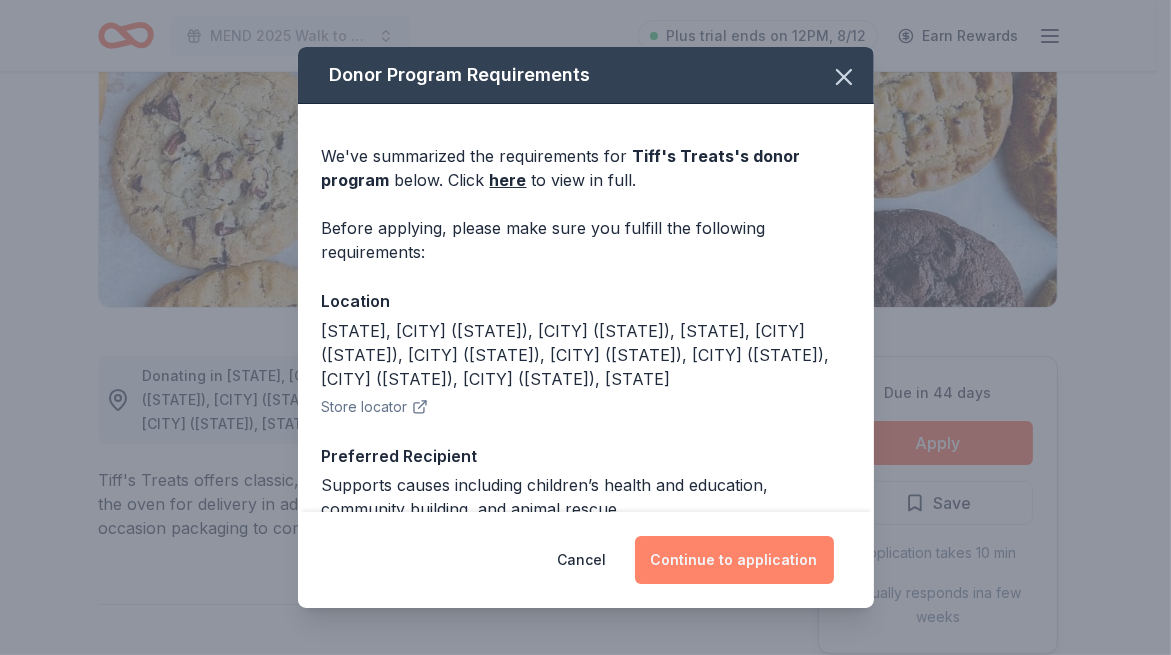 click on "Continue to application" at bounding box center (734, 560) 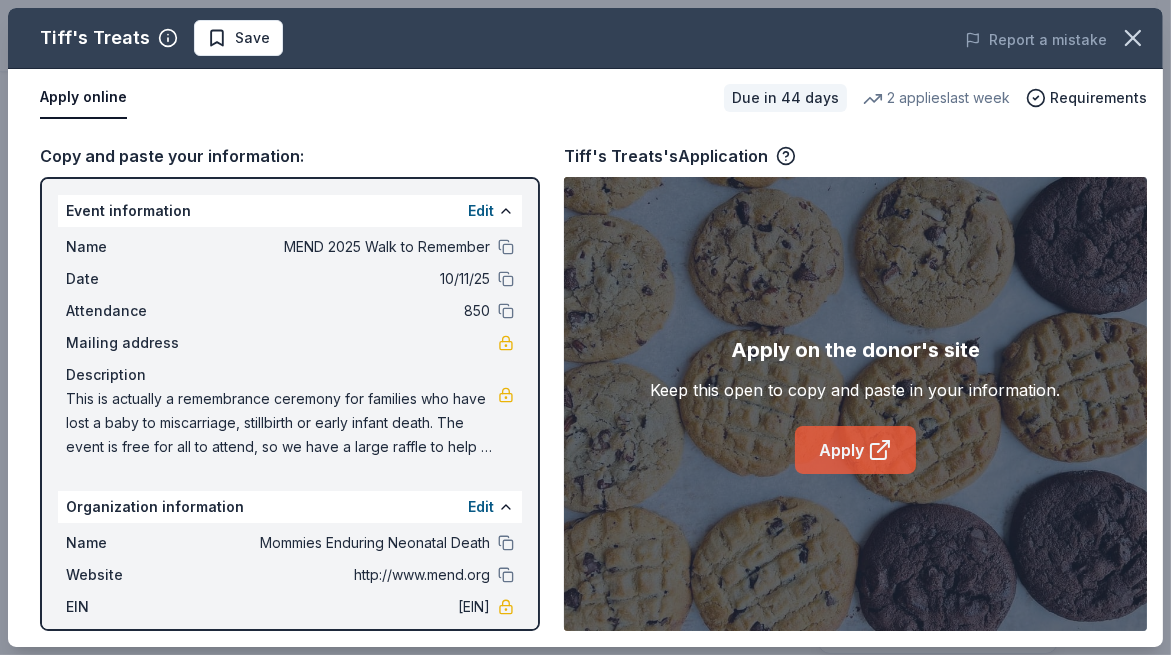 click on "Apply" at bounding box center (855, 450) 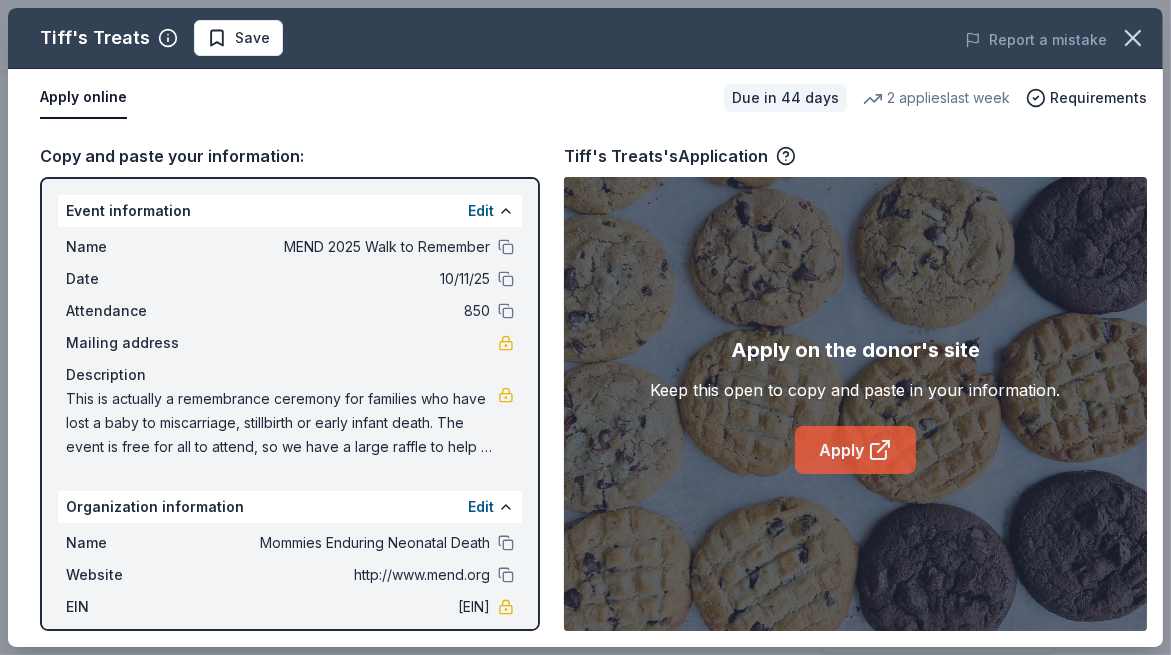click on "Apply" at bounding box center [855, 450] 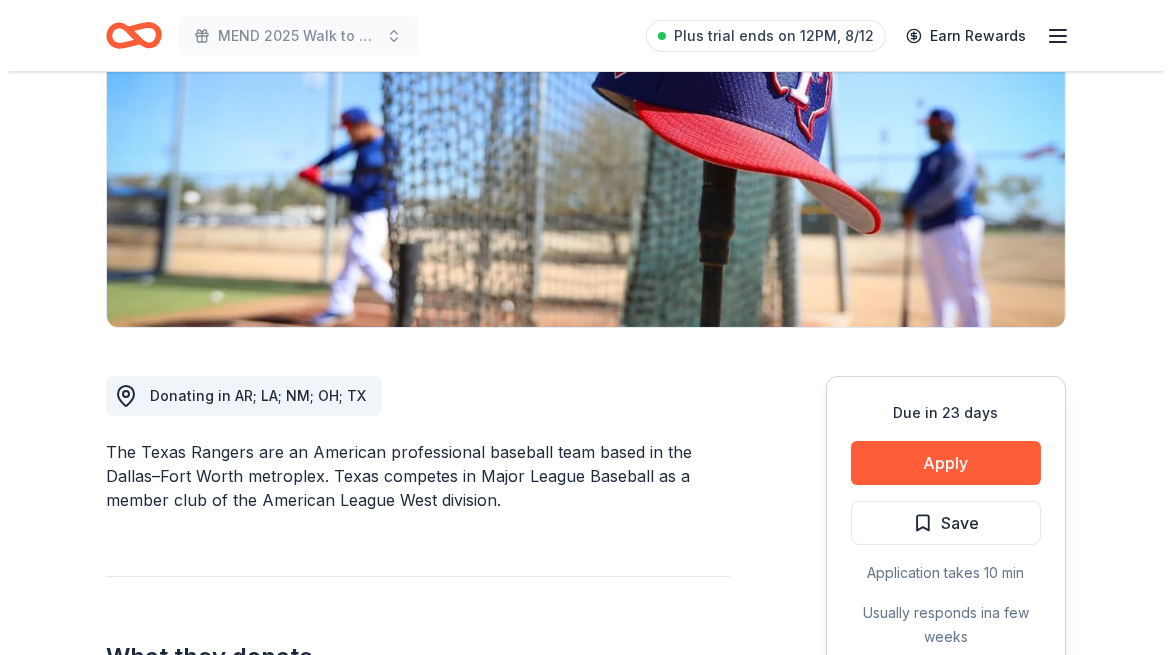 scroll, scrollTop: 300, scrollLeft: 0, axis: vertical 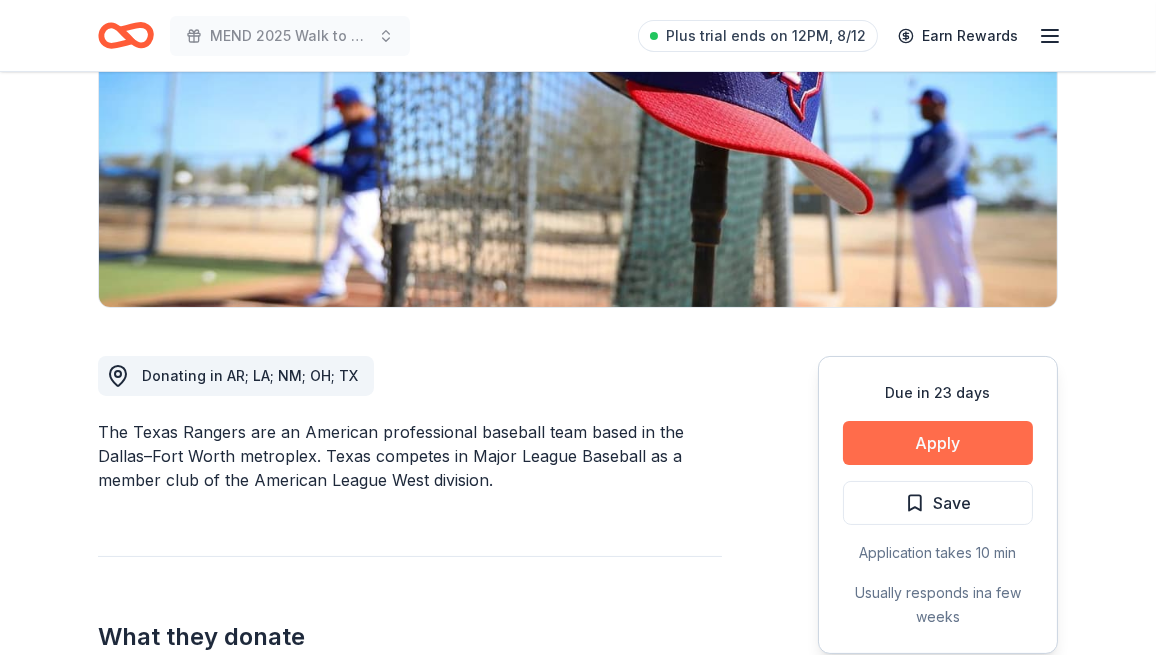 click on "Apply" at bounding box center [938, 443] 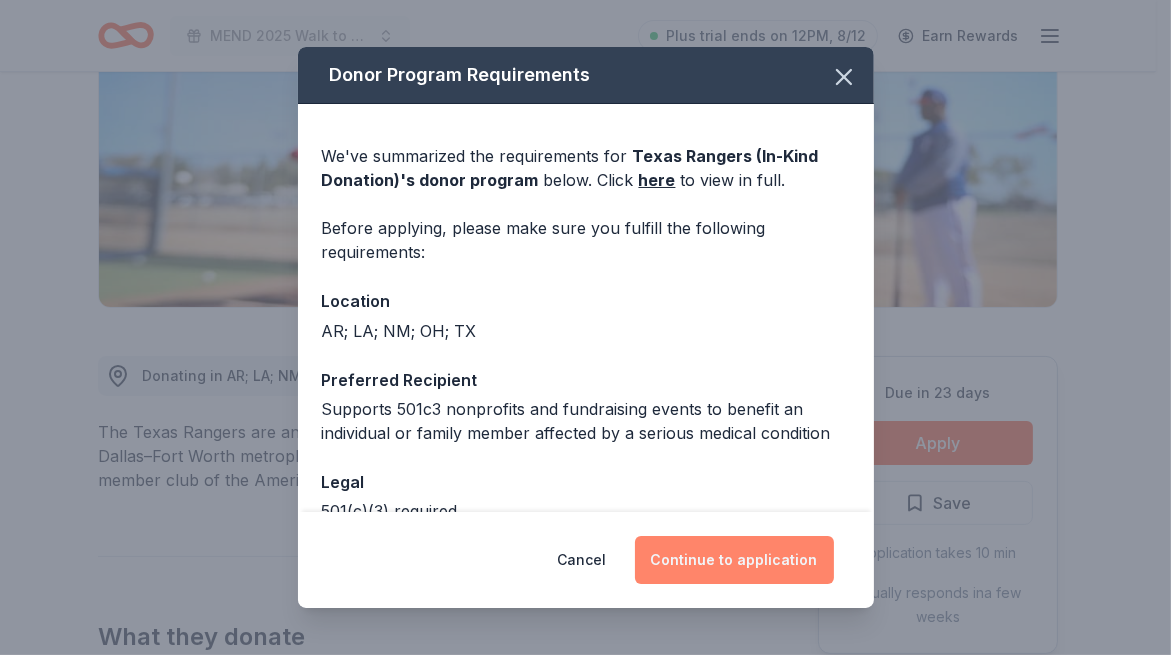 click on "Continue to application" at bounding box center (734, 560) 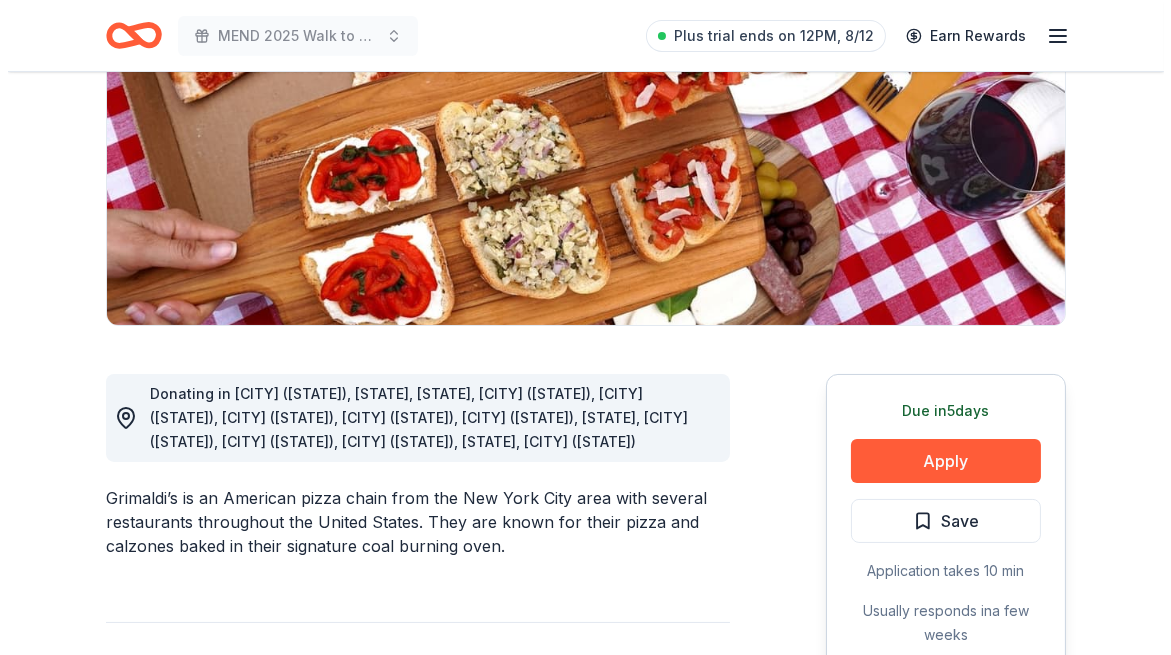 scroll, scrollTop: 300, scrollLeft: 0, axis: vertical 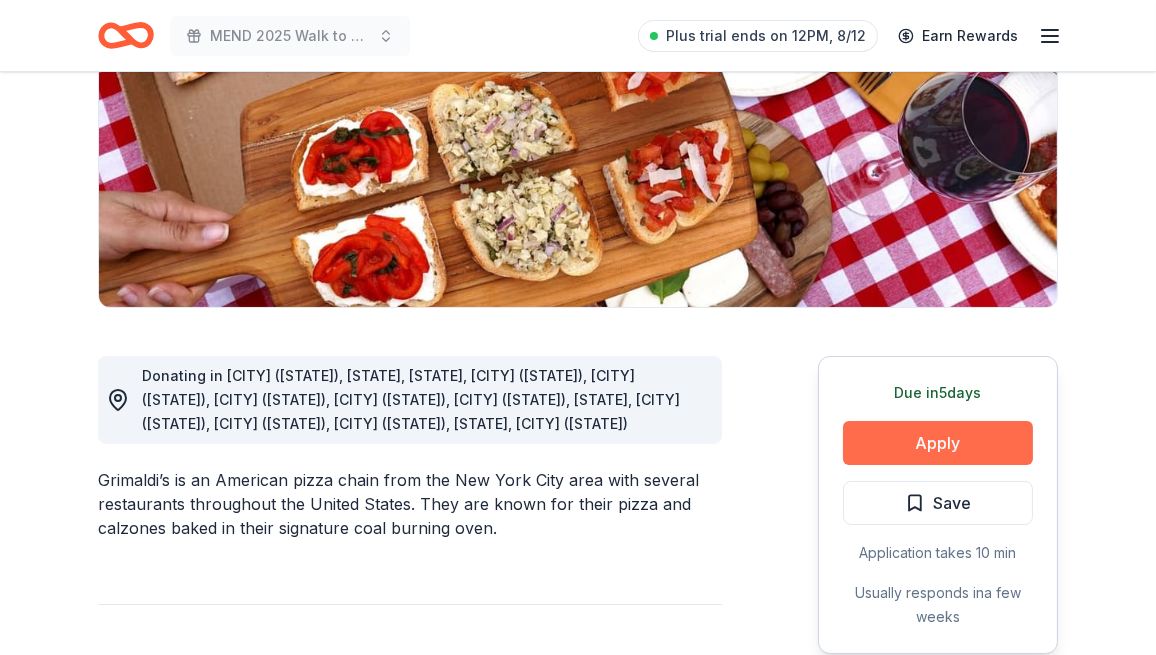 click on "Apply" at bounding box center (938, 443) 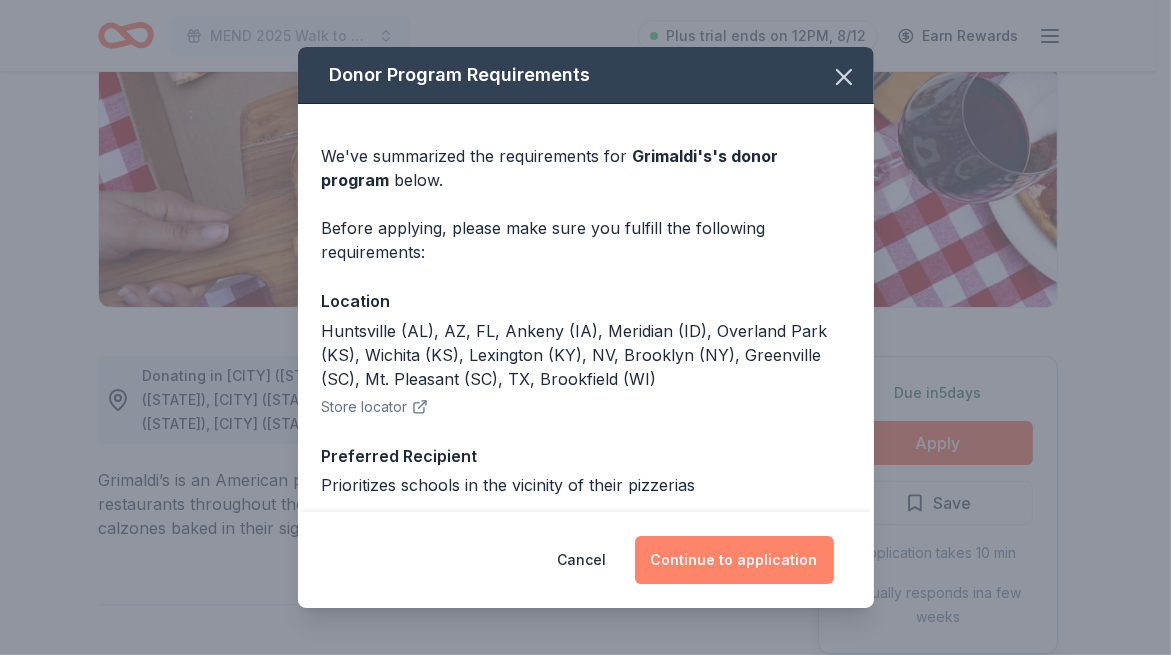 click on "Continue to application" at bounding box center (734, 560) 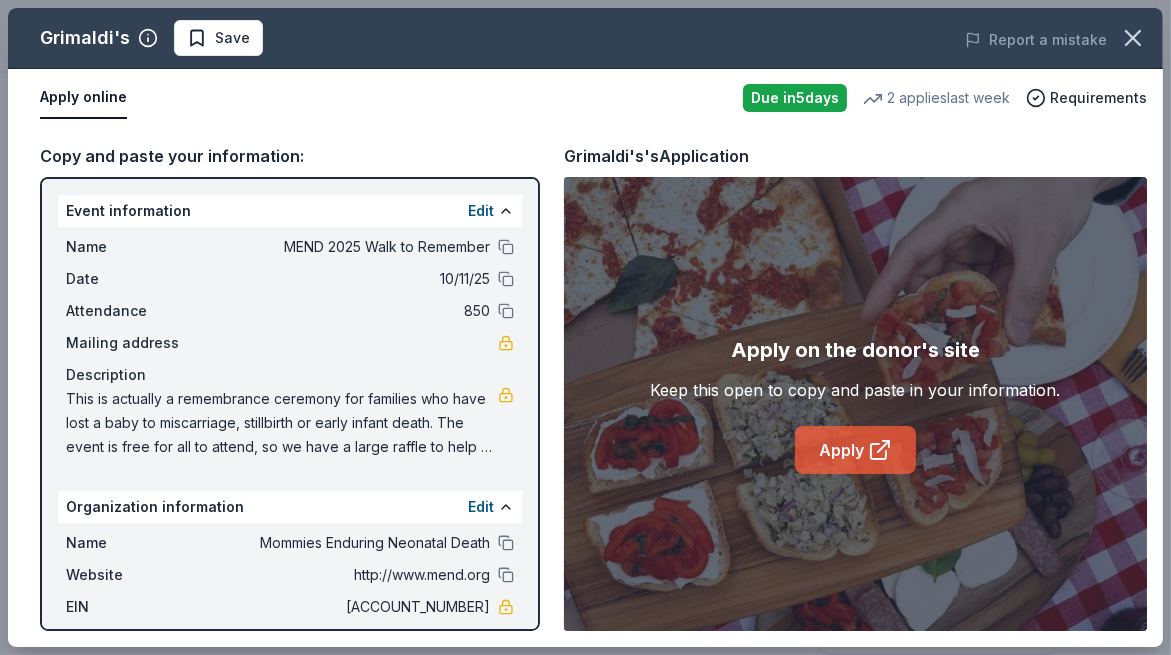 click on "Apply" at bounding box center (855, 450) 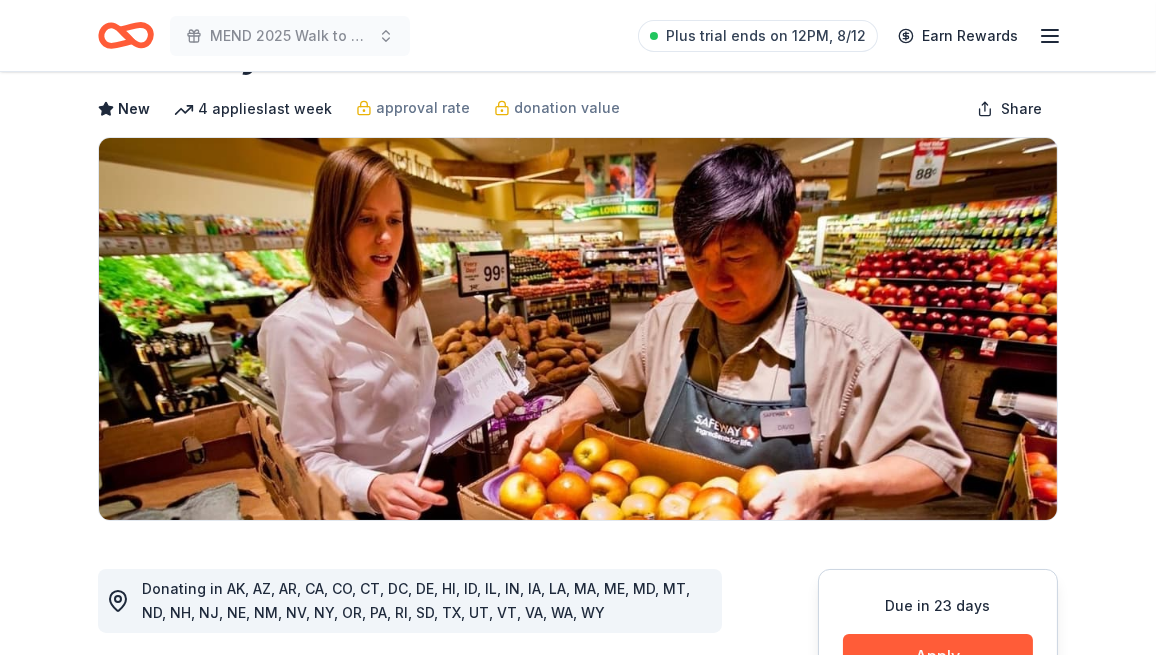 scroll, scrollTop: 400, scrollLeft: 0, axis: vertical 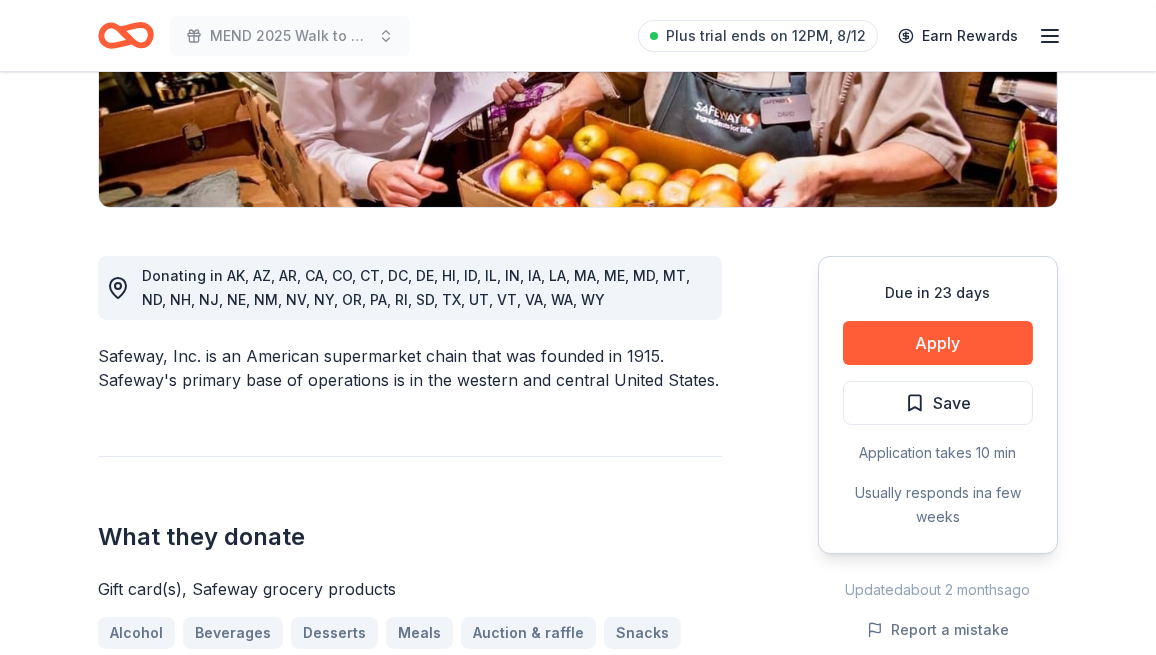 click on "Donating in AK, AZ, AR, CA, CO, CT, DC, DE, HI, ID, IL, IN, IA, LA, MA, ME, MD, MT, ND, NH, NJ, NE, NM, NV, NY, OR, PA, RI, SD, TX, UT, VT, VA, WA, WY" at bounding box center (416, 287) 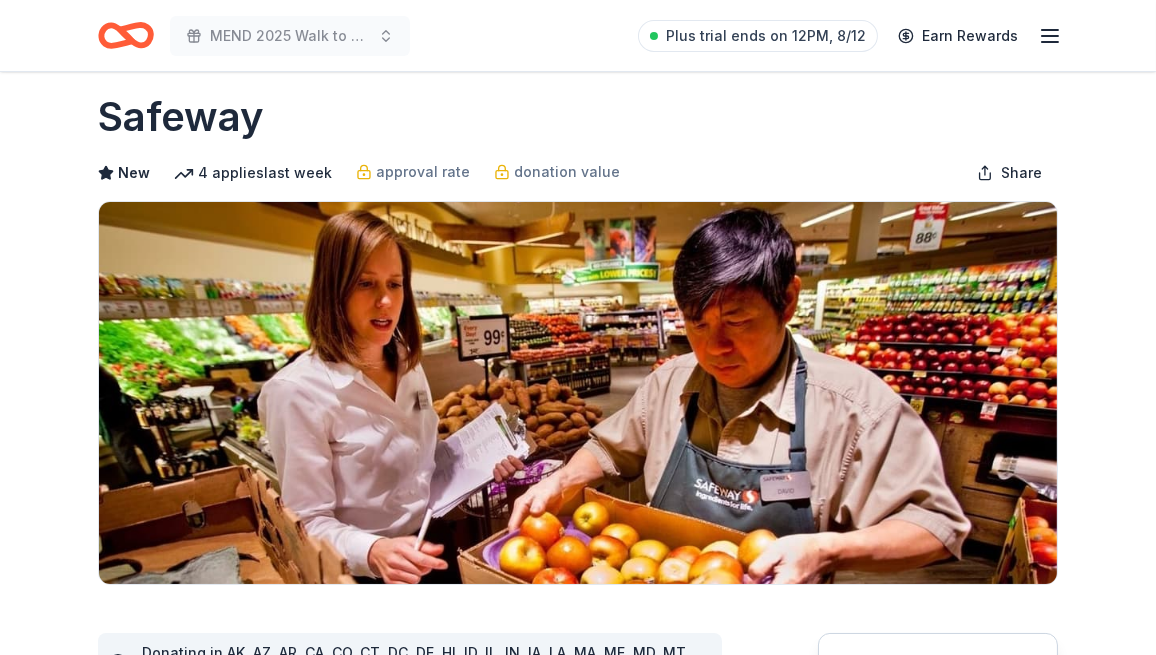 scroll, scrollTop: 0, scrollLeft: 0, axis: both 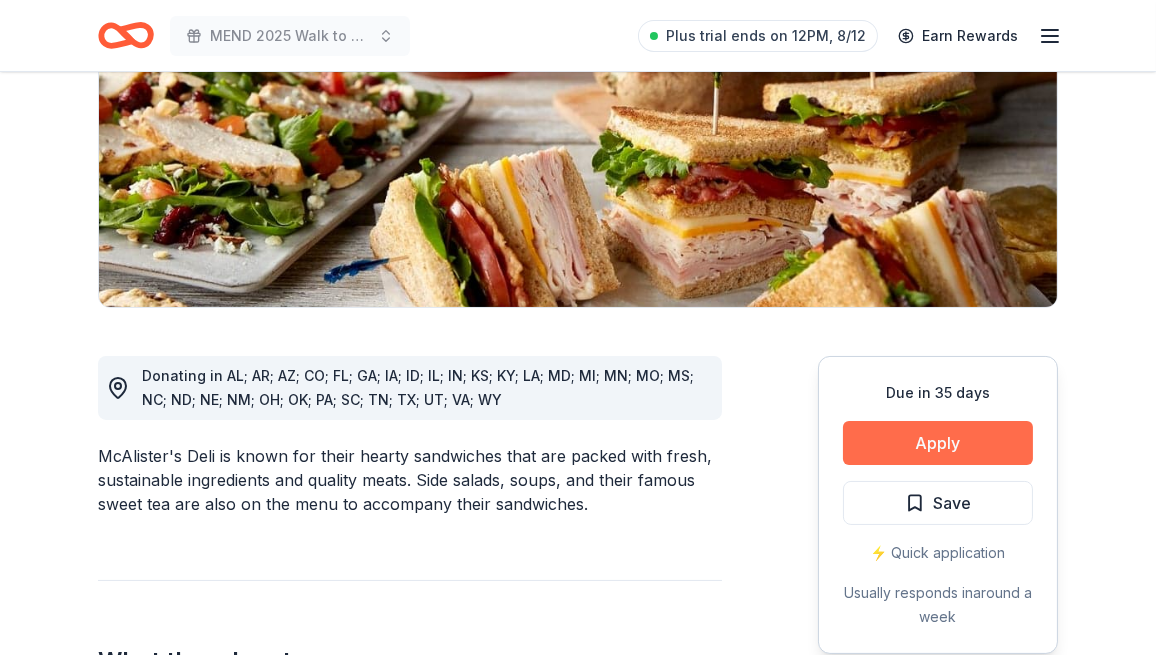 click on "Apply" at bounding box center [938, 443] 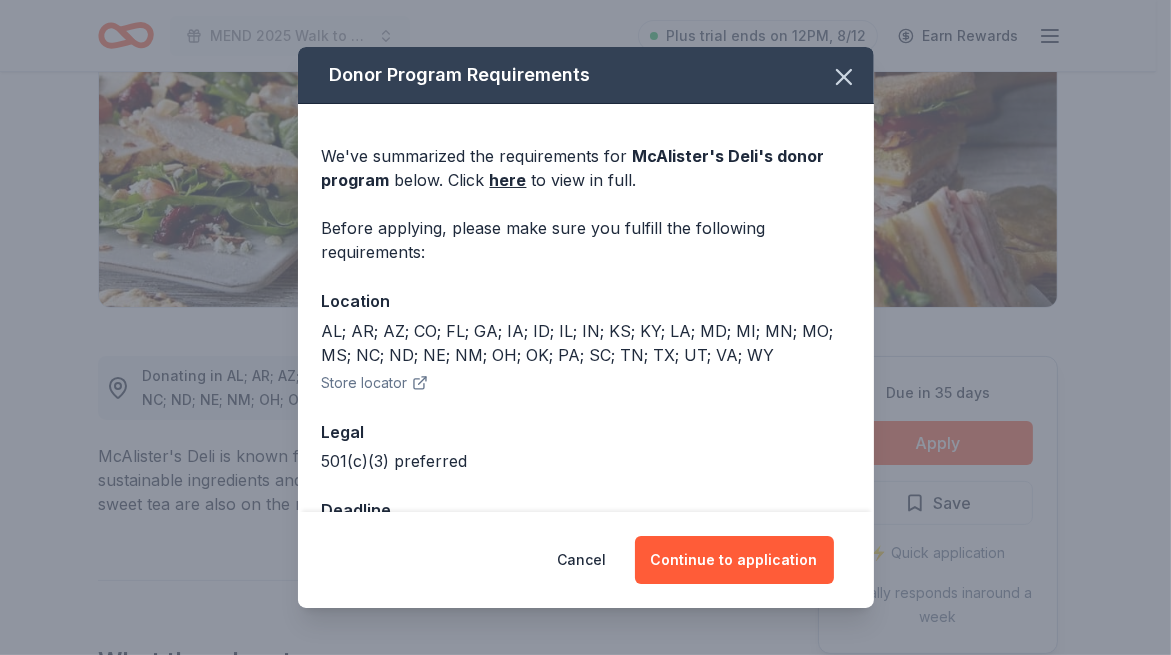 scroll, scrollTop: 67, scrollLeft: 0, axis: vertical 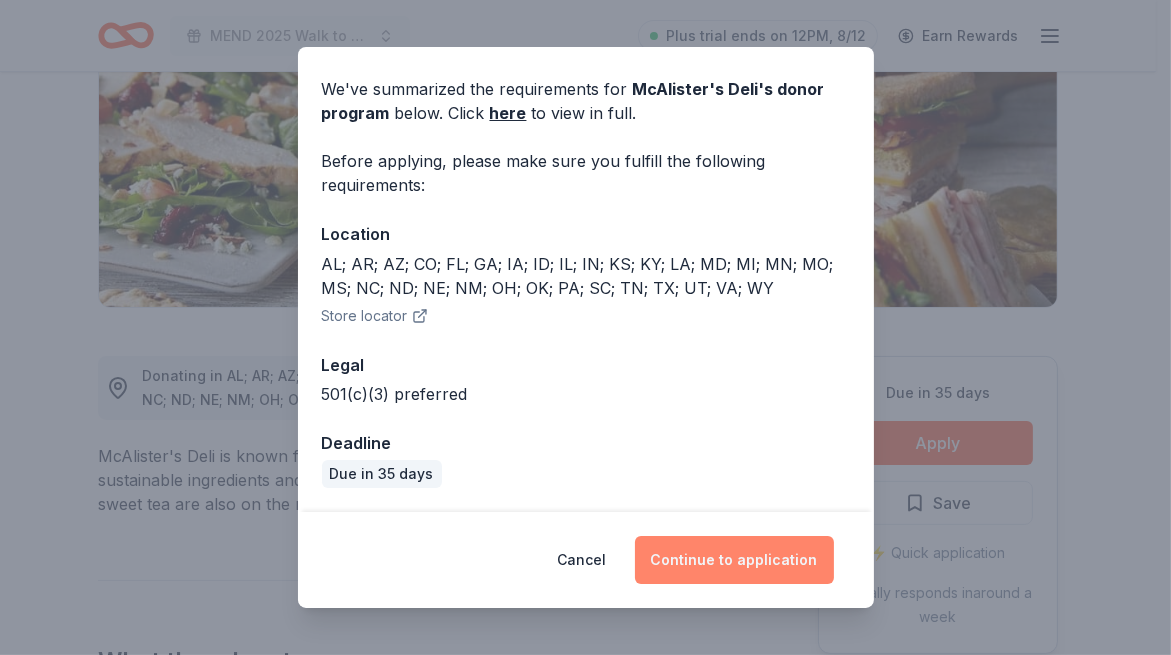 click on "Continue to application" at bounding box center (734, 560) 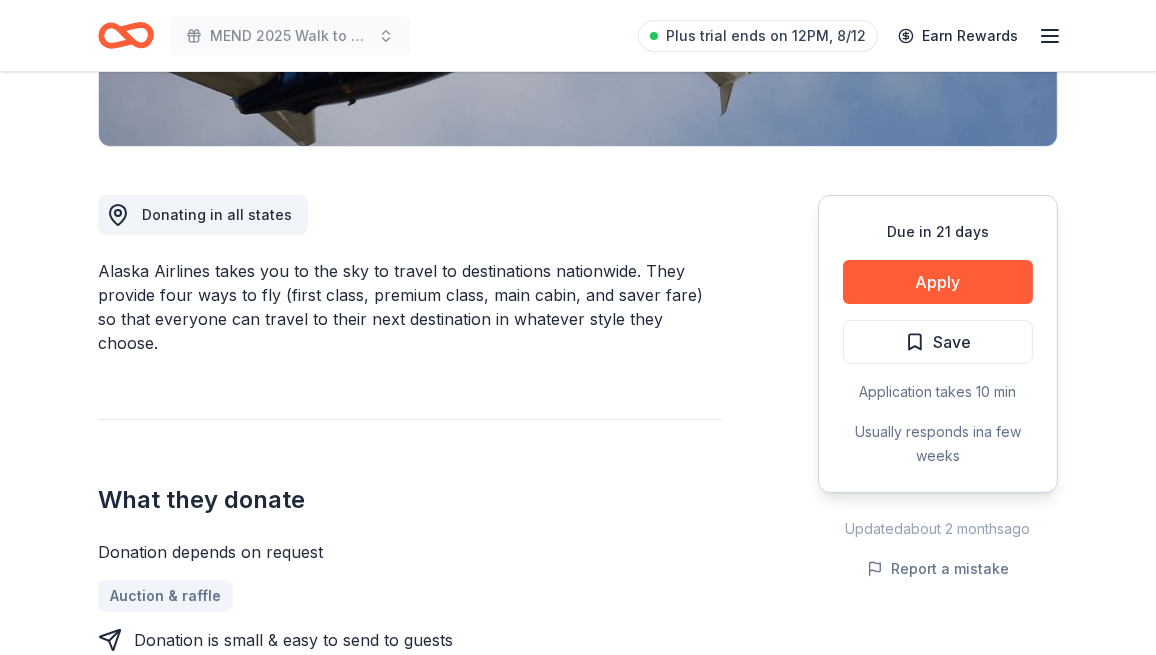 scroll, scrollTop: 400, scrollLeft: 0, axis: vertical 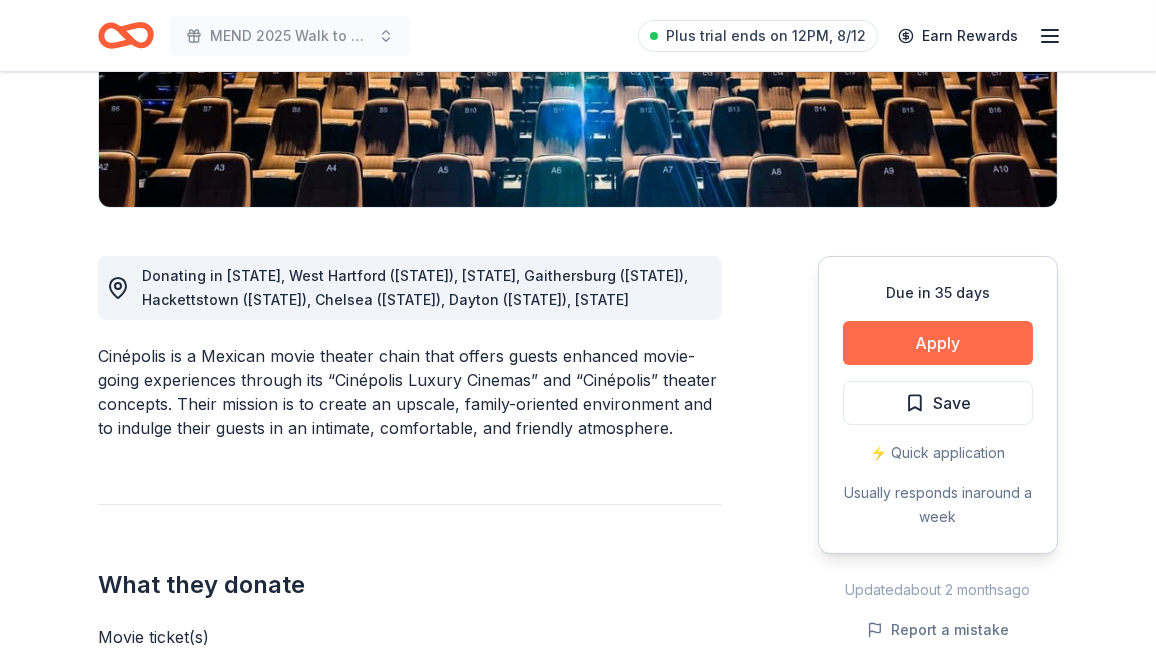 click on "Apply" at bounding box center (938, 343) 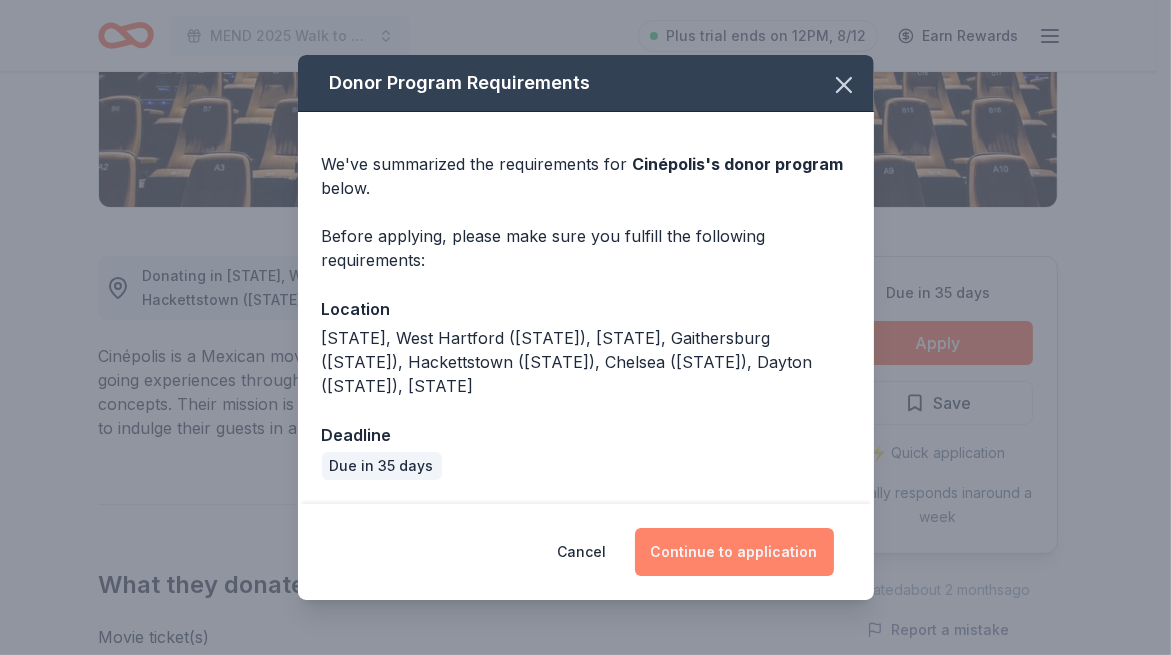 click on "Continue to application" at bounding box center [734, 552] 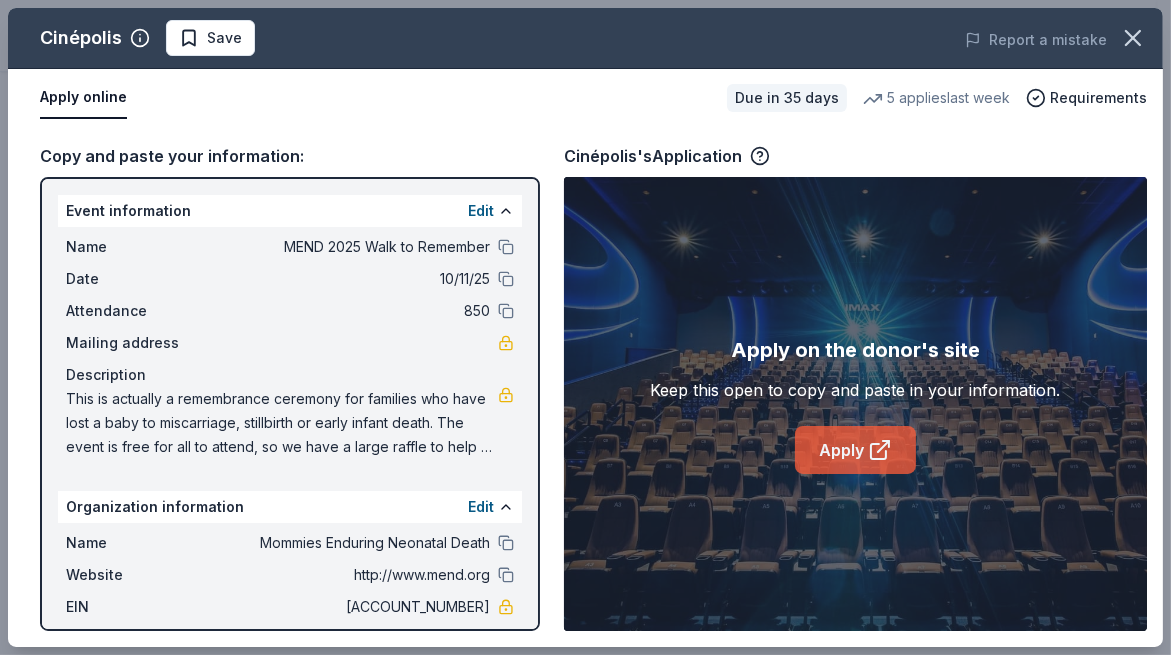 click 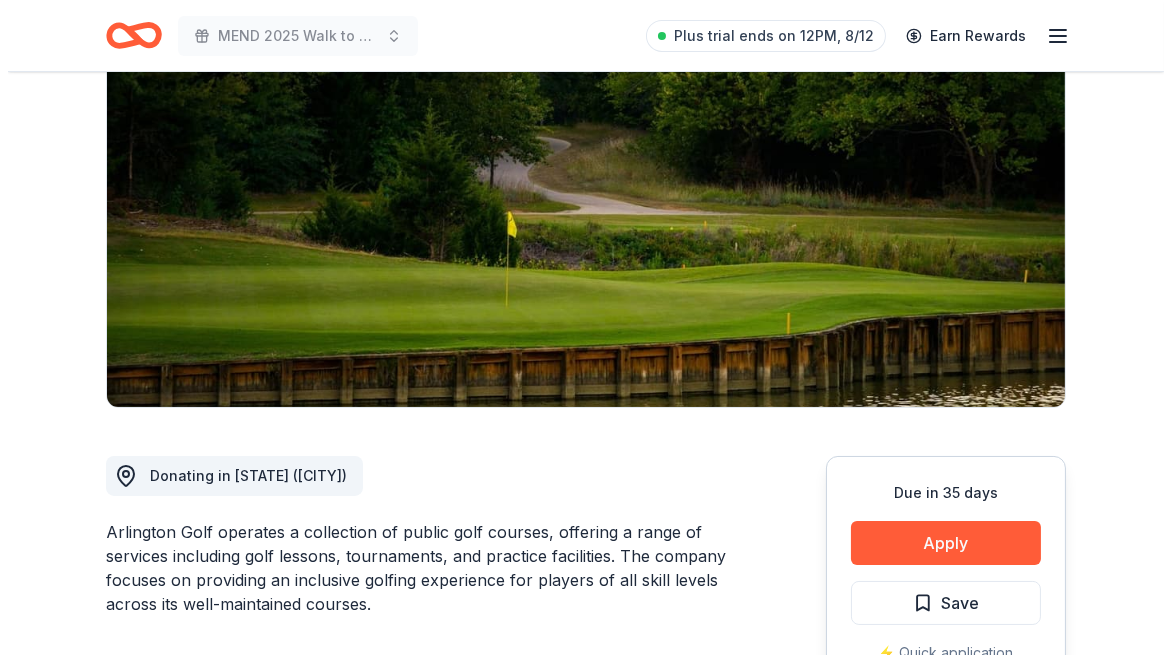 scroll, scrollTop: 300, scrollLeft: 0, axis: vertical 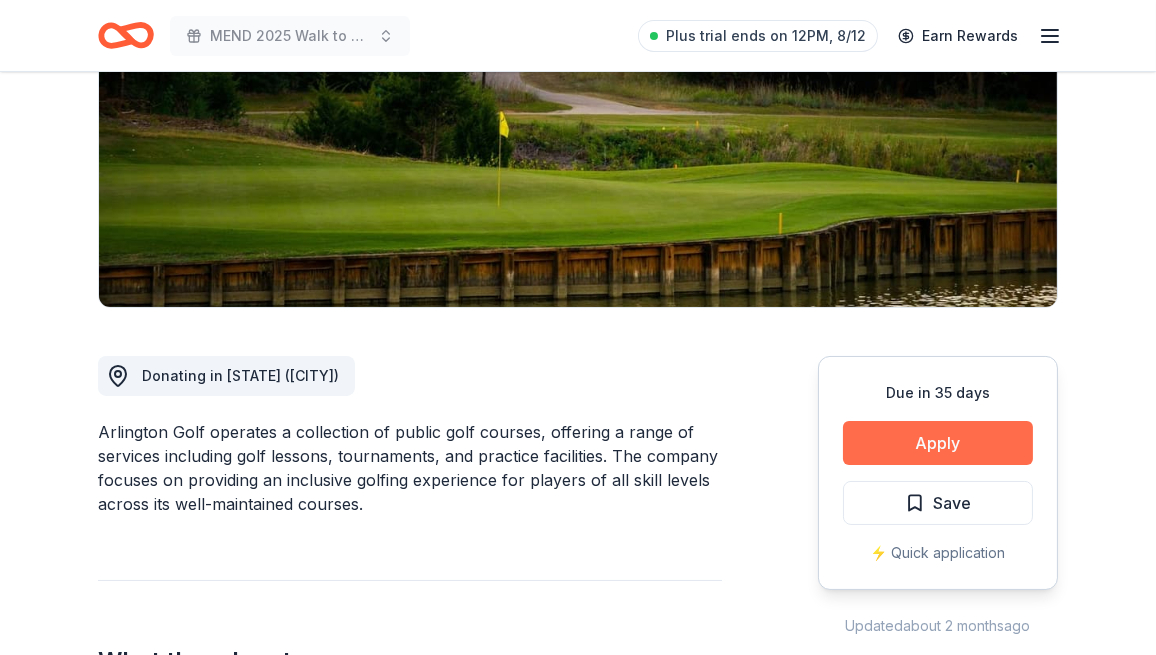 click on "Apply" at bounding box center (938, 443) 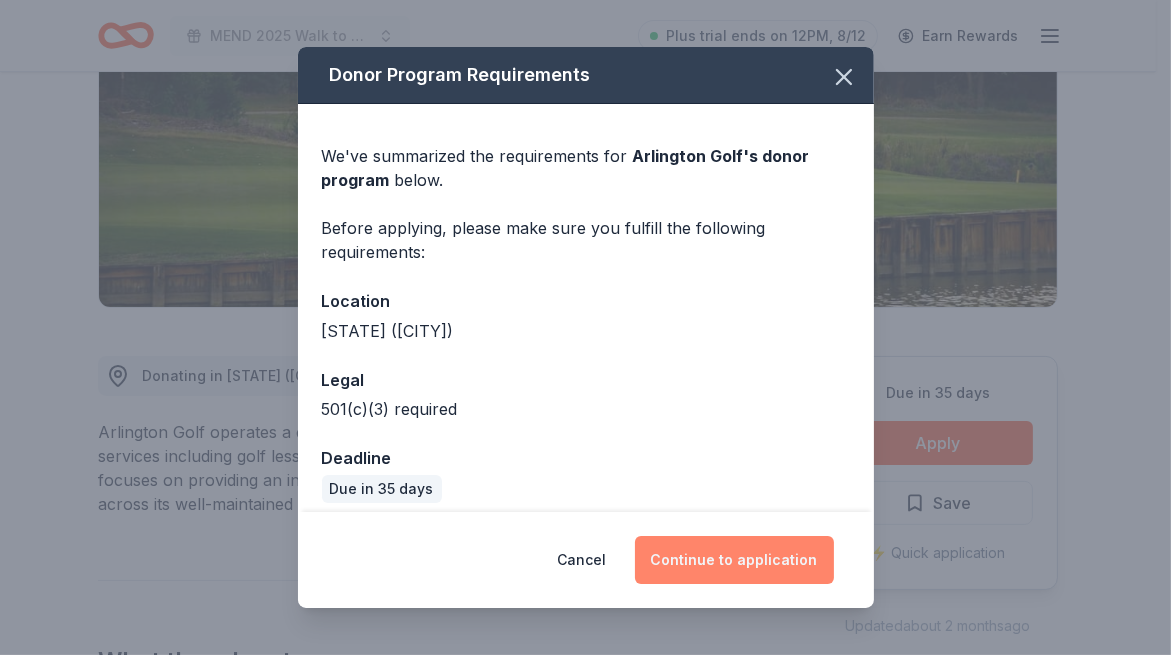 click on "Continue to application" at bounding box center (734, 560) 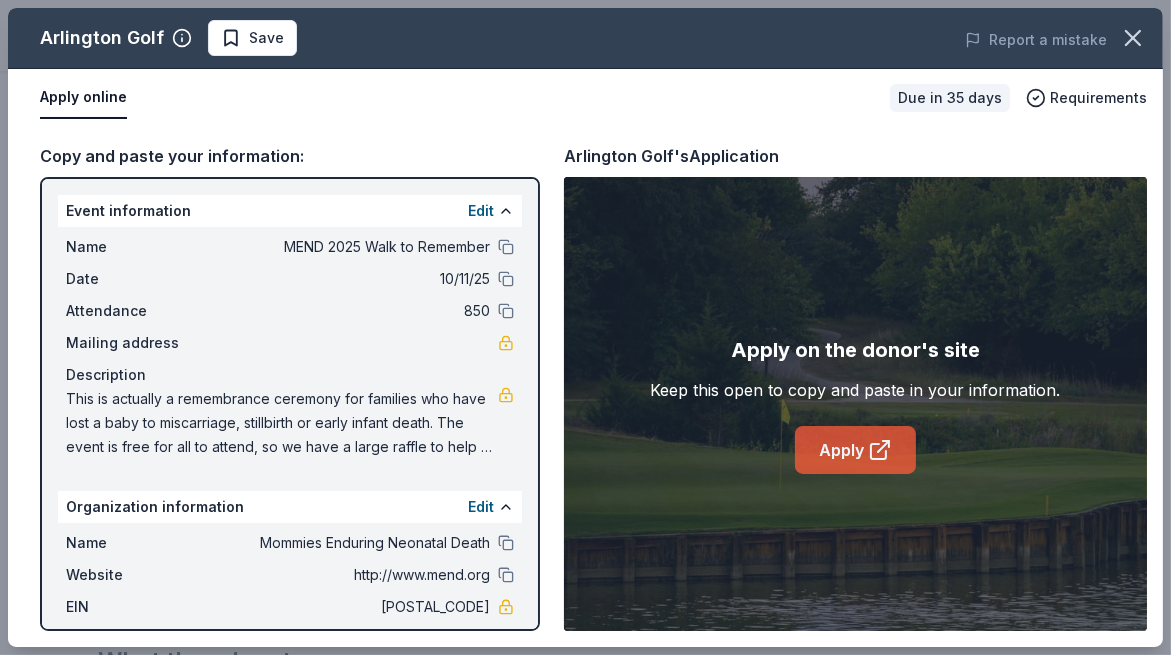 click on "Apply" at bounding box center (855, 450) 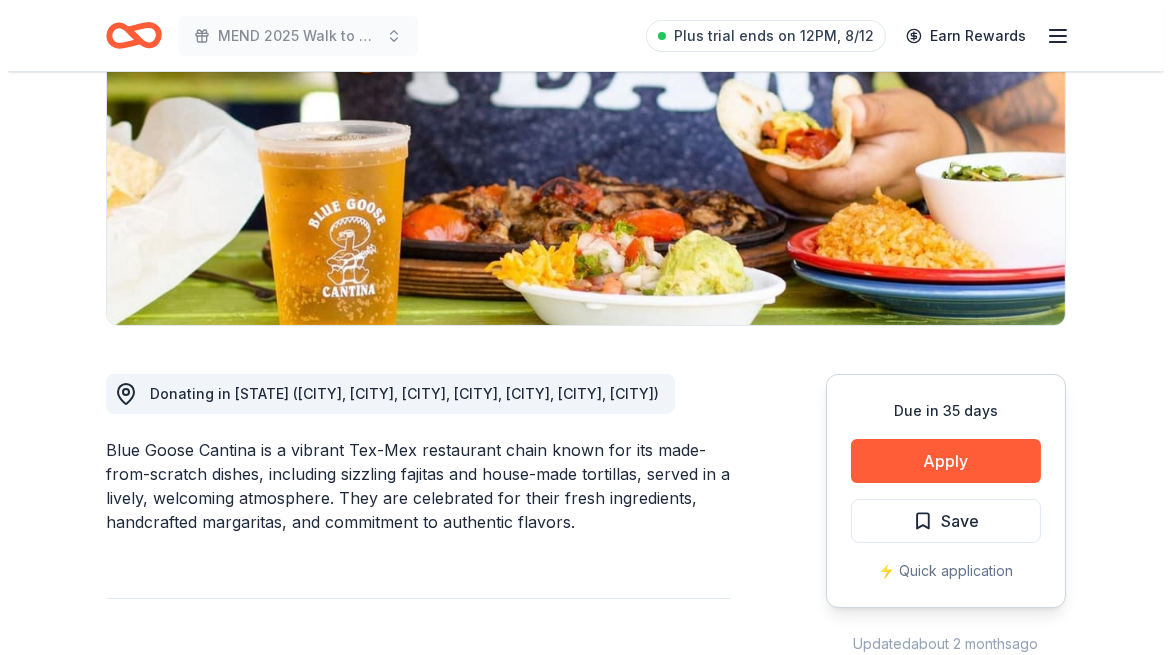 scroll, scrollTop: 300, scrollLeft: 0, axis: vertical 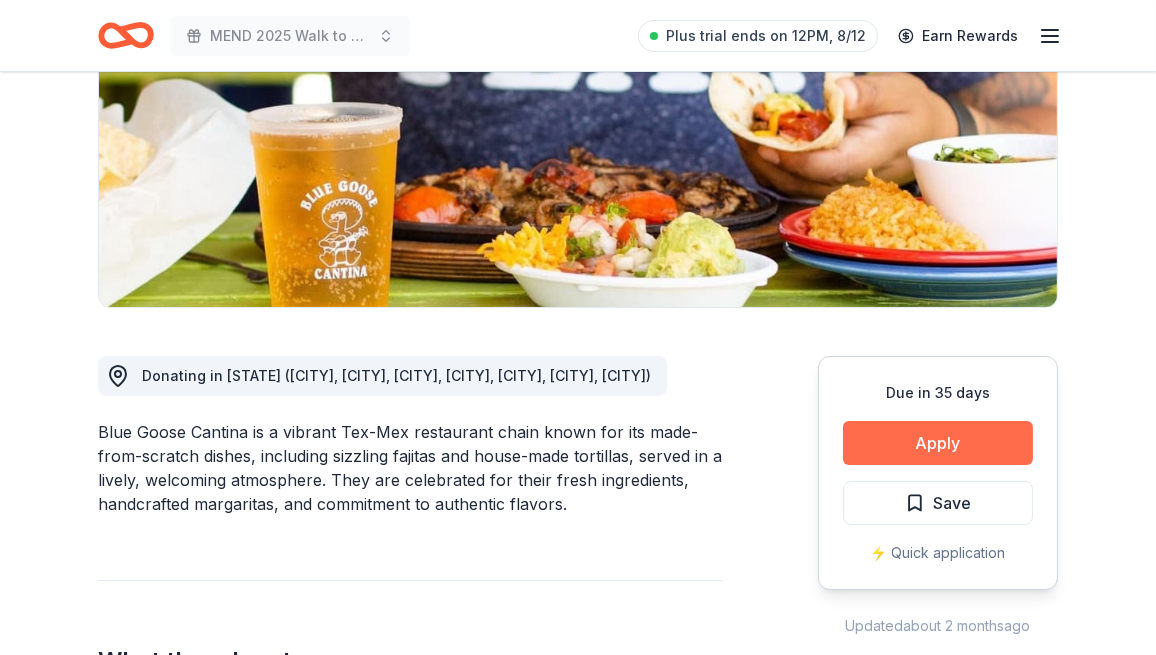 click on "Apply" at bounding box center (938, 443) 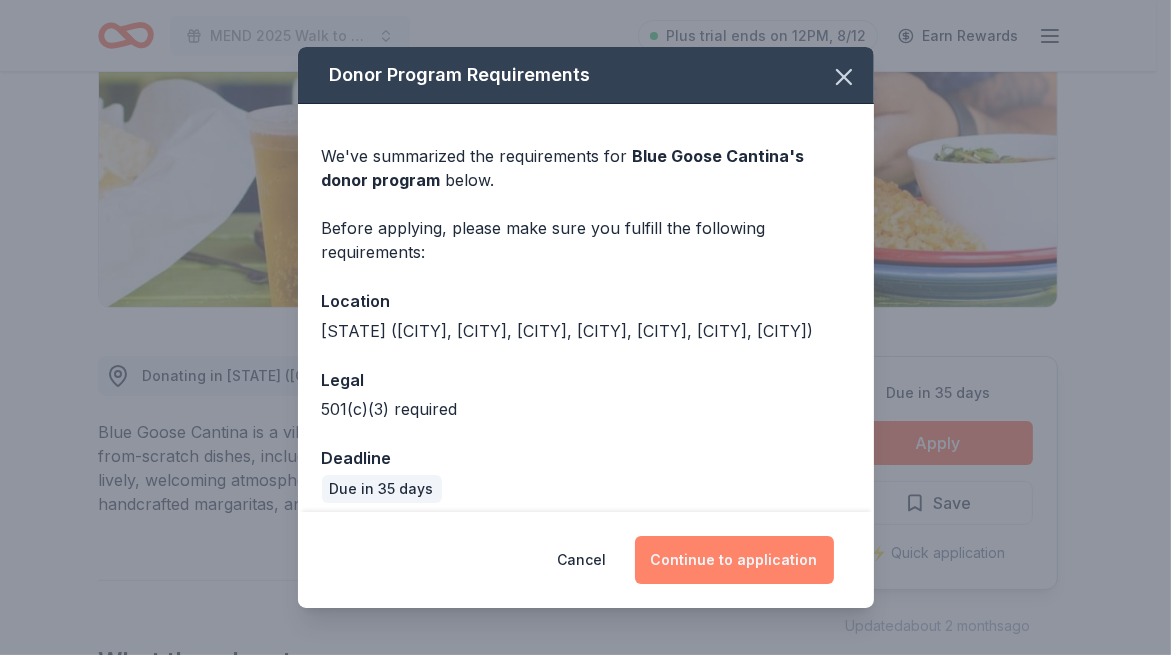 click on "Continue to application" at bounding box center [734, 560] 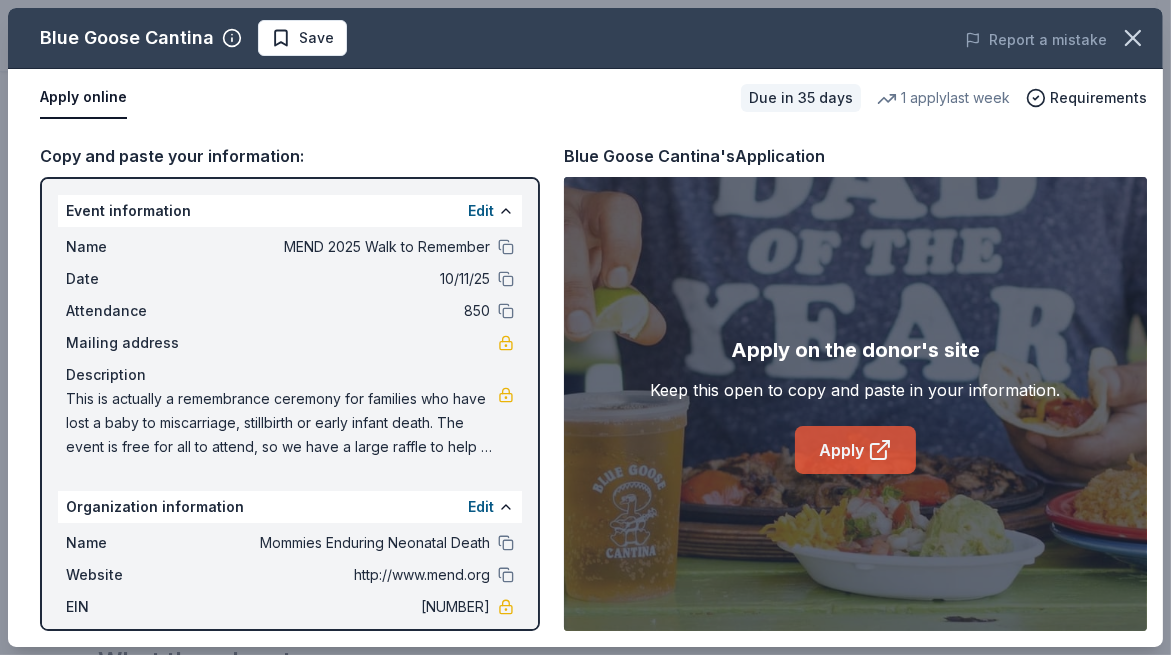 click on "Apply" at bounding box center (855, 450) 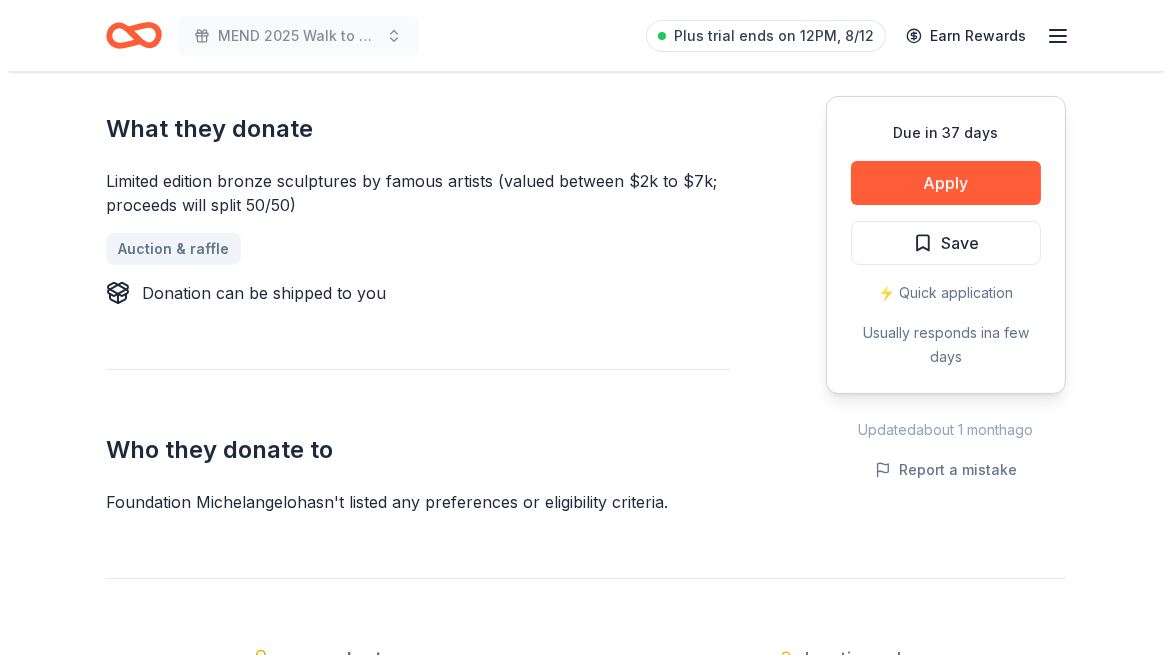 scroll, scrollTop: 800, scrollLeft: 0, axis: vertical 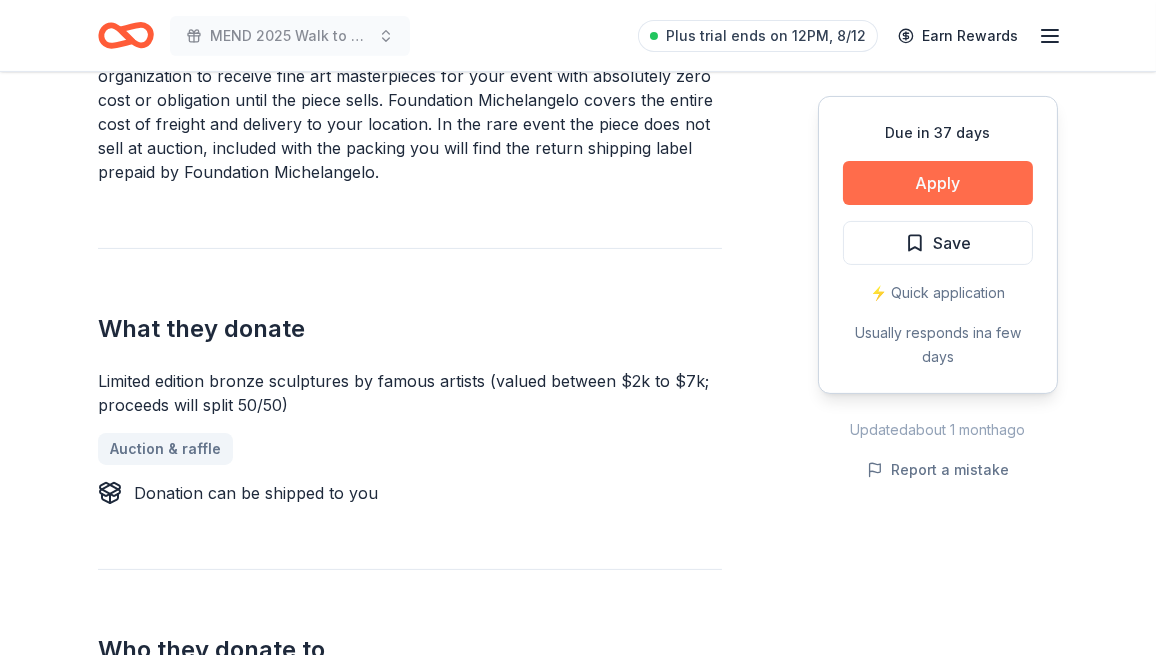 click on "Apply" at bounding box center (938, 183) 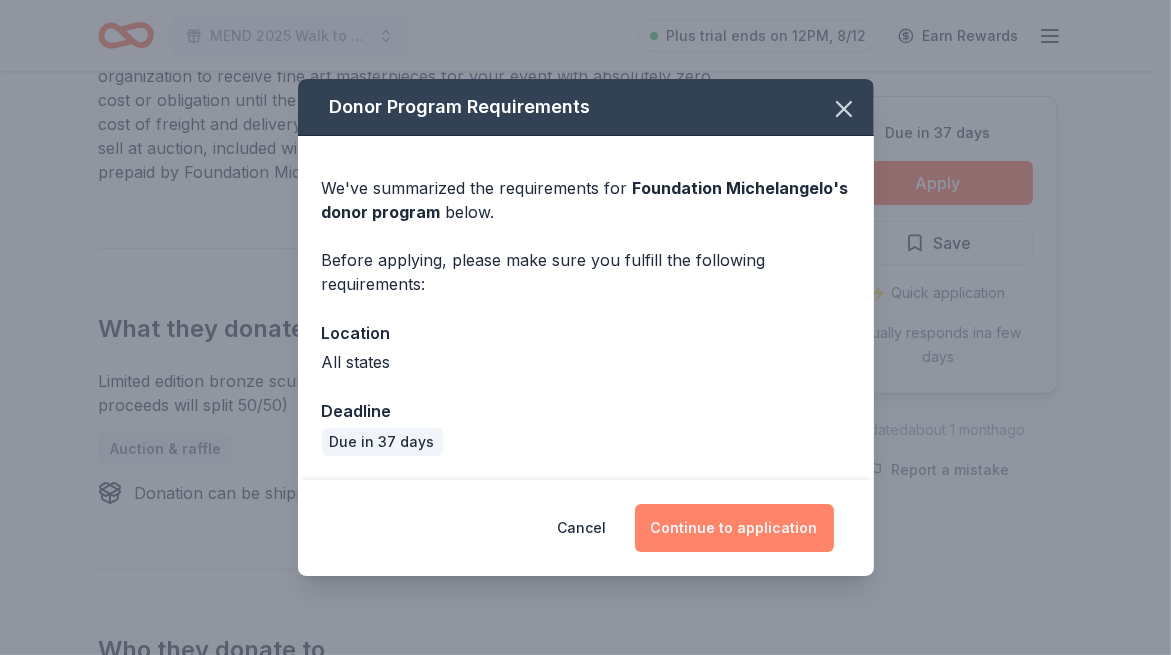 click on "Continue to application" at bounding box center (734, 528) 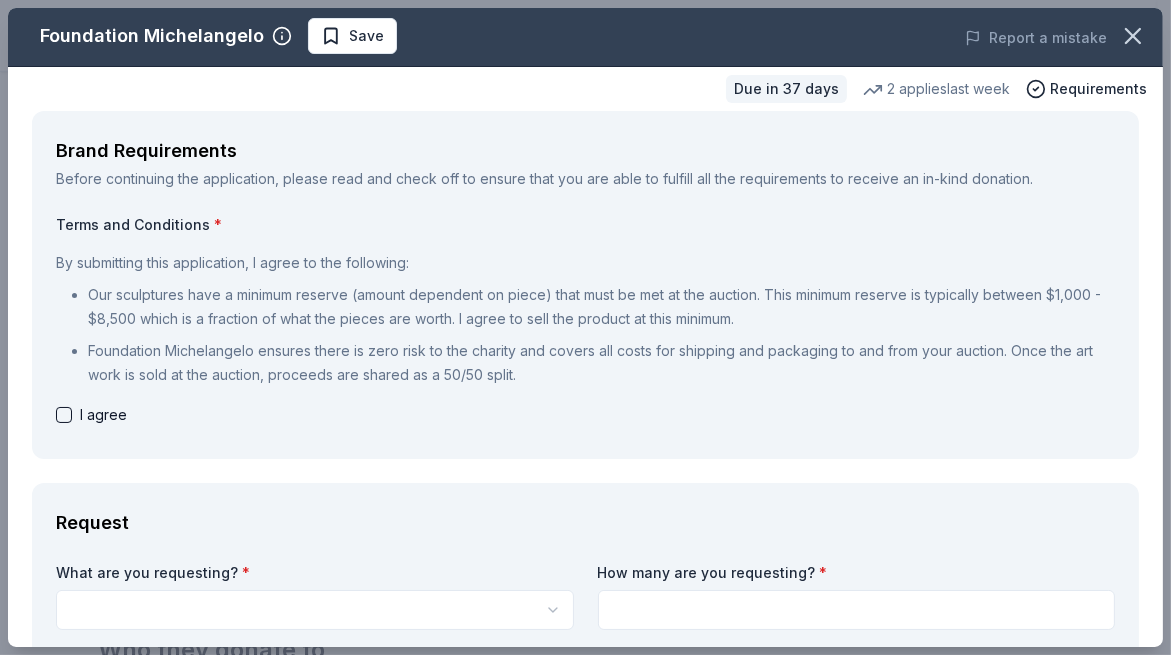 scroll, scrollTop: 0, scrollLeft: 0, axis: both 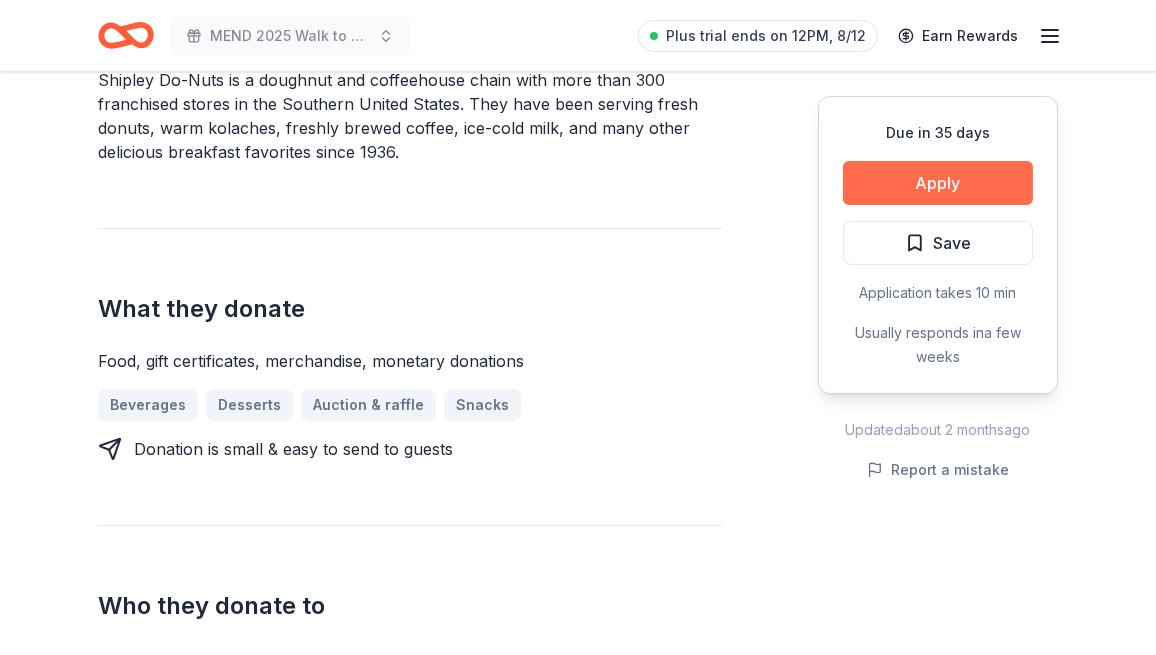 click on "Apply" at bounding box center [938, 183] 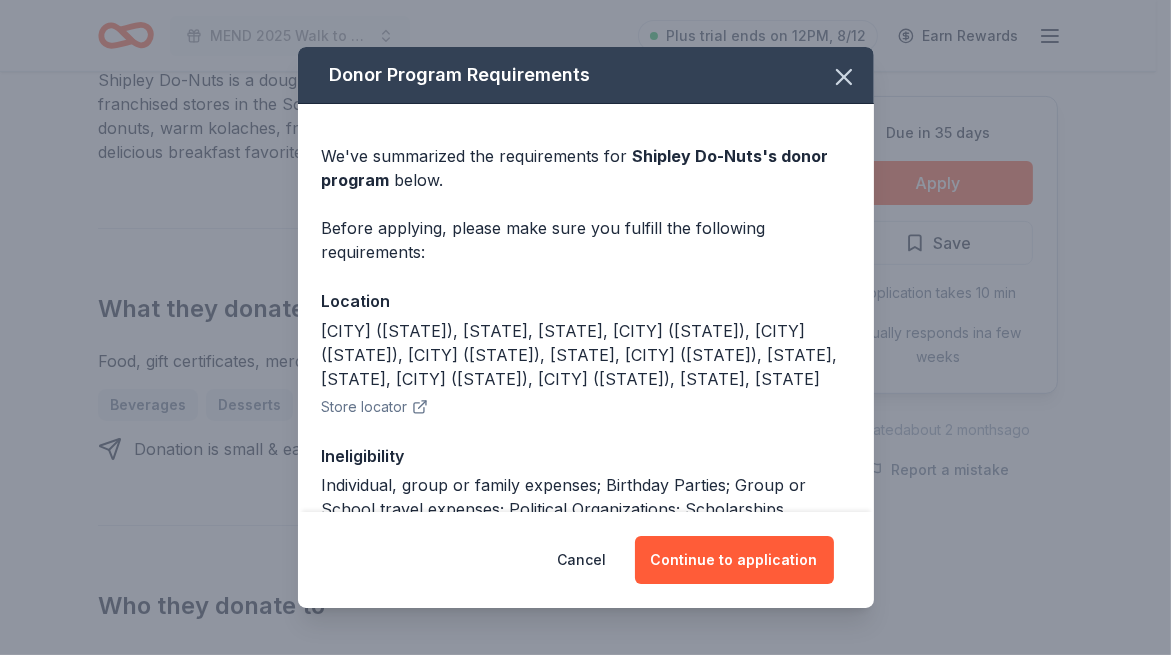click on "Store locator" at bounding box center [375, 407] 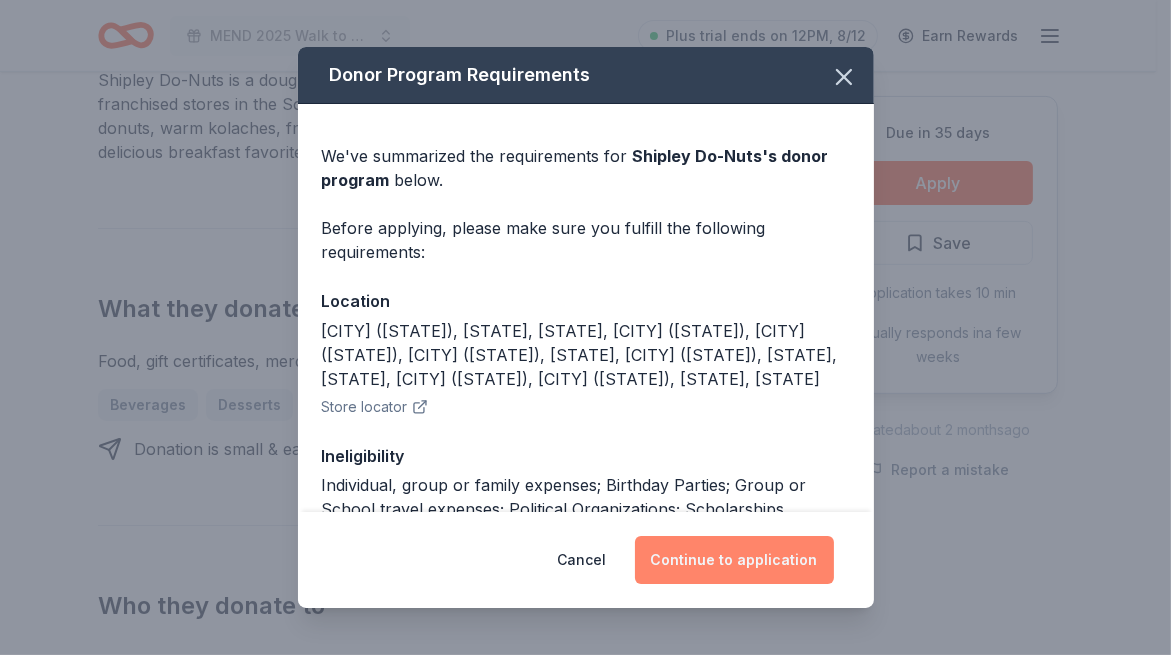 click on "Continue to application" at bounding box center (734, 560) 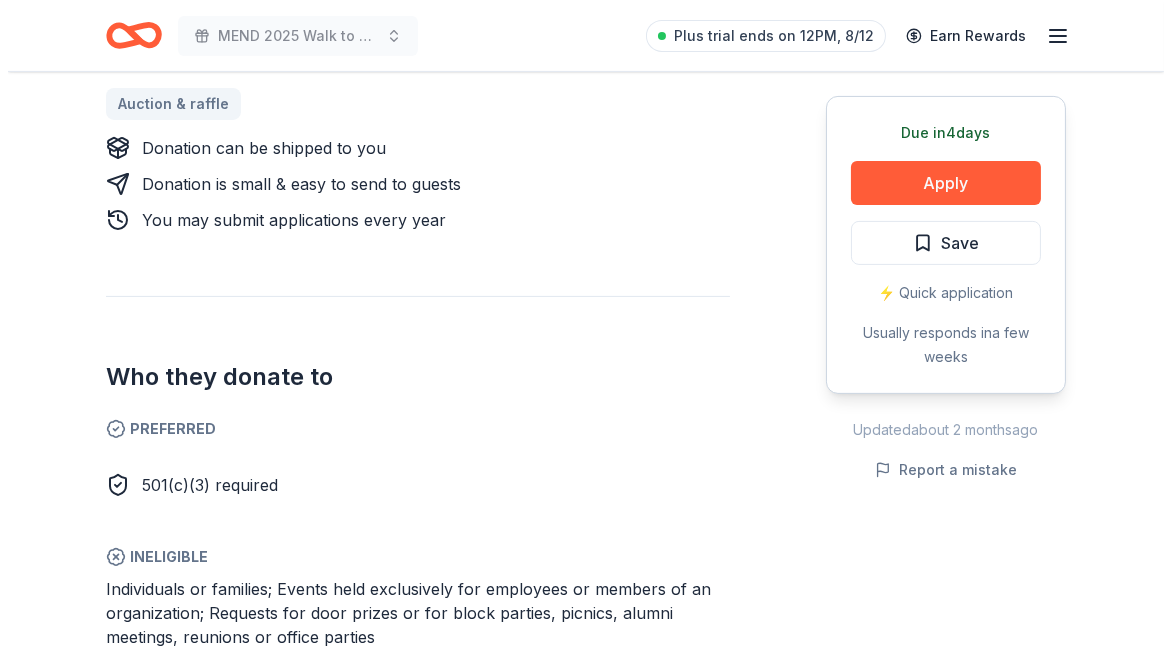 scroll, scrollTop: 900, scrollLeft: 0, axis: vertical 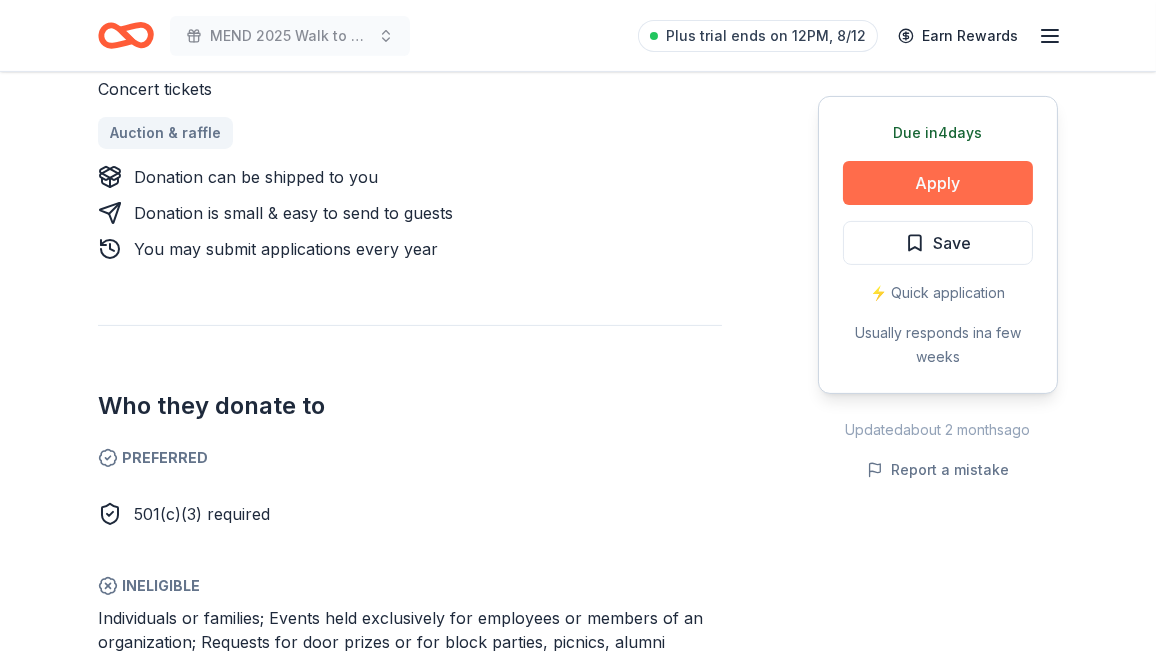 click on "Apply" at bounding box center (938, 183) 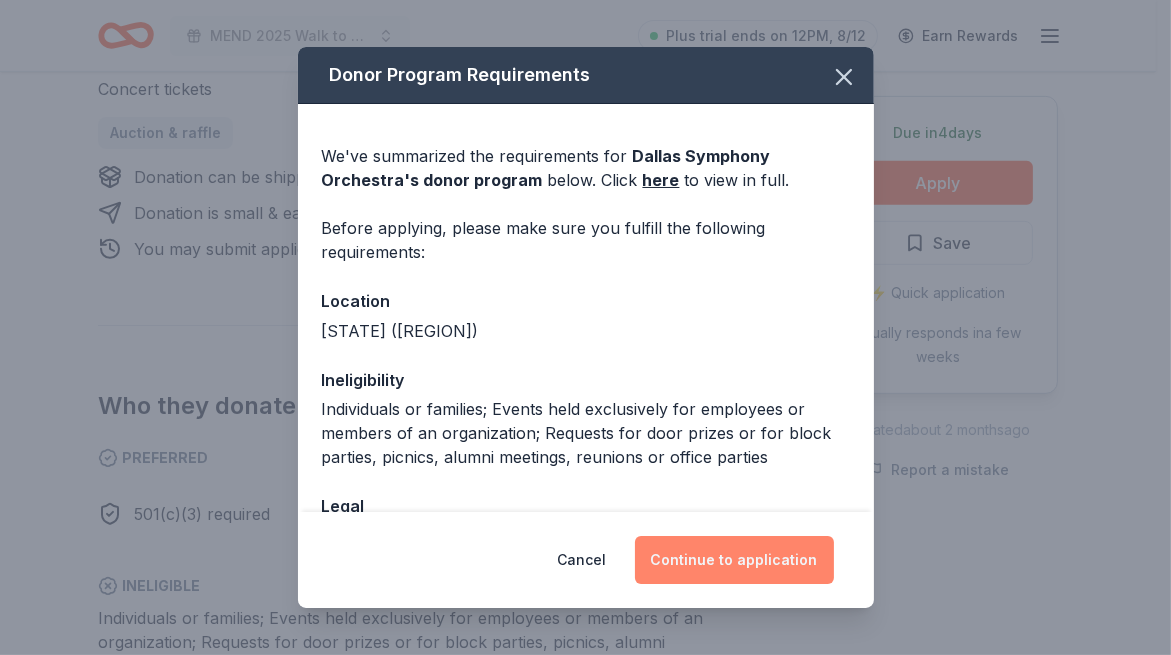 click on "Continue to application" at bounding box center [734, 560] 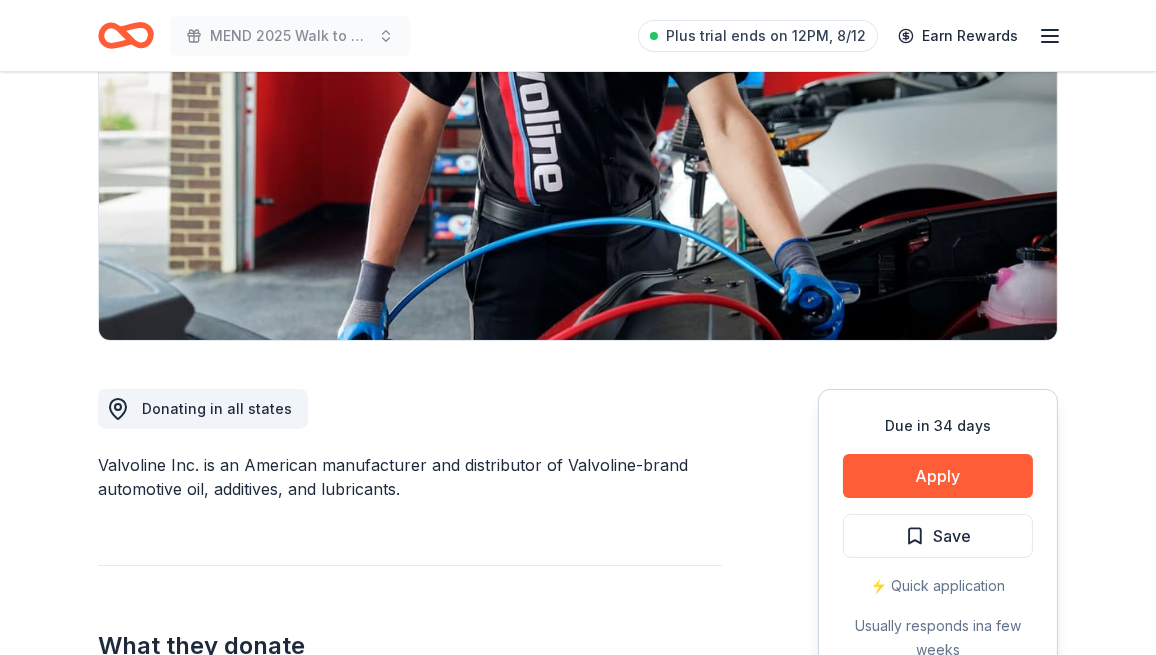 scroll, scrollTop: 200, scrollLeft: 0, axis: vertical 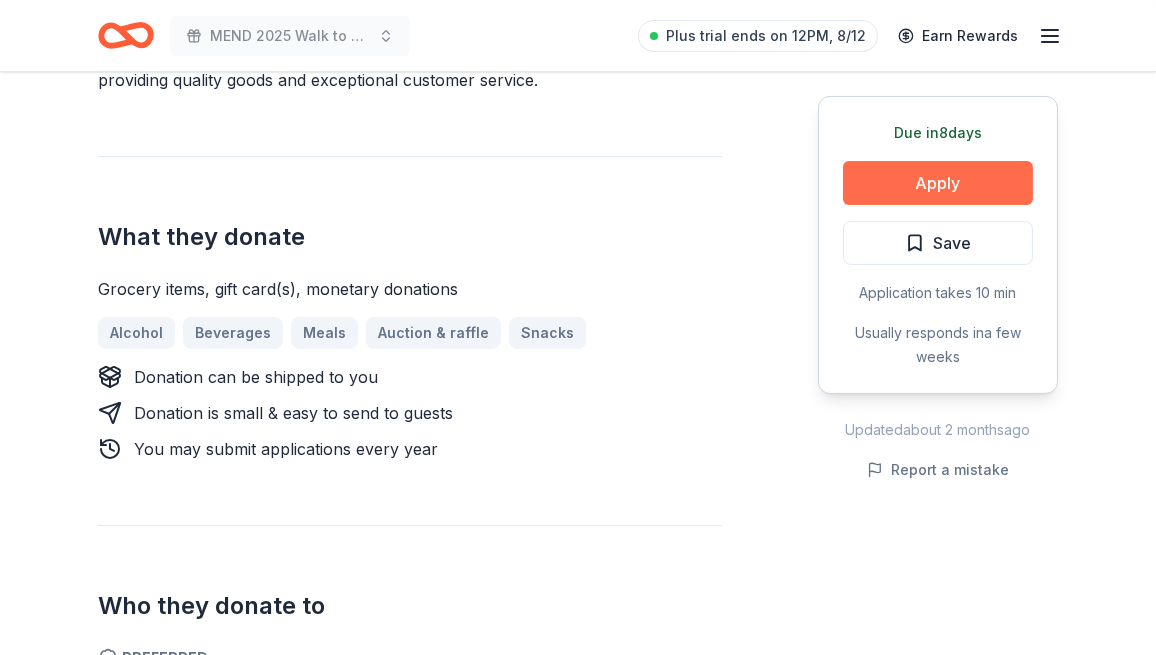 click on "Apply" at bounding box center [938, 183] 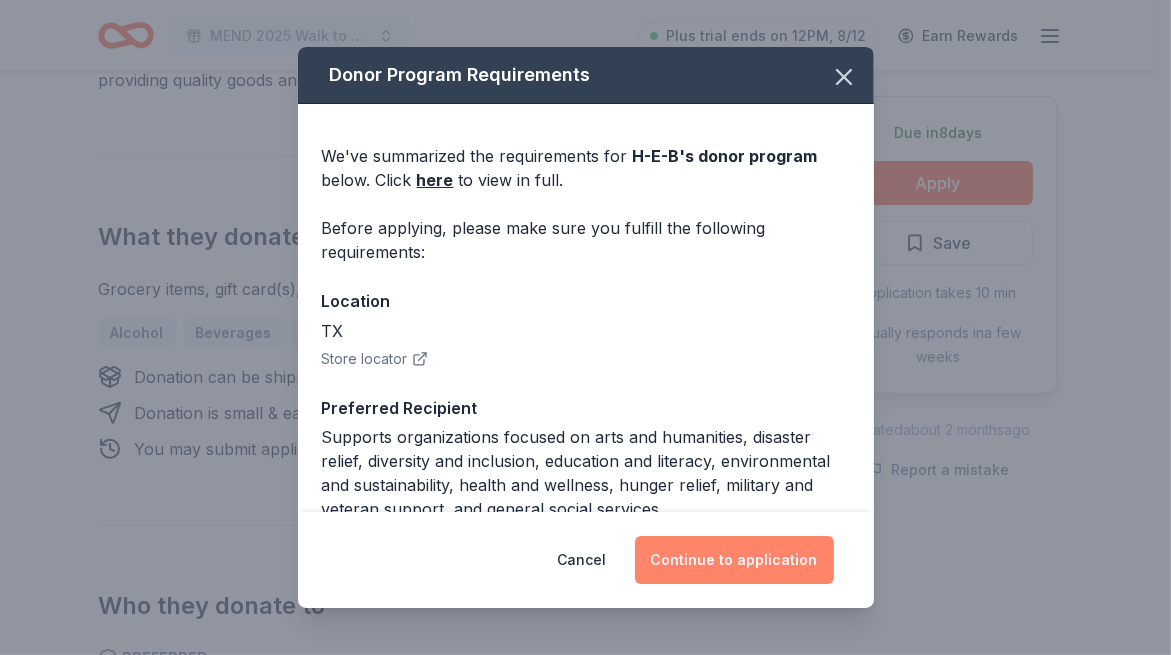 click on "Continue to application" at bounding box center [734, 560] 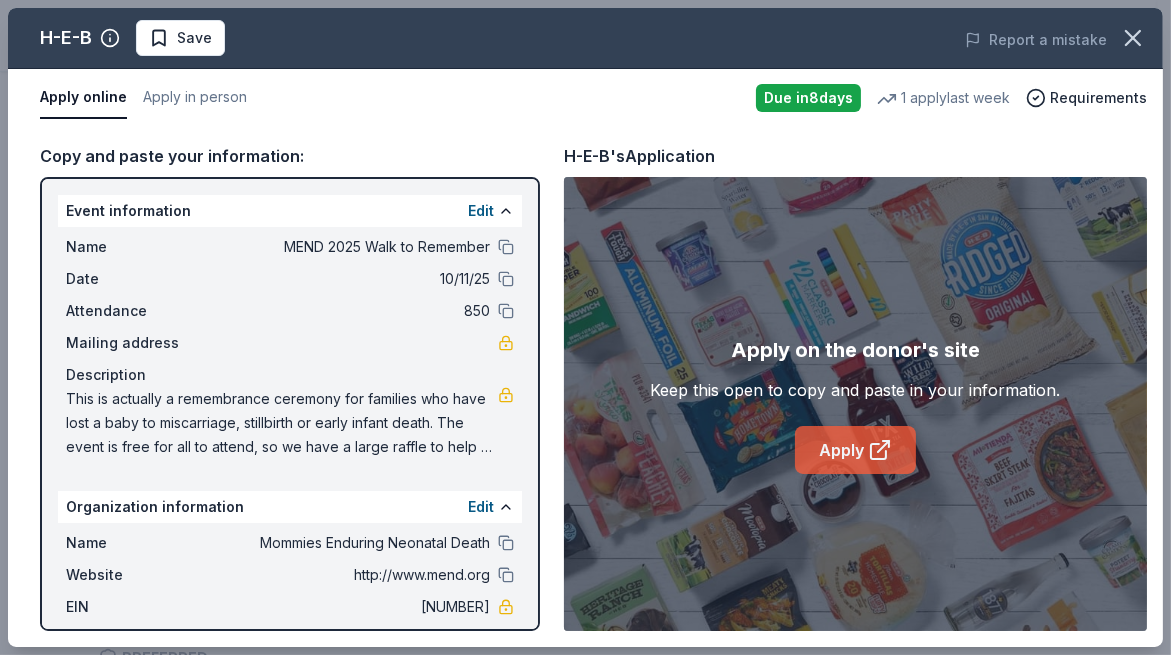 click on "Apply" at bounding box center [855, 450] 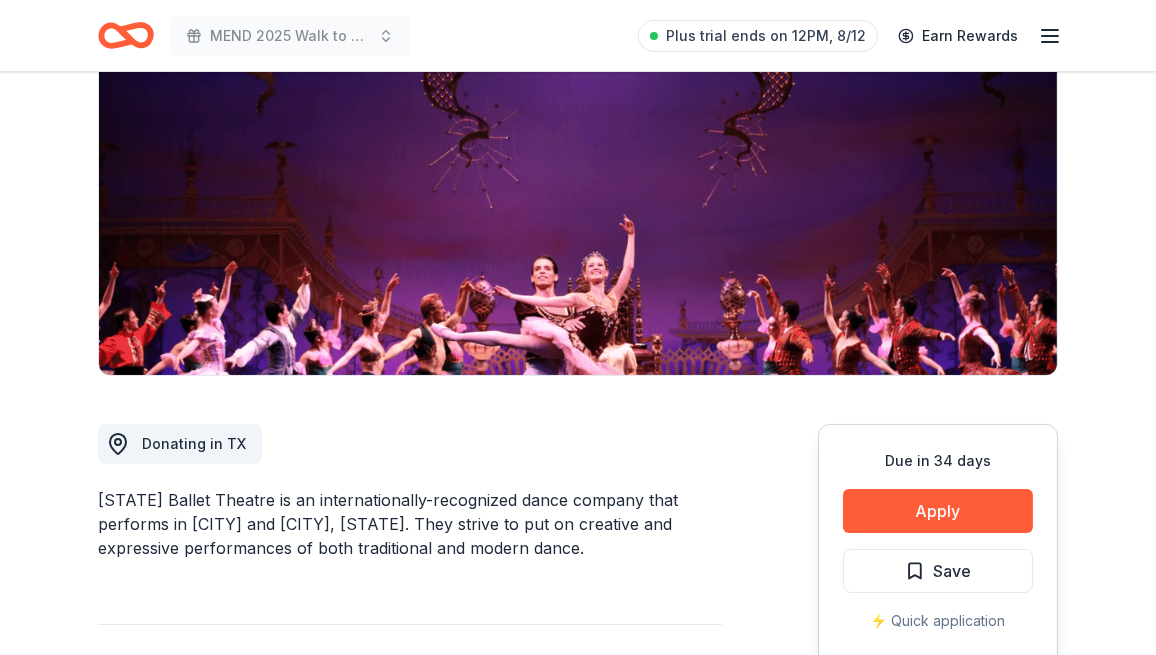 scroll, scrollTop: 100, scrollLeft: 0, axis: vertical 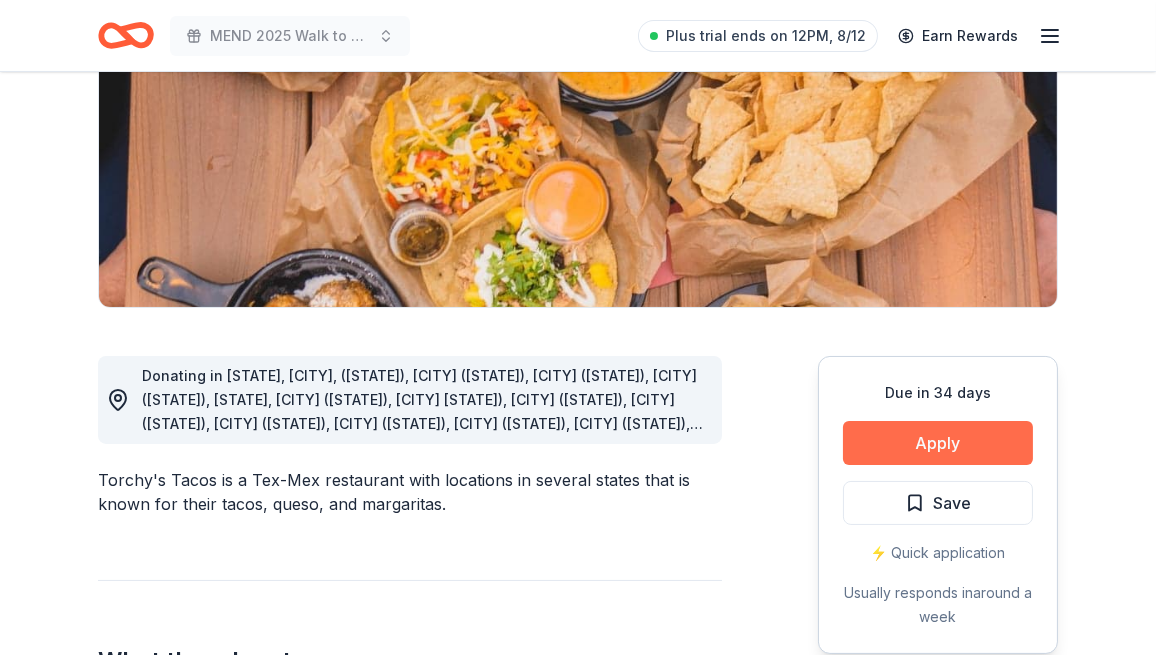 click on "Apply" at bounding box center (938, 443) 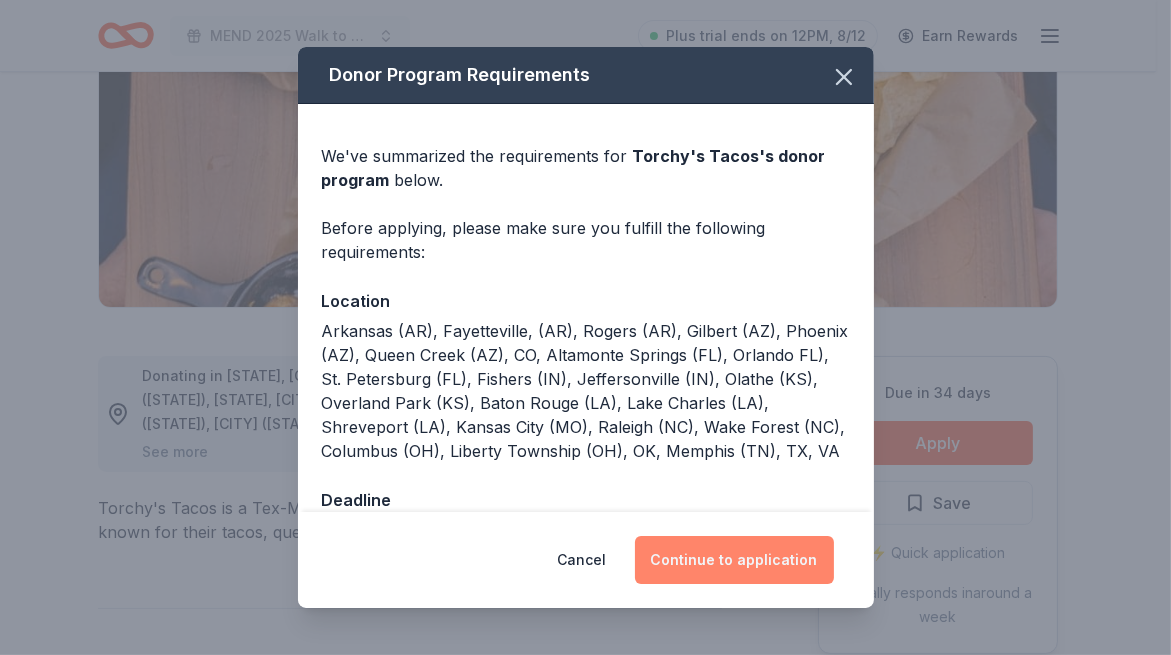 click on "Continue to application" at bounding box center (734, 560) 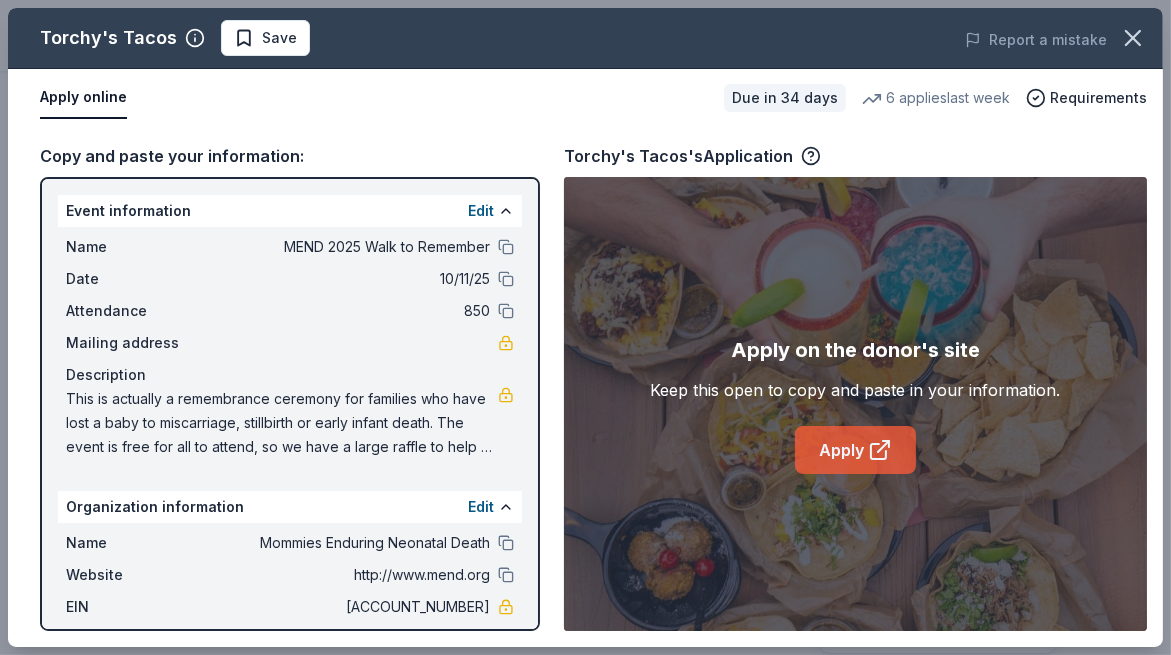click on "Apply" at bounding box center (855, 450) 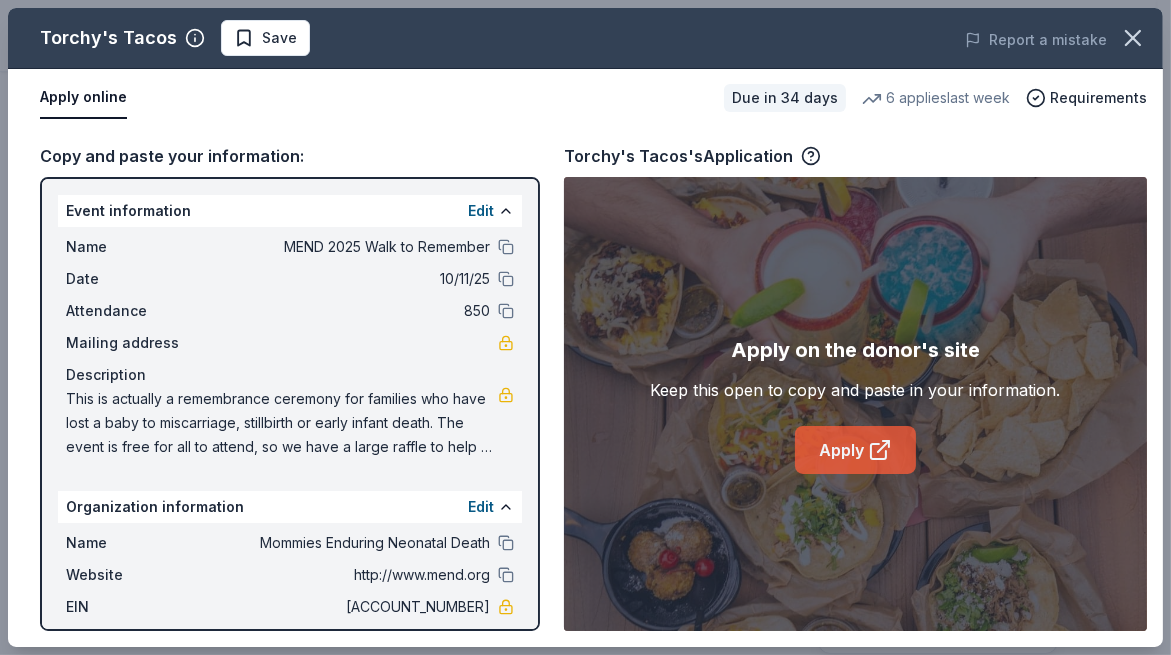 click on "Apply" at bounding box center (855, 450) 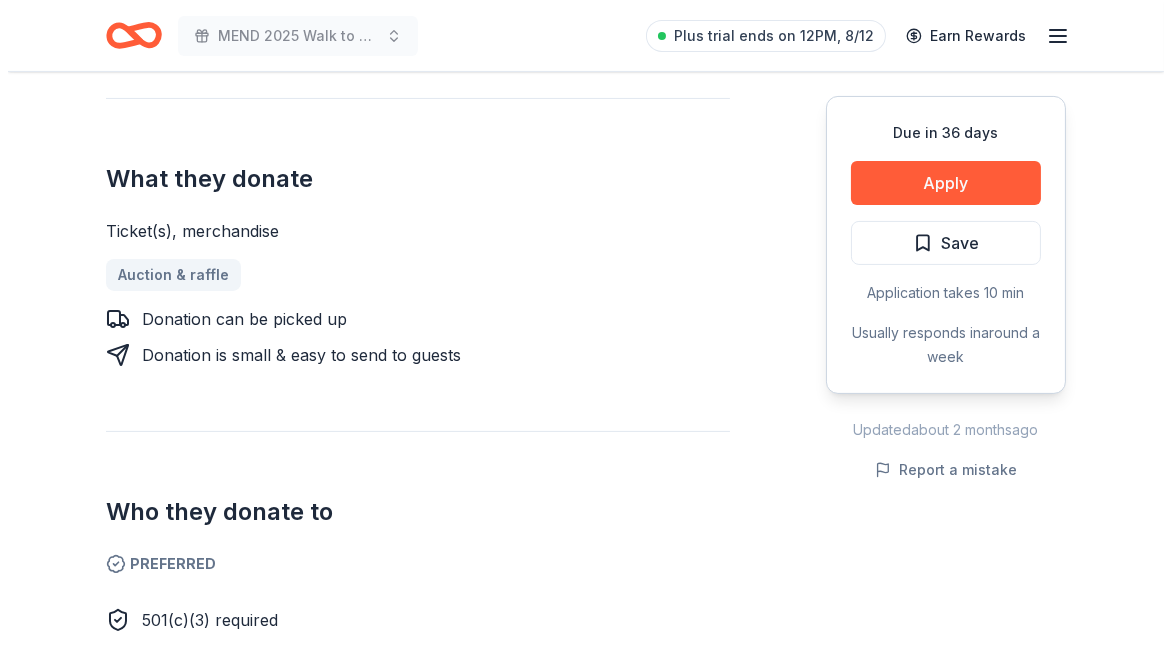 scroll, scrollTop: 600, scrollLeft: 0, axis: vertical 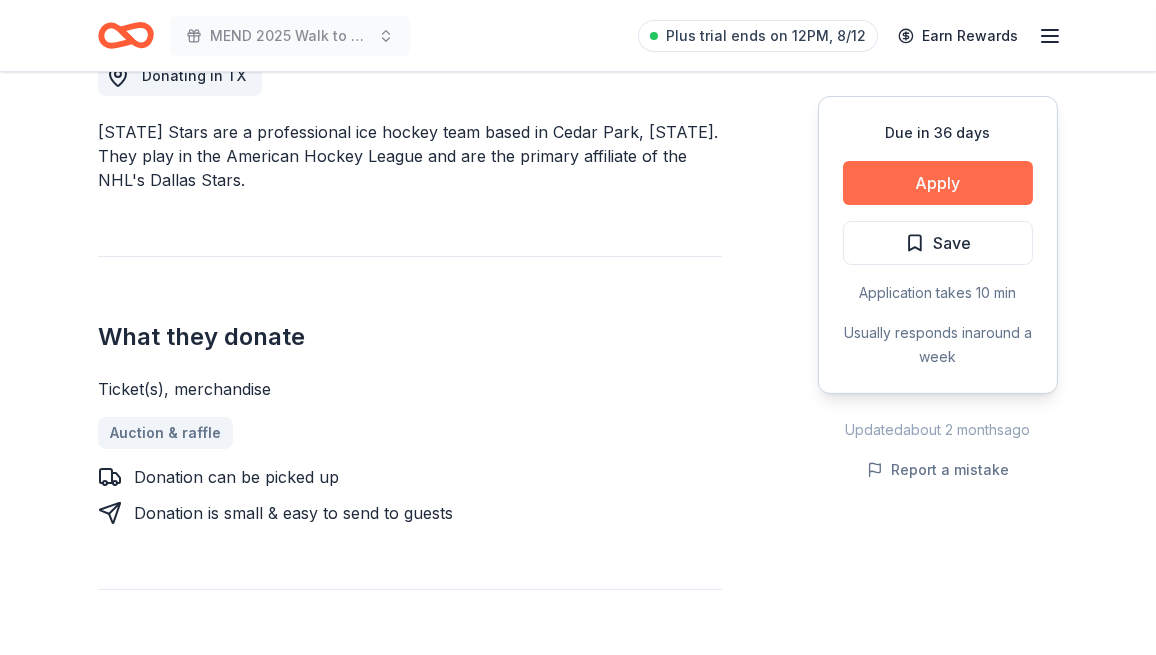 click on "Apply" at bounding box center (938, 183) 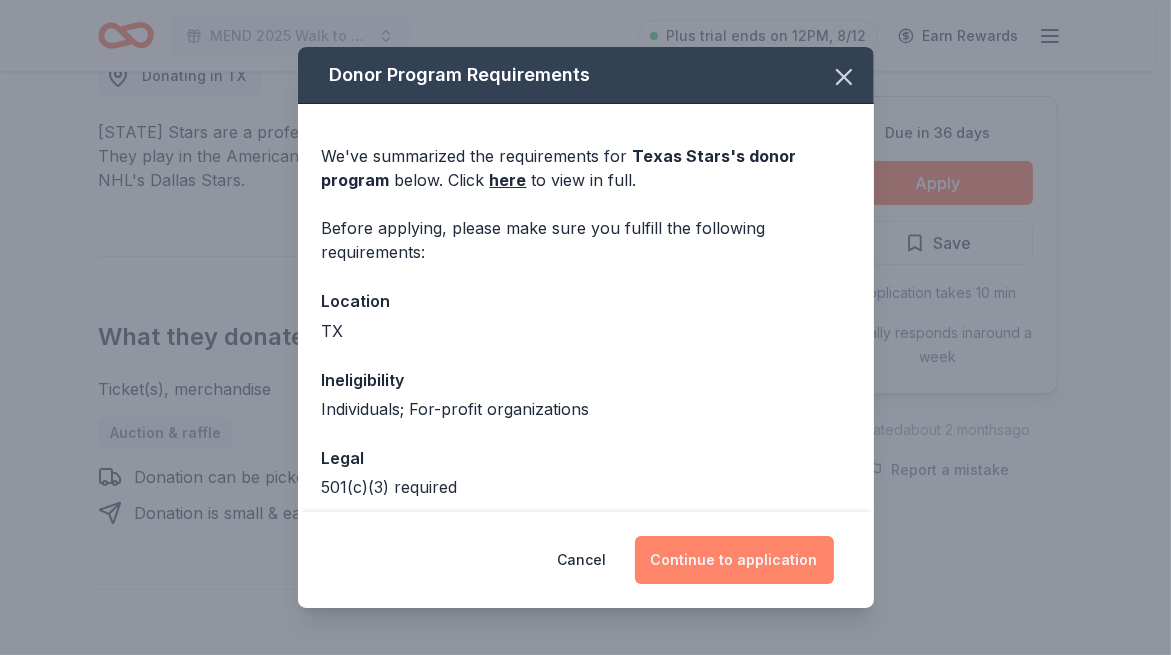 click on "Continue to application" at bounding box center [734, 560] 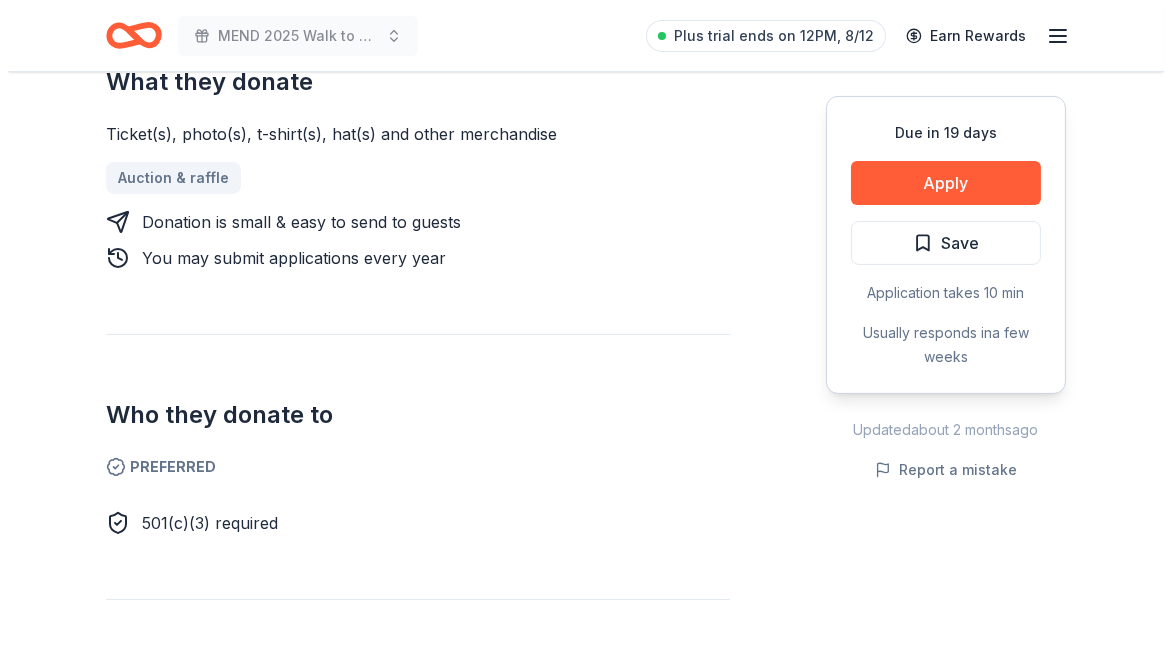 scroll, scrollTop: 700, scrollLeft: 0, axis: vertical 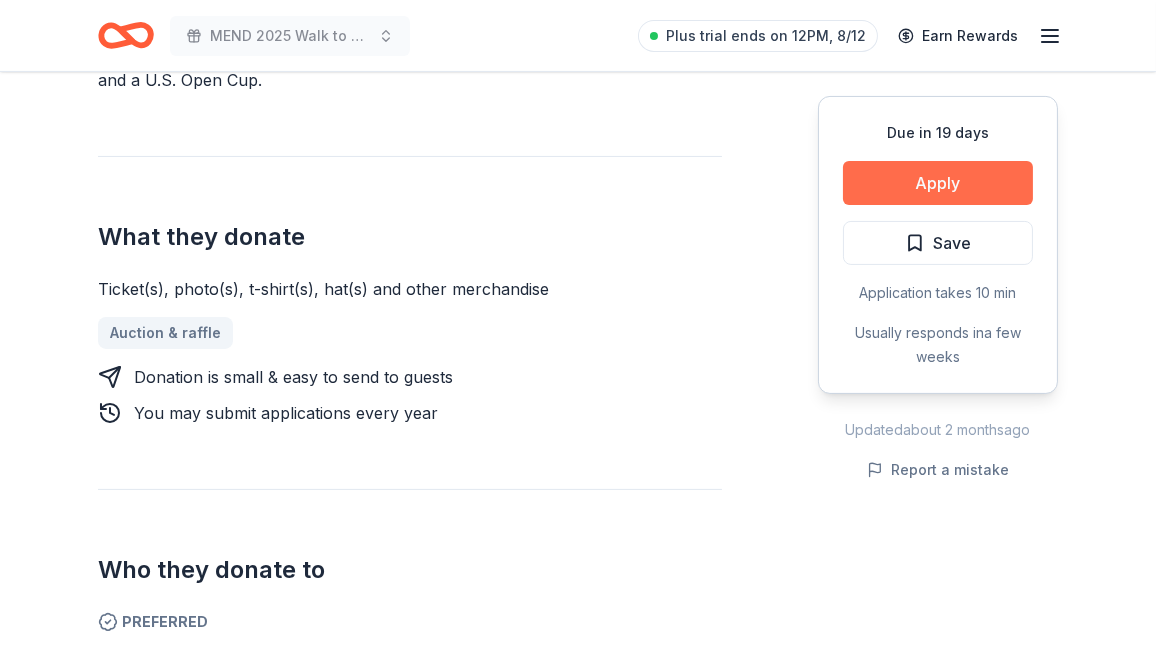 click on "Apply" at bounding box center [938, 183] 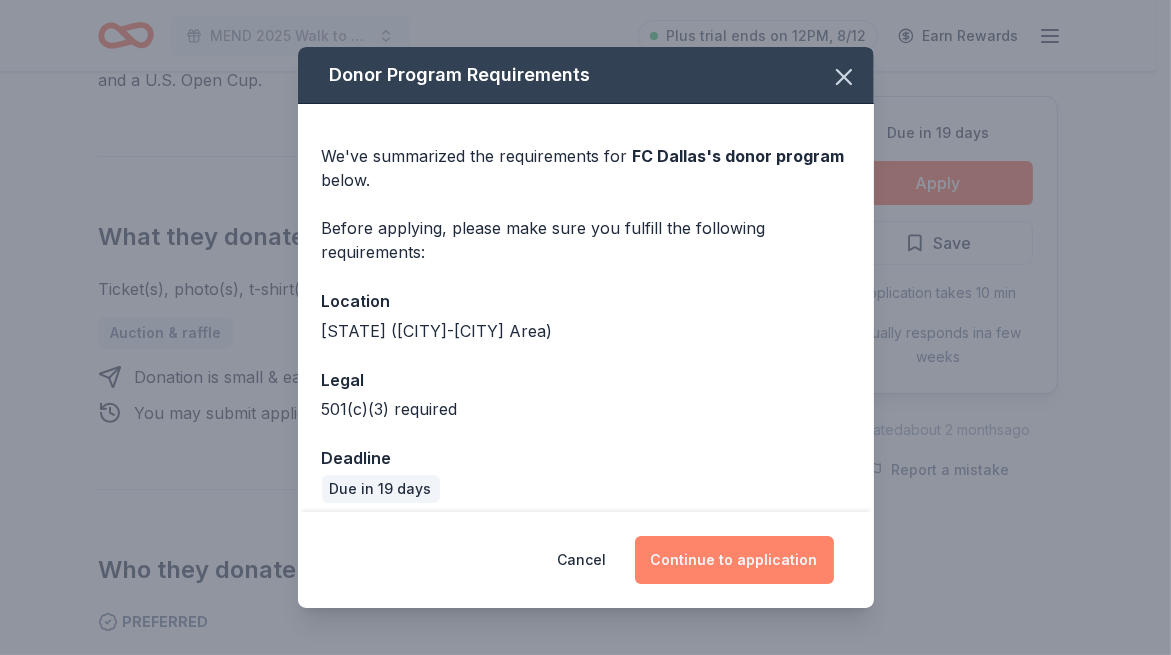 click on "Continue to application" at bounding box center (734, 560) 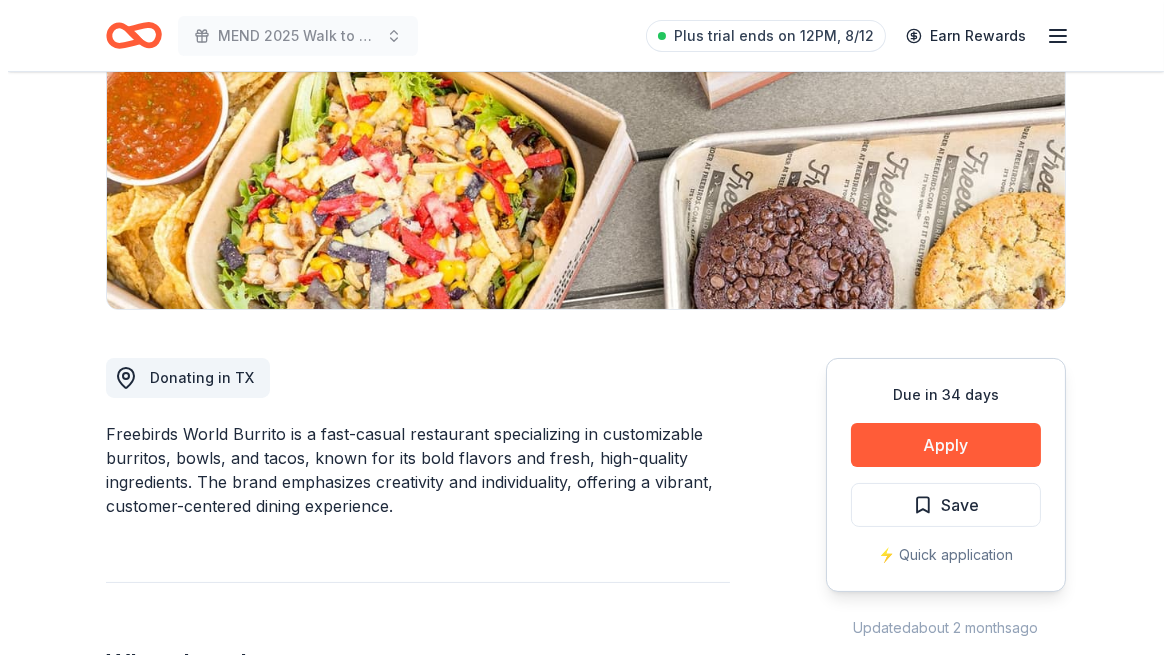 scroll, scrollTop: 300, scrollLeft: 0, axis: vertical 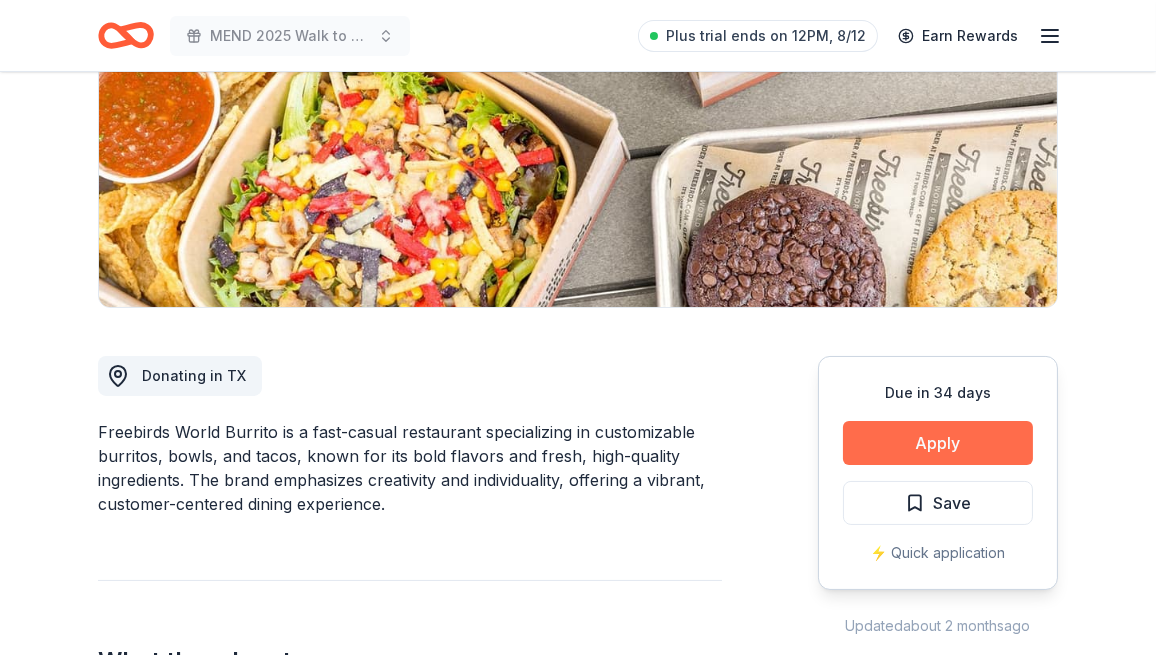 click on "Apply" at bounding box center [938, 443] 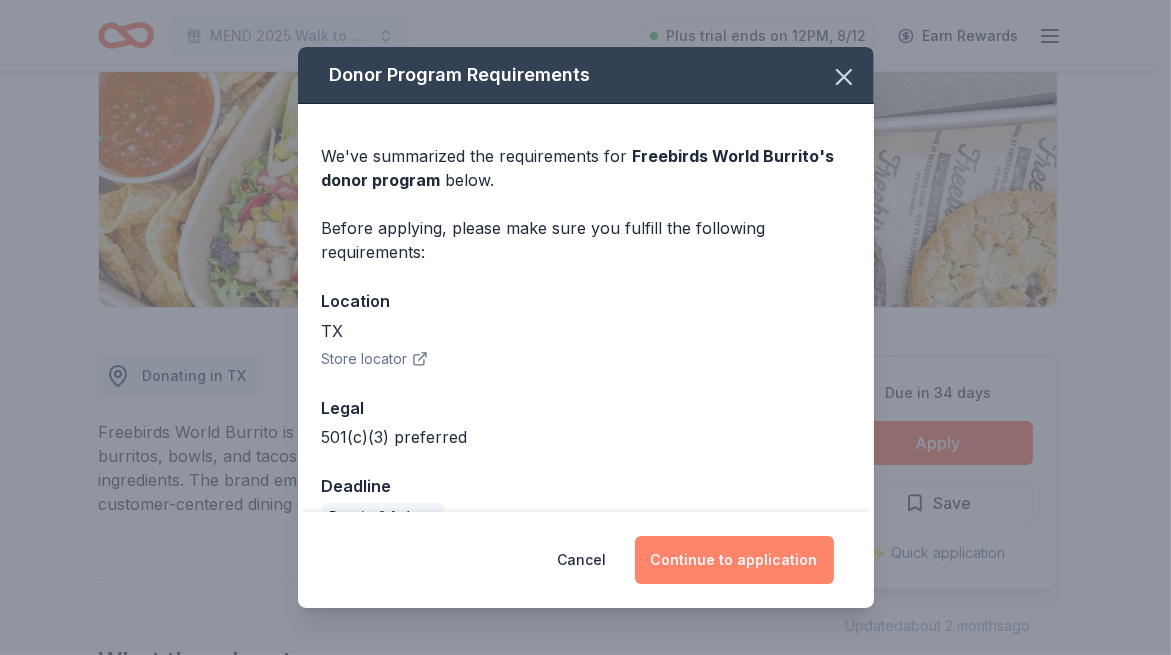 click on "Continue to application" at bounding box center (734, 560) 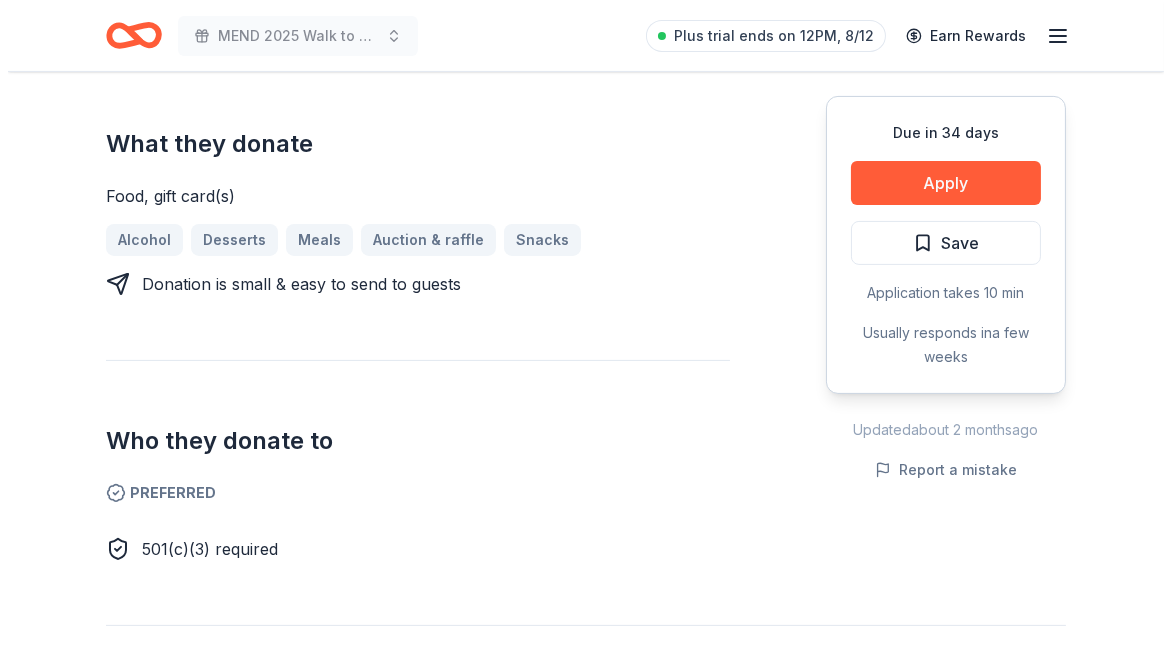 scroll, scrollTop: 800, scrollLeft: 0, axis: vertical 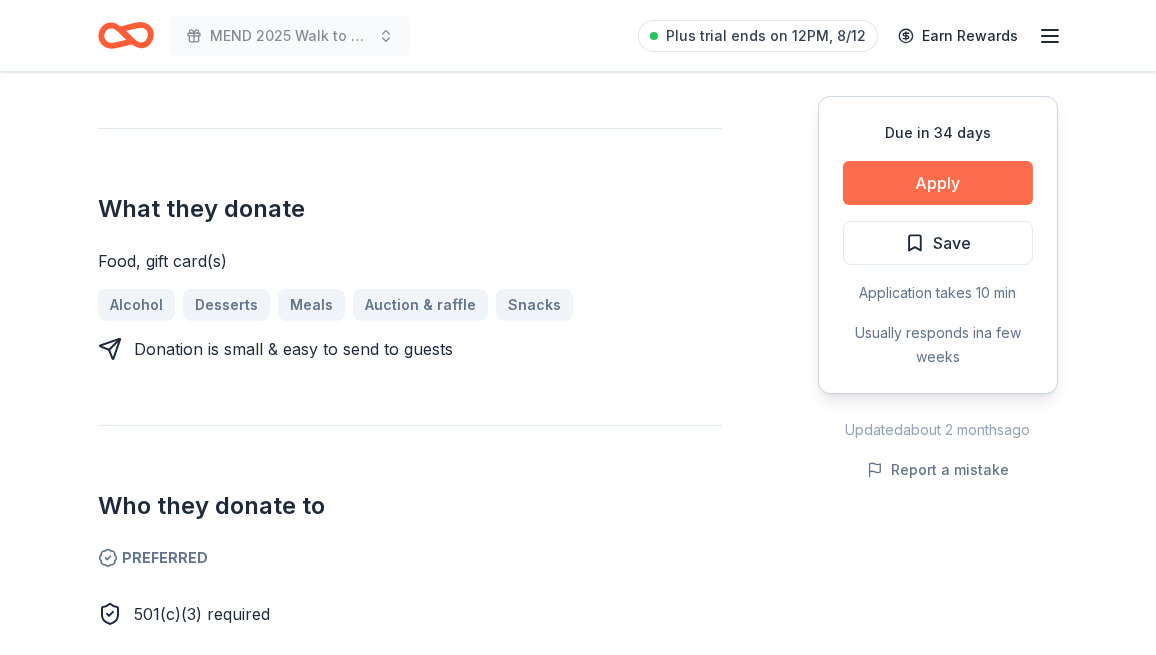click on "Apply" at bounding box center (938, 183) 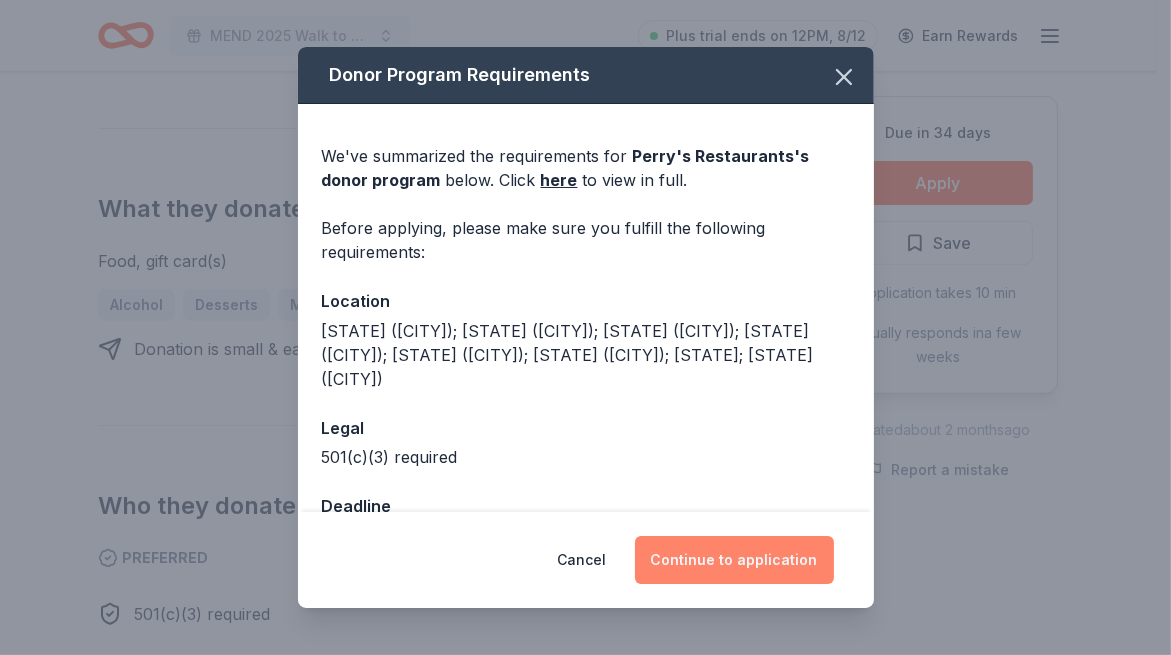 click on "Continue to application" at bounding box center (734, 560) 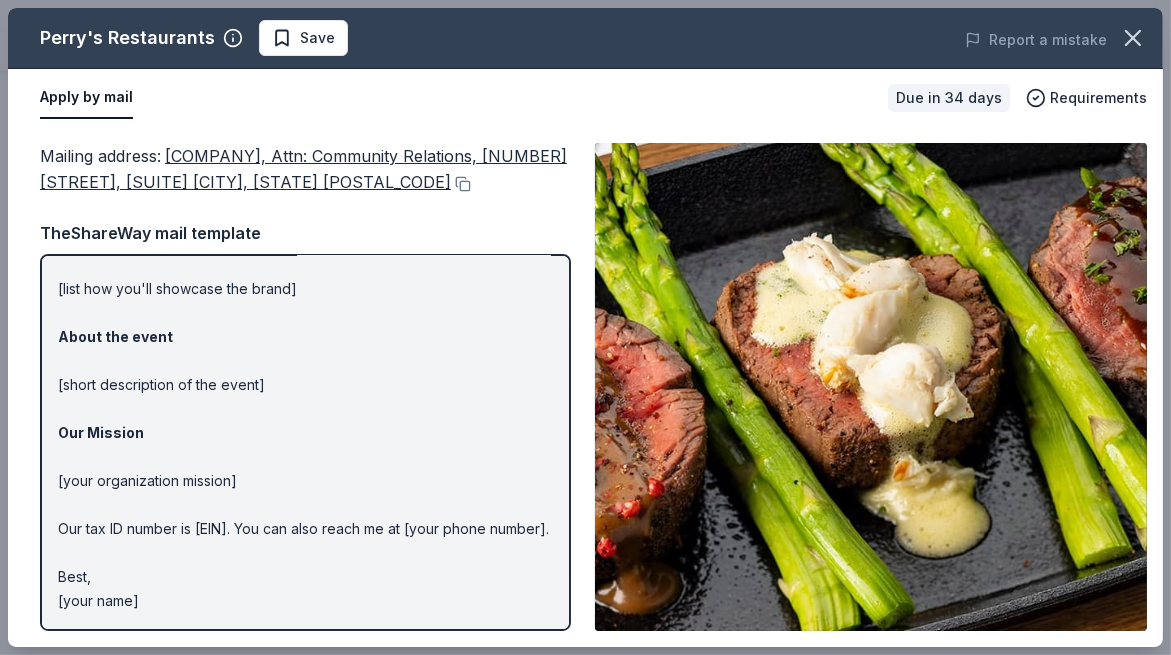 scroll, scrollTop: 0, scrollLeft: 0, axis: both 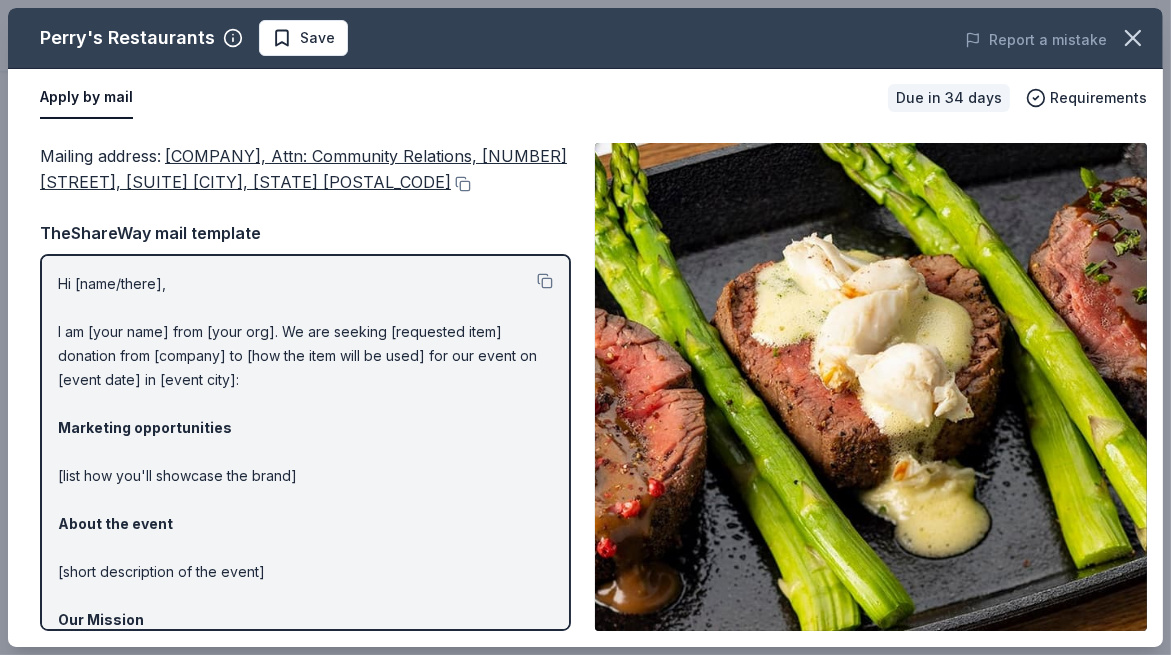 click on "Hi [name/there],
I am [your name] from [your org]. We are seeking [requested item] donation from [company] to [how the item will be used] for our event on [event date] in [event city]:
Marketing opportunities
[list how you'll showcase the brand]
About the event
[short description of the event]
Our Mission
[your organization mission]
Our tax ID number is [EIN]. You can also reach me at [your phone number].
Best,
[your name]" at bounding box center (305, 536) 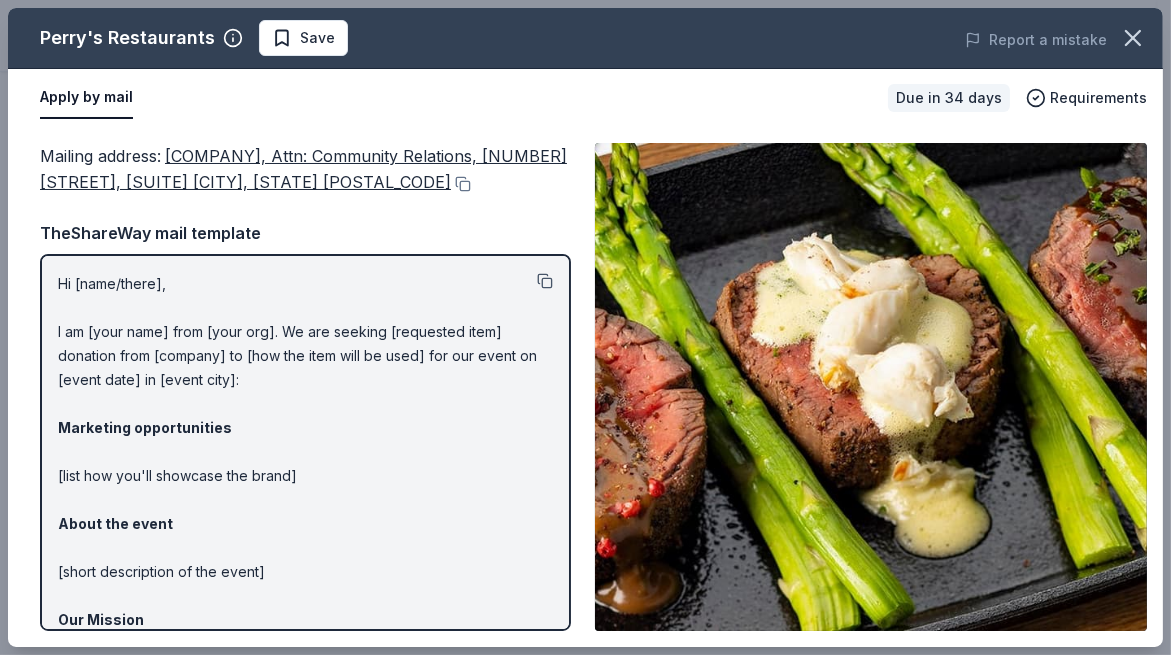 click at bounding box center [545, 281] 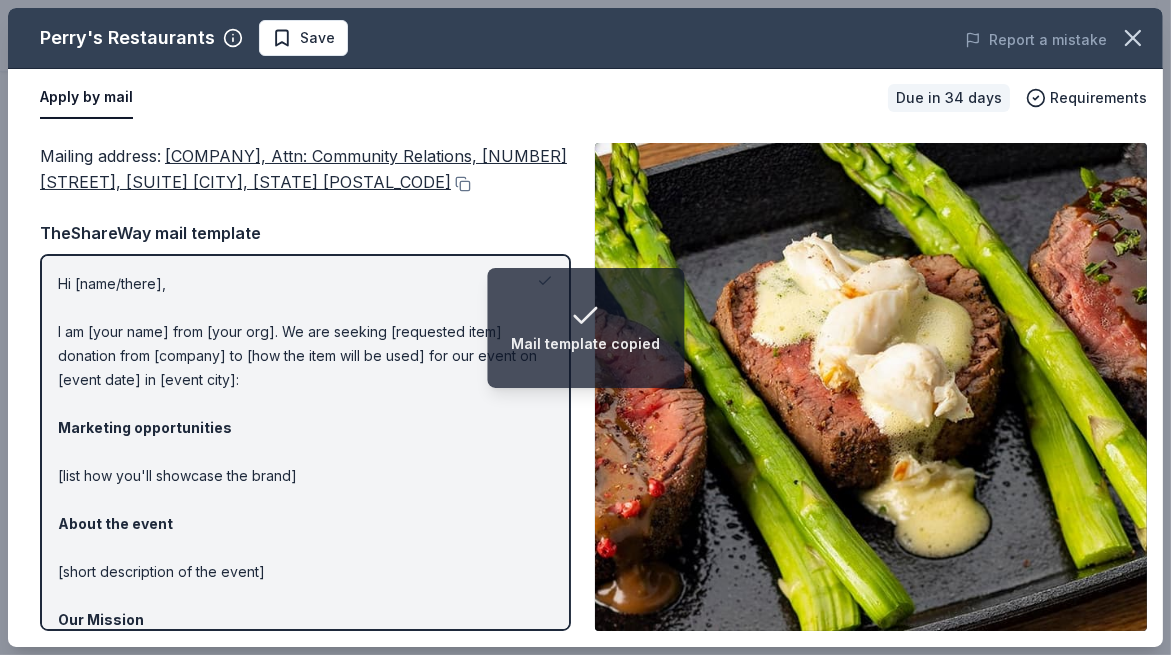 click on "Hi [name/there],
I am [your name] from [your org]. We are seeking [requested item] donation from [company] to [how the item will be used] for our event on [event date] in [event city]:
Marketing opportunities
[list how you'll showcase the brand]
About the event
[short description of the event]
Our Mission
[your organization mission]
Our tax ID number is [EIN]. You can also reach me at [your phone number].
Best,
[your name]" at bounding box center [305, 536] 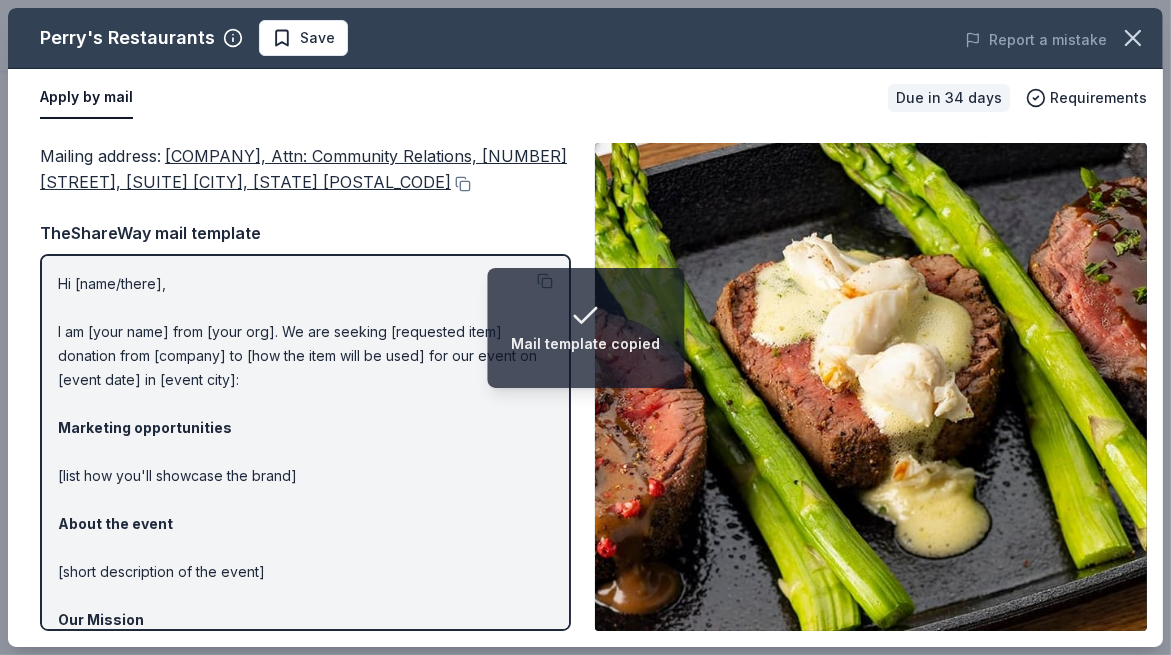 click on "Mailing address : Perry’s Restaurants, Attn: Community Relations, 9805 Katy Freeway, Suite 650, Houston, TX 77024 TheShareWay mail template Hi [name/there],
I am [your name] from [your org]. We are seeking [requested item] donation from [company] to [how the item will be used] for our event on [event date] in [event city]:
Marketing opportunities
[list how you'll showcase the brand]
About the event
[short description of the event]
Our Mission
[your organization mission]
Our tax ID number is [EIN]. You can also reach me at [your phone number].
Best,
[your name]" at bounding box center [305, 387] 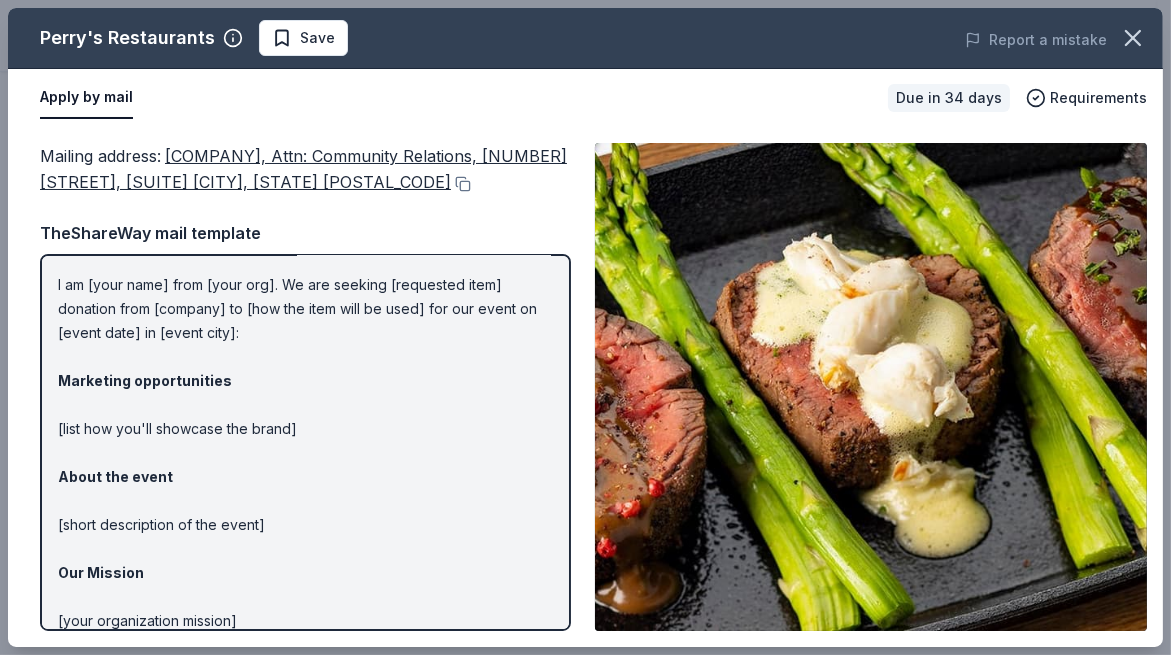scroll, scrollTop: 9, scrollLeft: 0, axis: vertical 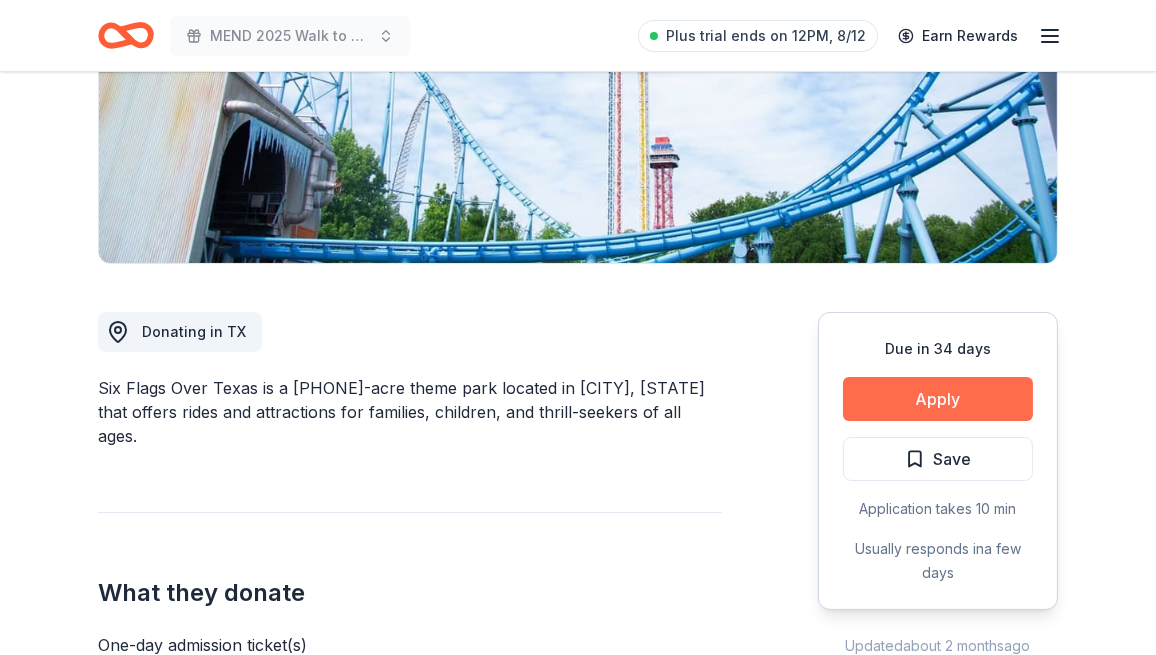 click on "Apply" at bounding box center [938, 399] 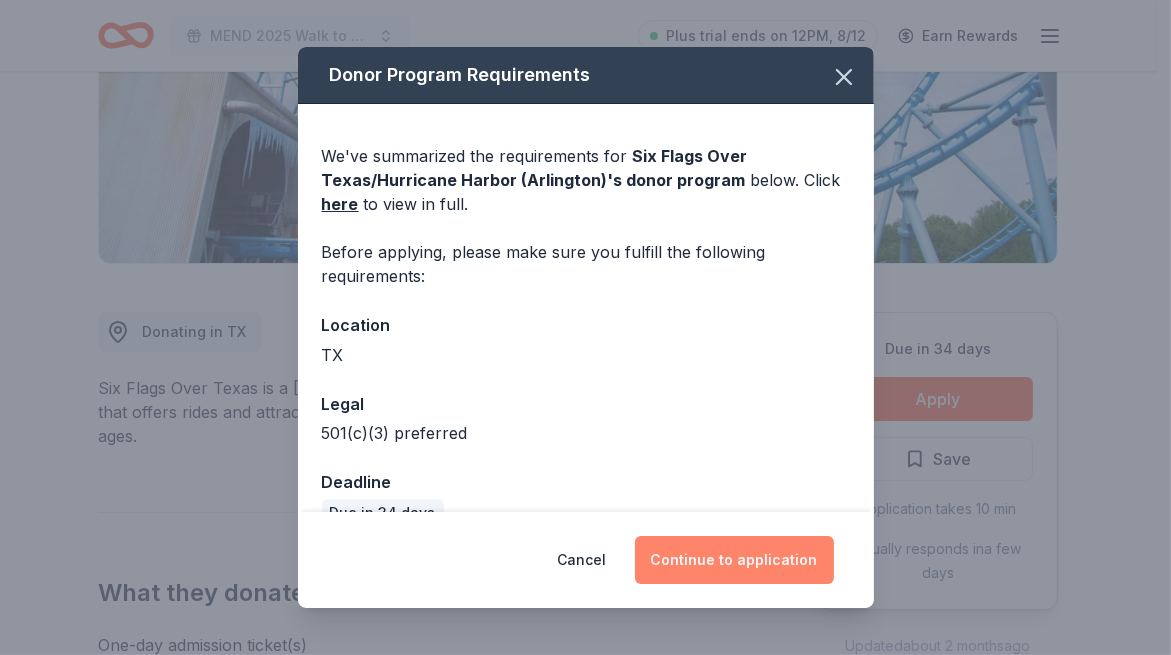 click on "Continue to application" at bounding box center (734, 560) 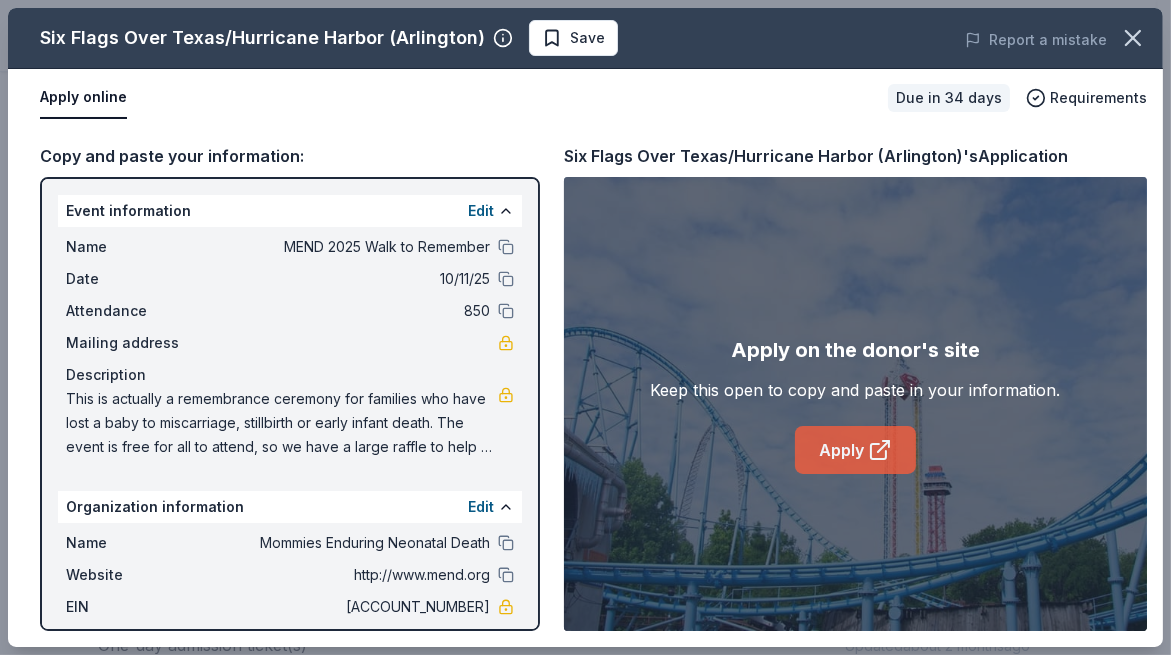 click on "Apply" at bounding box center (855, 450) 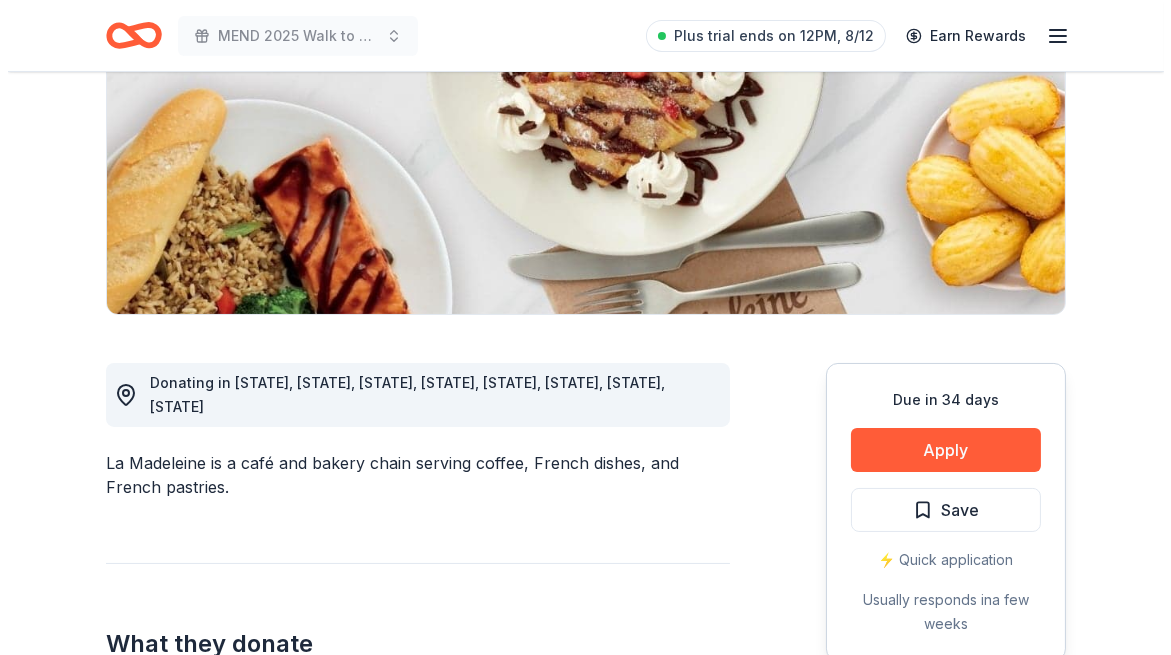scroll, scrollTop: 300, scrollLeft: 0, axis: vertical 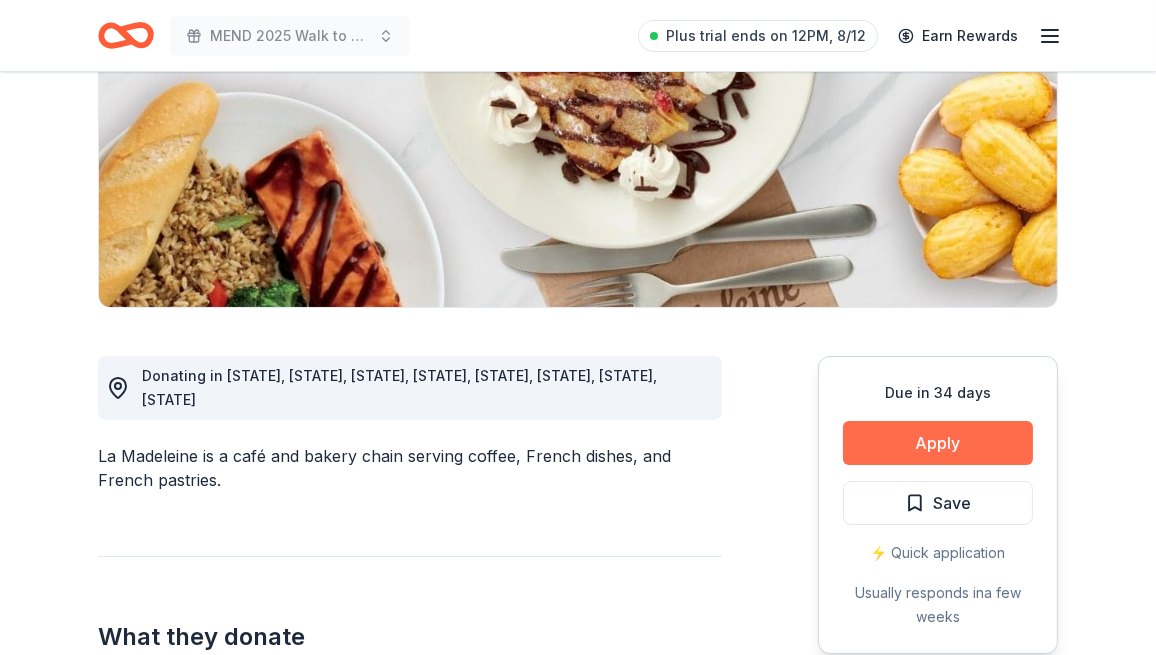 click on "Apply" at bounding box center [938, 443] 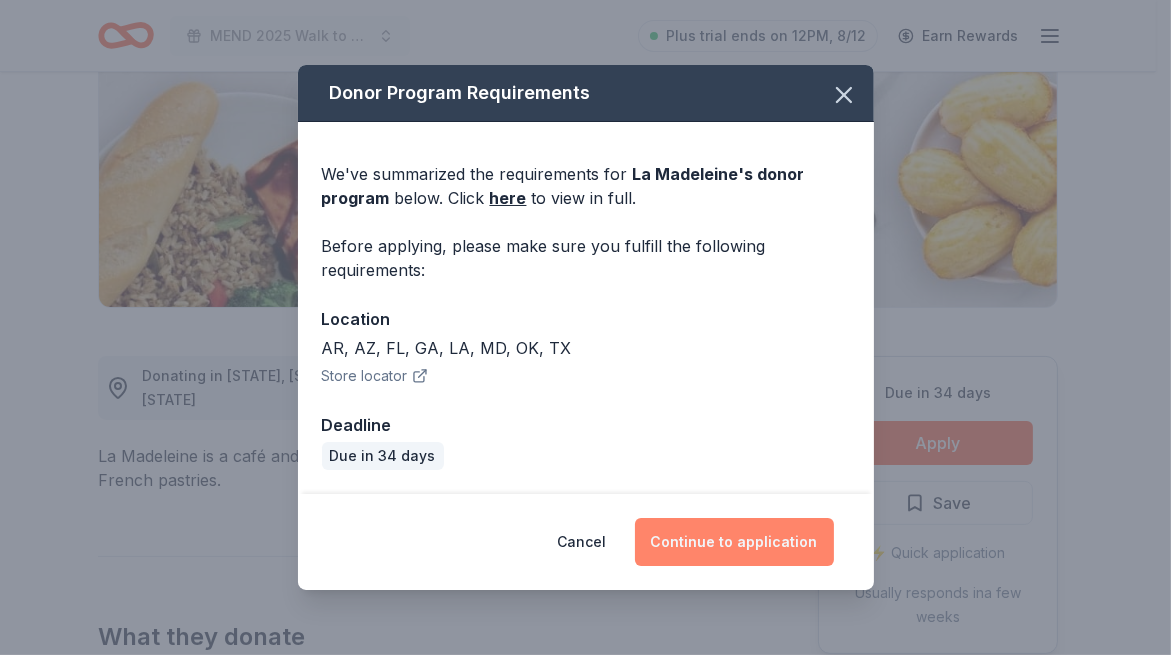 click on "Continue to application" at bounding box center [734, 542] 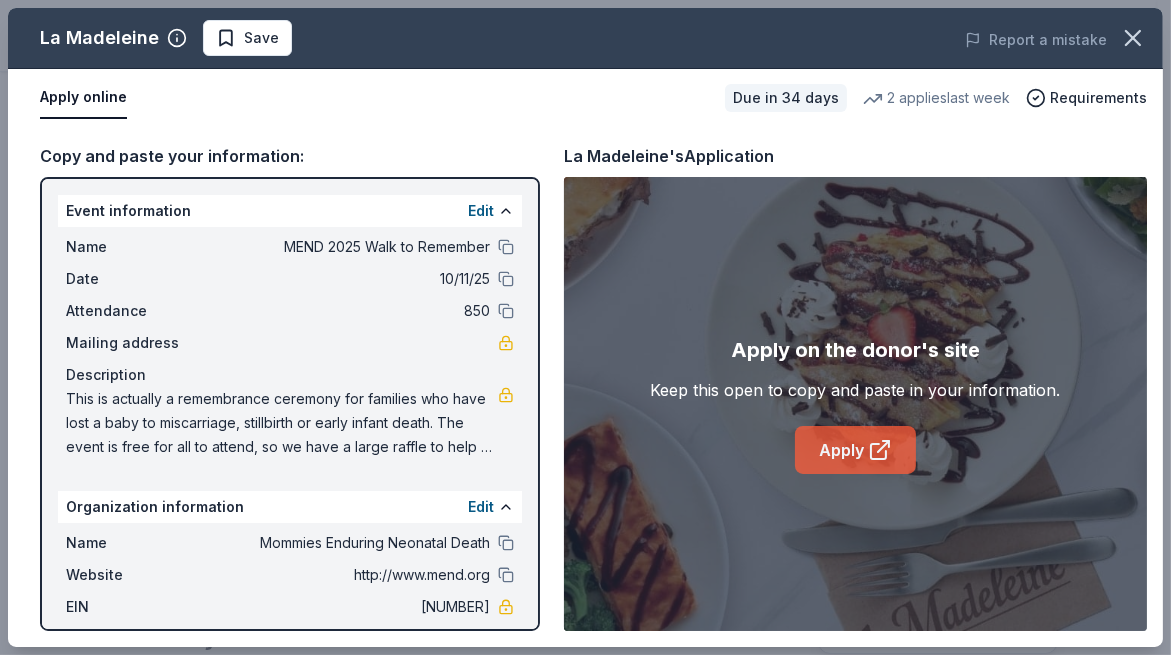 click on "Apply" at bounding box center (855, 450) 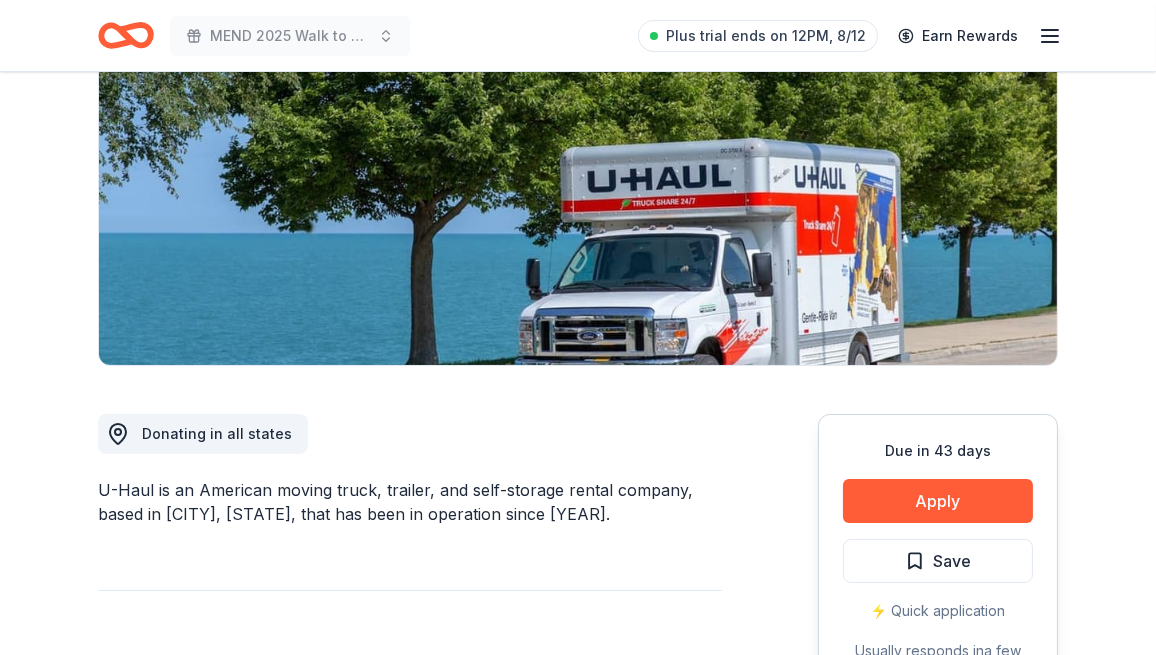 scroll, scrollTop: 200, scrollLeft: 0, axis: vertical 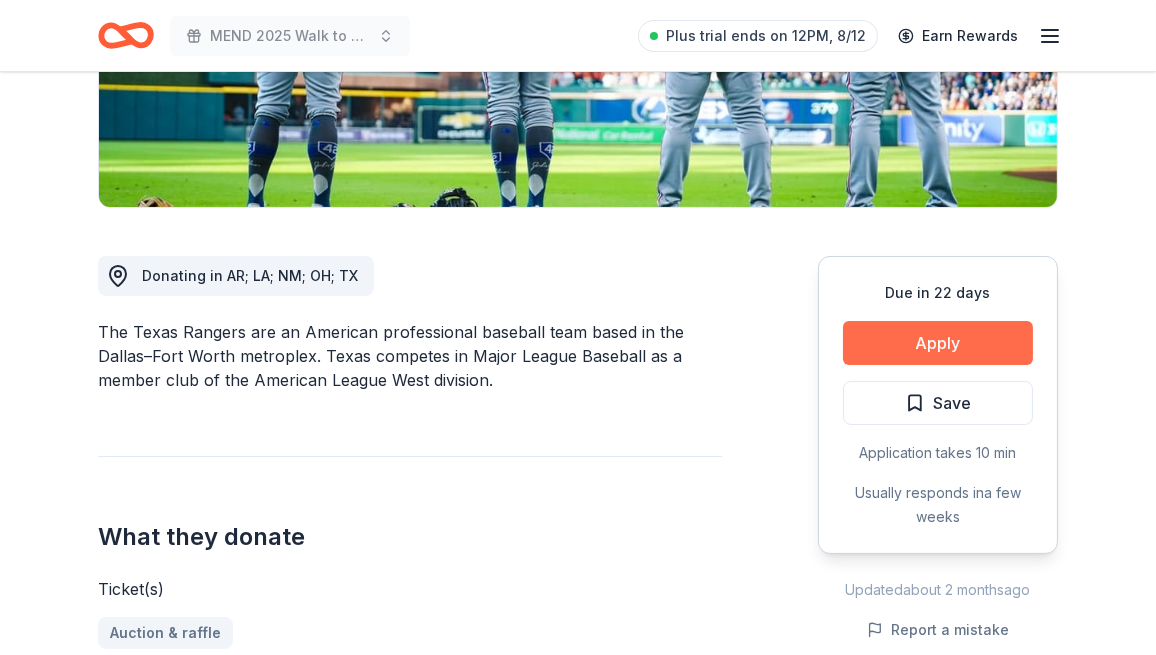 click on "Apply" at bounding box center [938, 343] 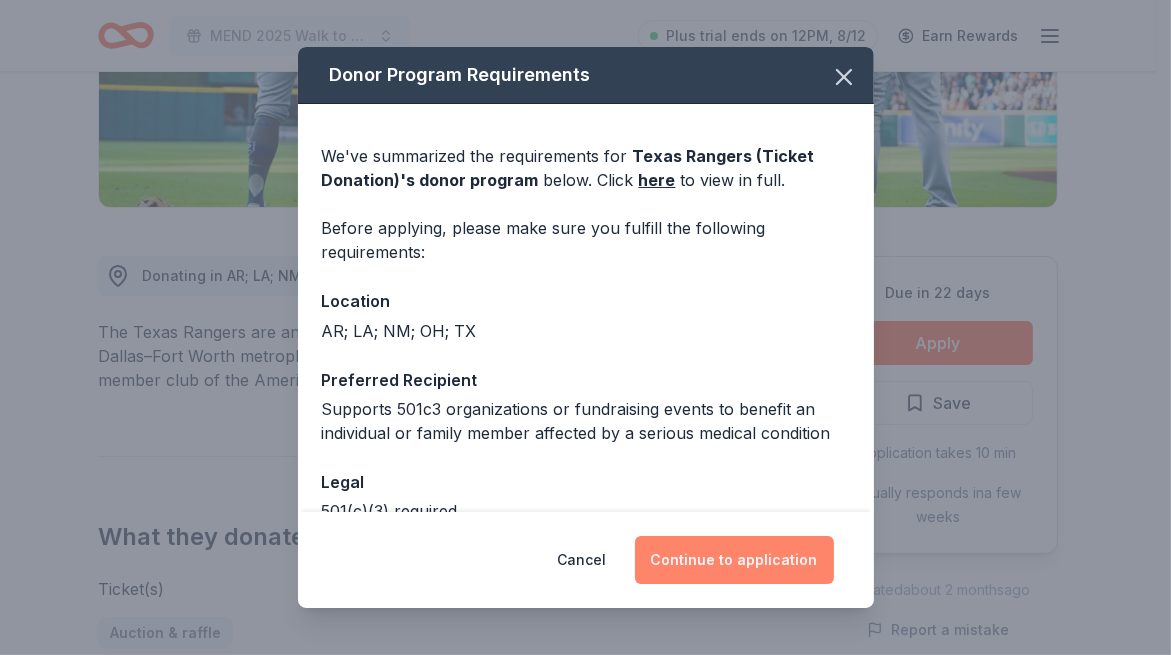 drag, startPoint x: 770, startPoint y: 560, endPoint x: 759, endPoint y: 537, distance: 25.495098 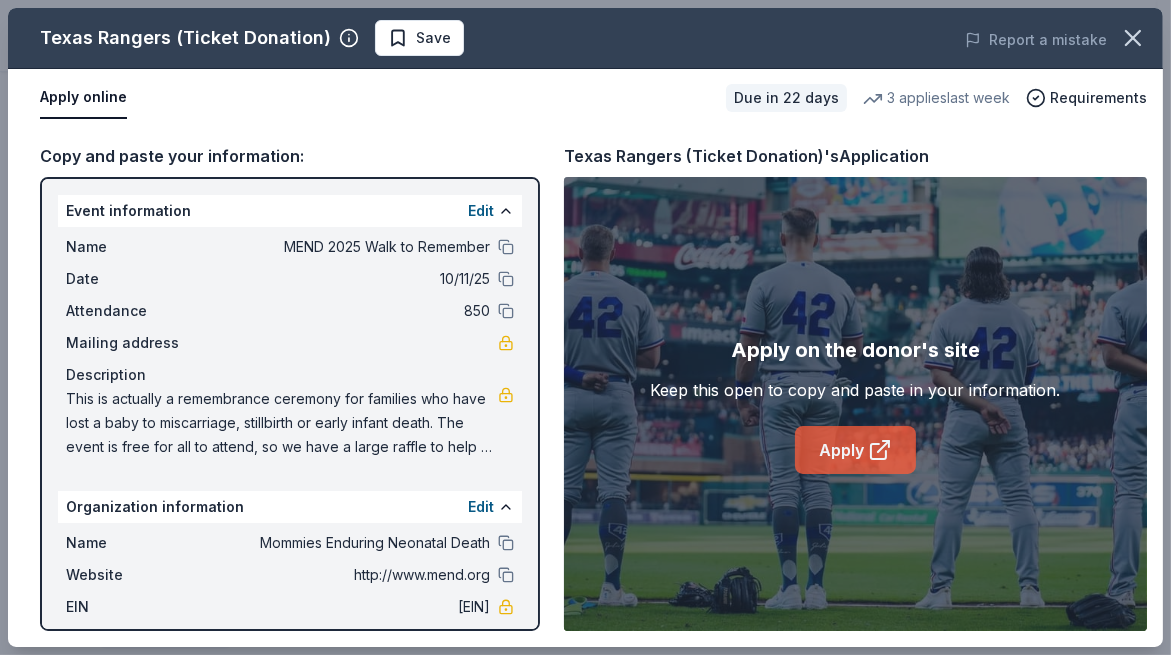 click on "Apply" at bounding box center (855, 450) 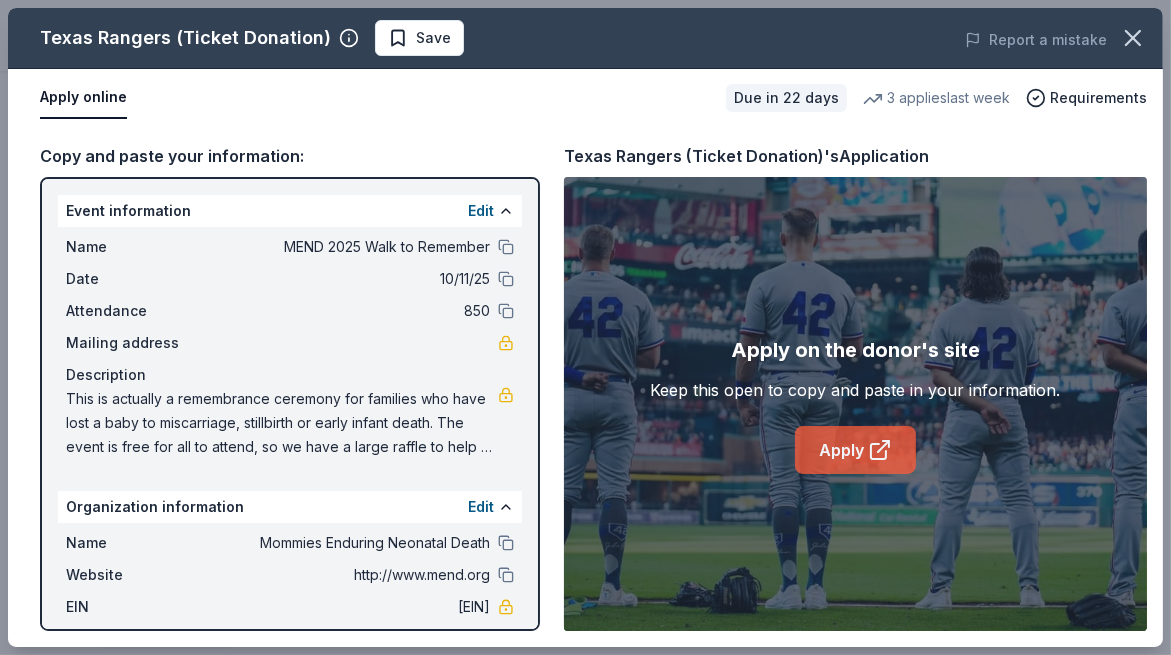 click on "Apply" at bounding box center (855, 450) 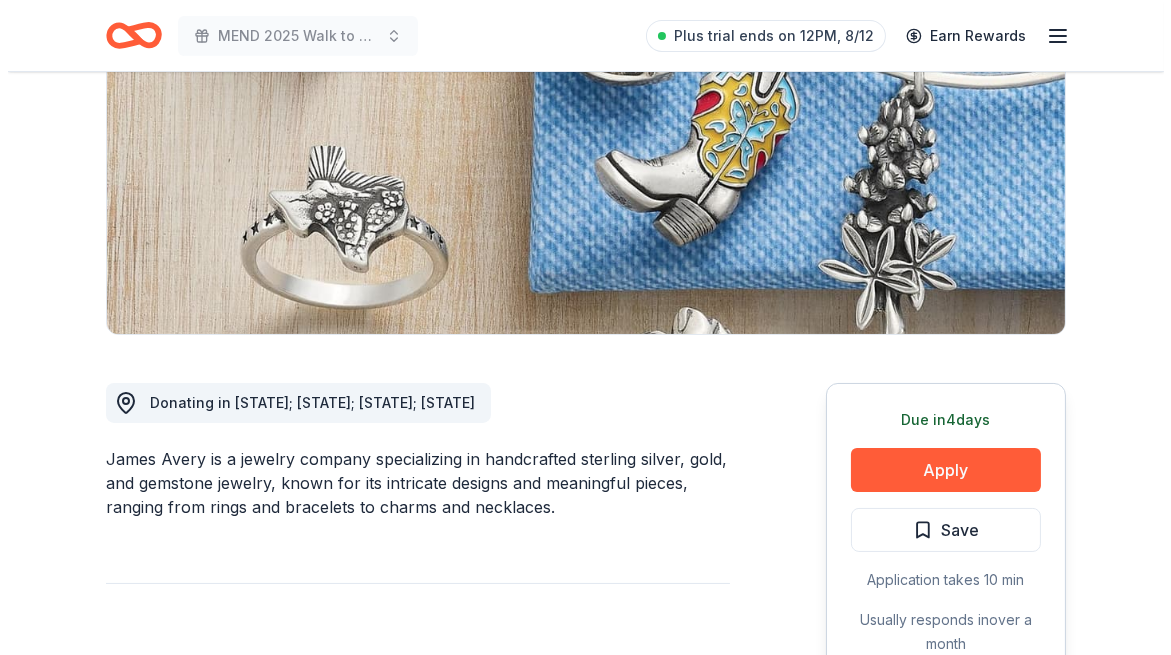 scroll, scrollTop: 300, scrollLeft: 0, axis: vertical 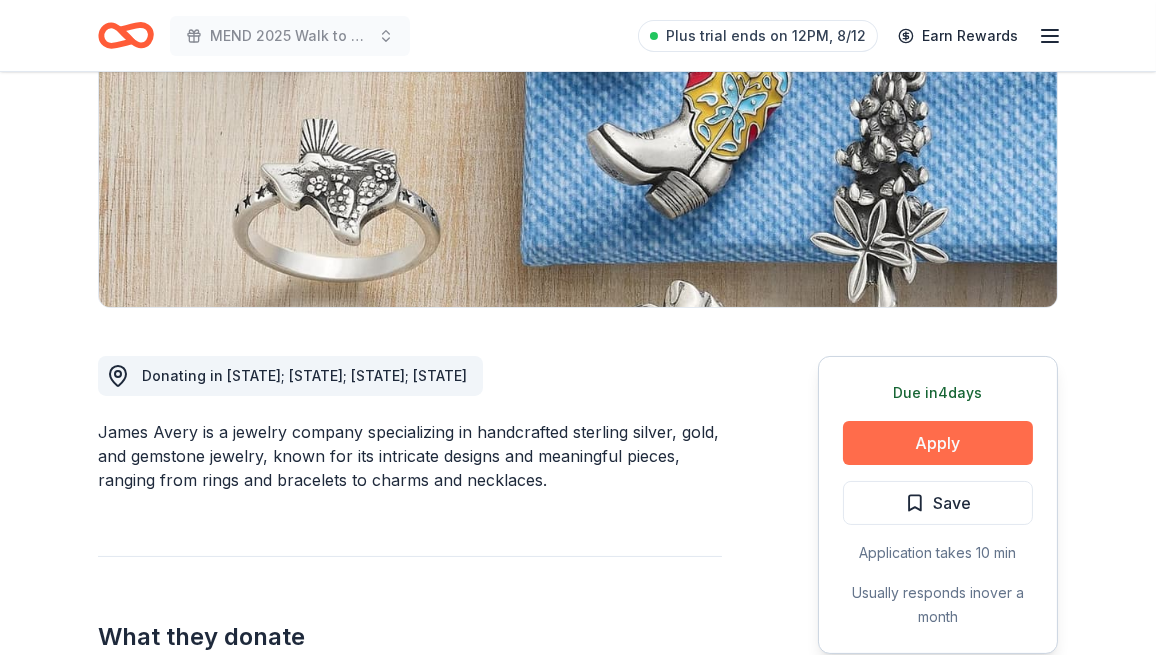 click on "Apply" at bounding box center [938, 443] 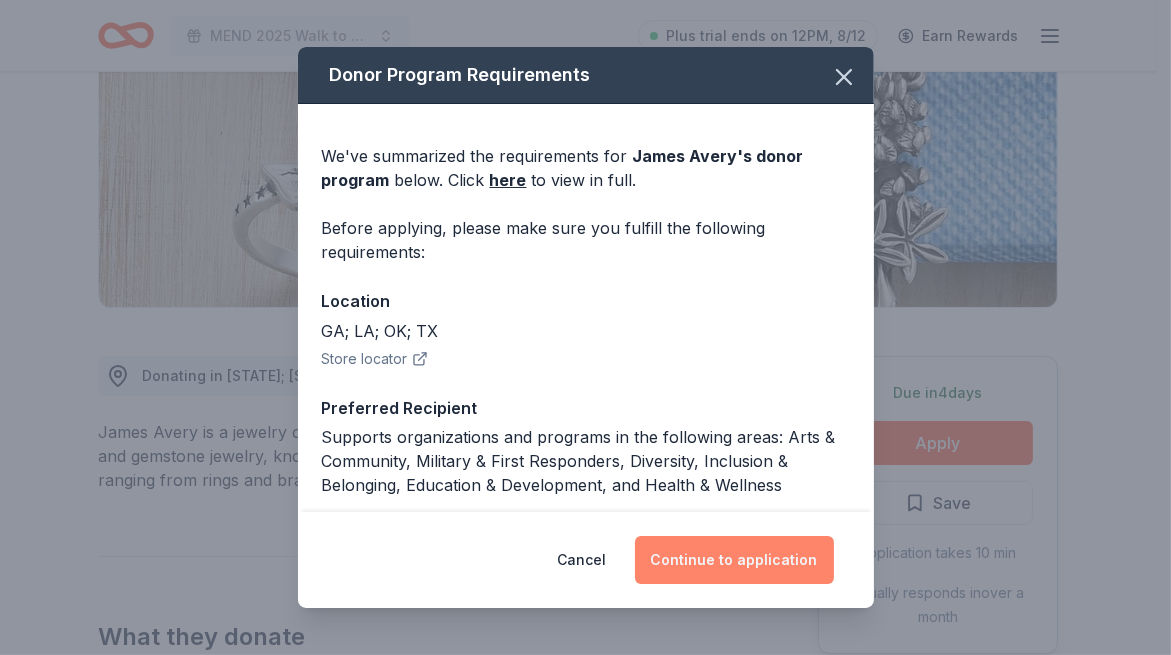 click on "Continue to application" at bounding box center (734, 560) 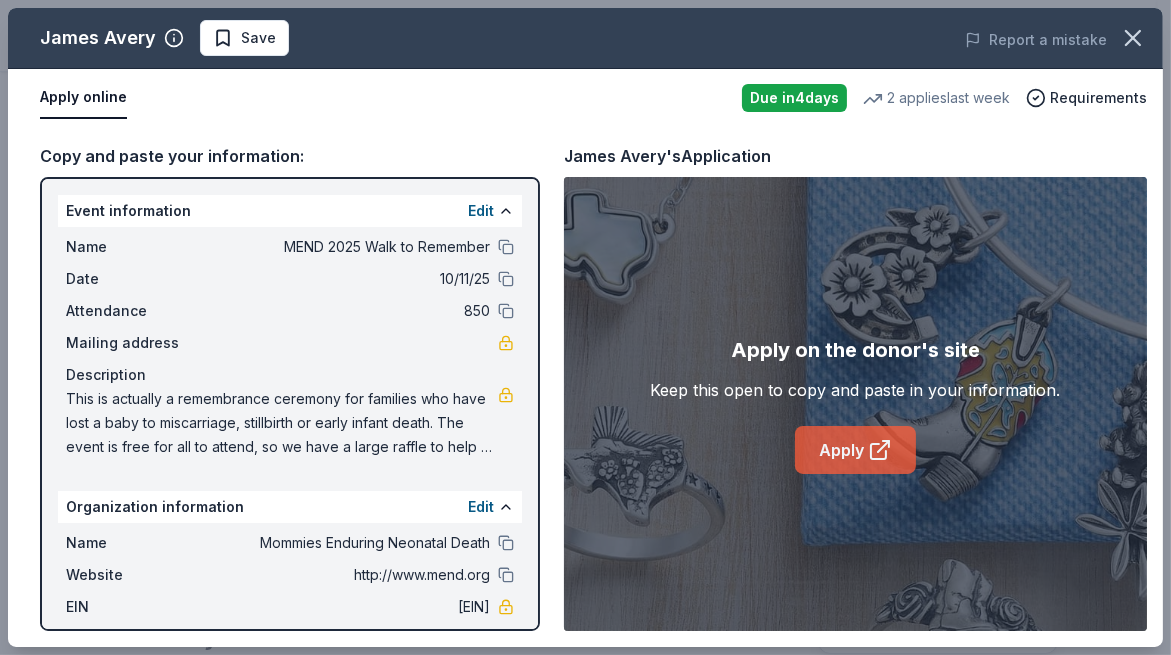 click on "Apply" at bounding box center [855, 450] 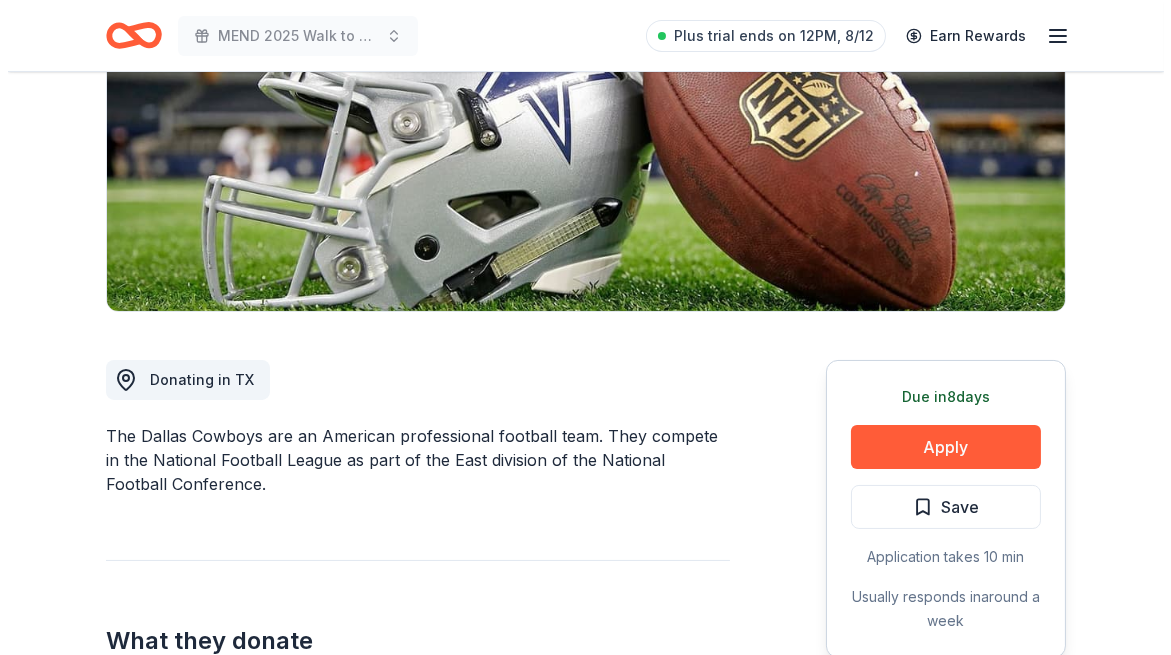 scroll, scrollTop: 400, scrollLeft: 0, axis: vertical 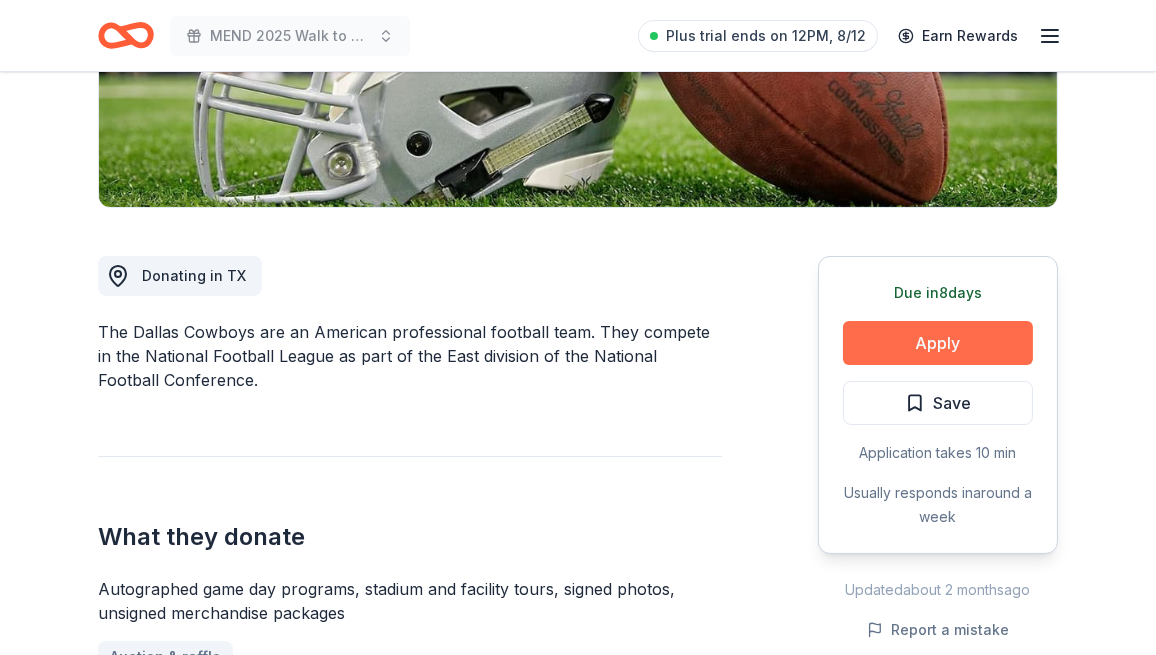 click on "Apply" at bounding box center [938, 343] 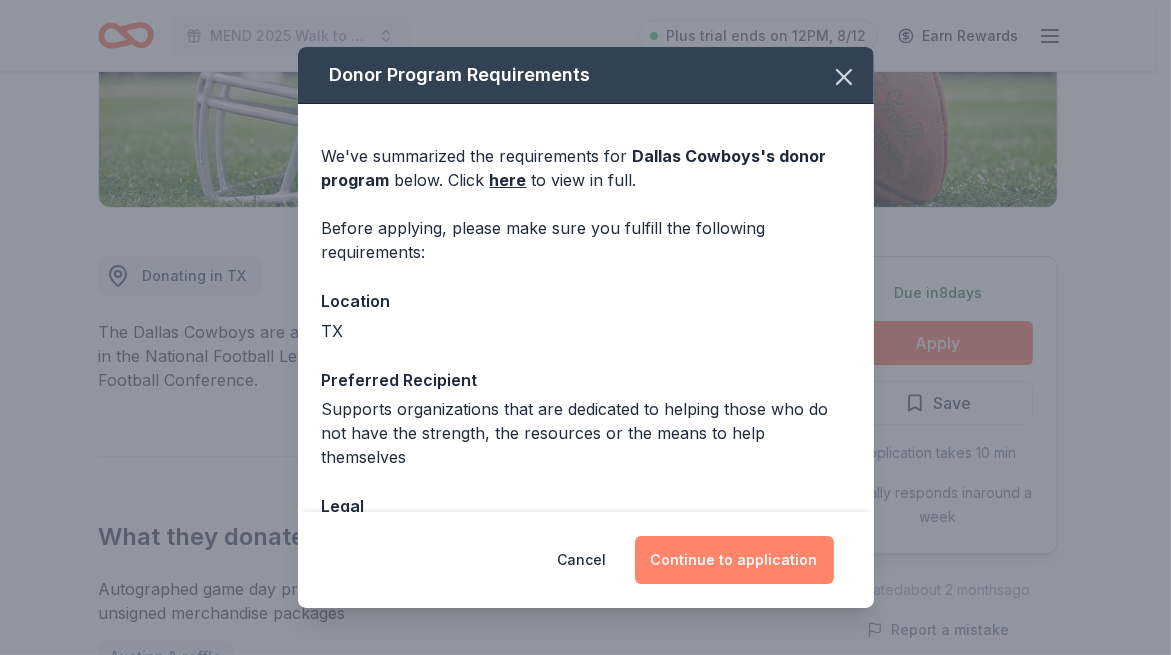 click on "Continue to application" at bounding box center (734, 560) 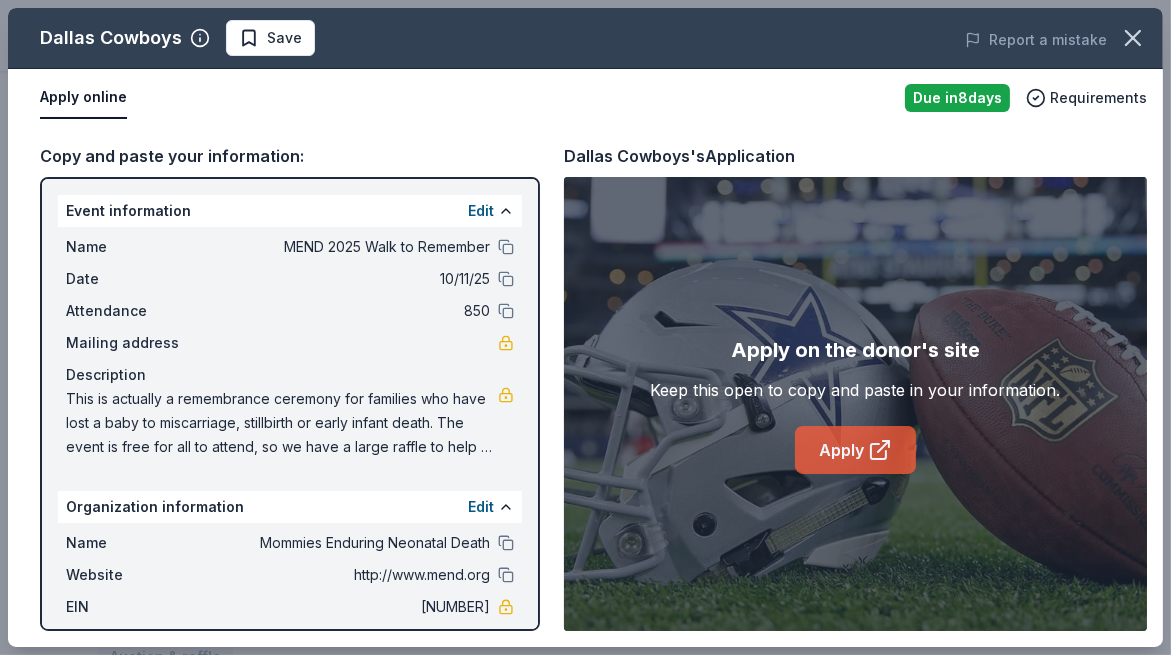 click on "Apply" at bounding box center [855, 450] 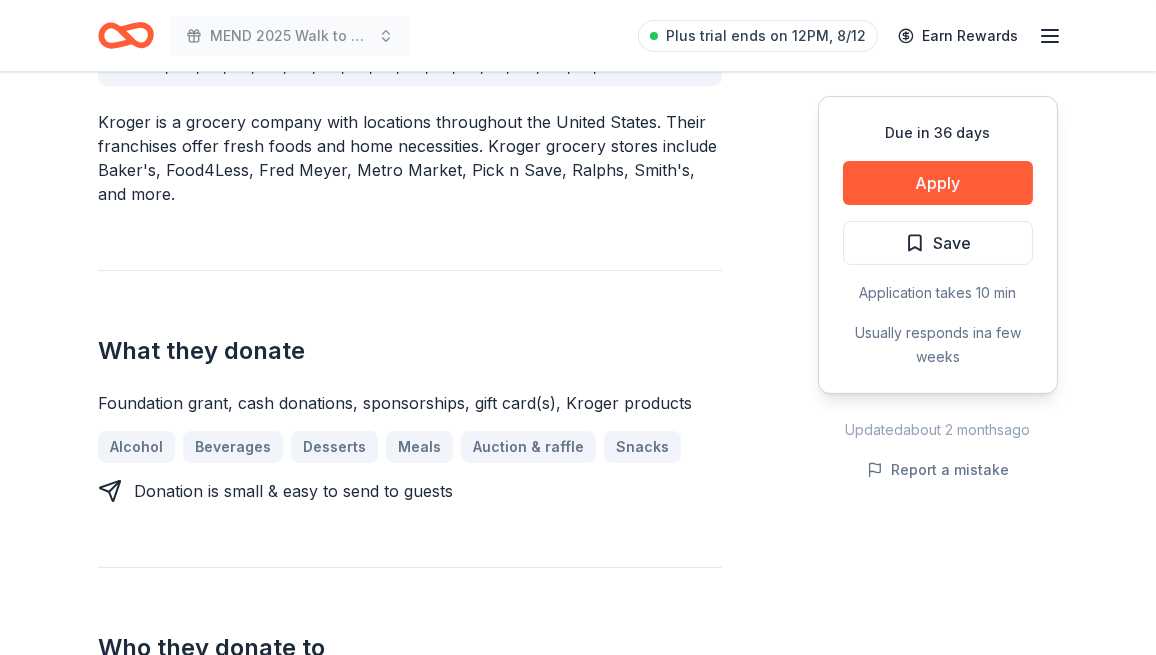 scroll, scrollTop: 600, scrollLeft: 0, axis: vertical 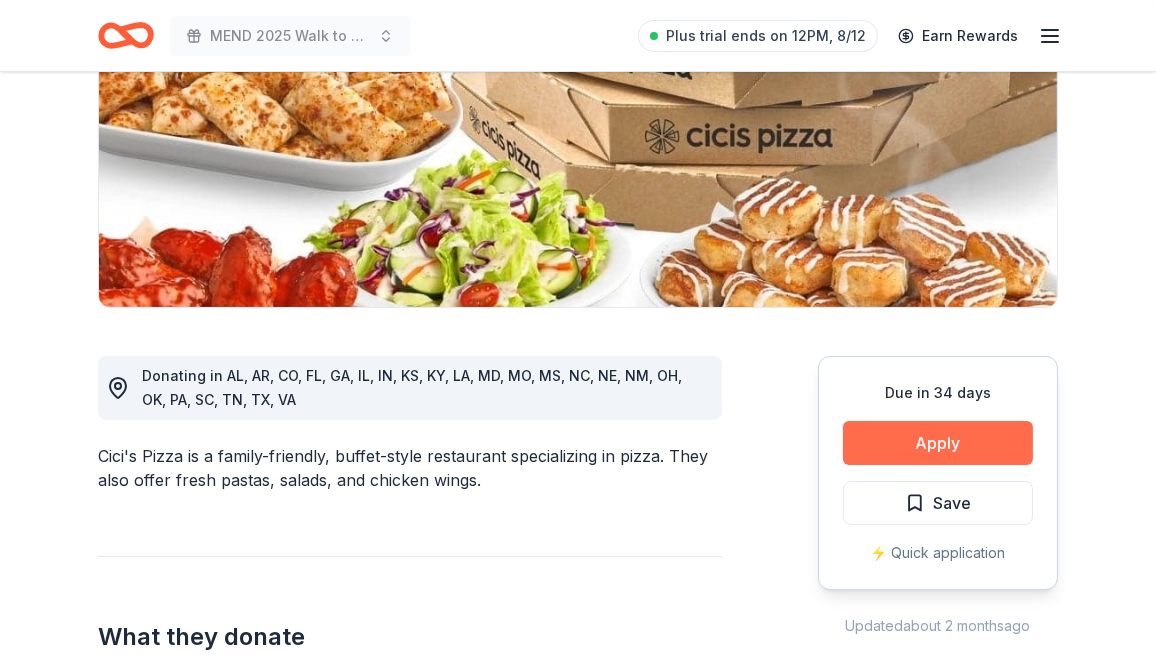 click on "Apply" at bounding box center (938, 443) 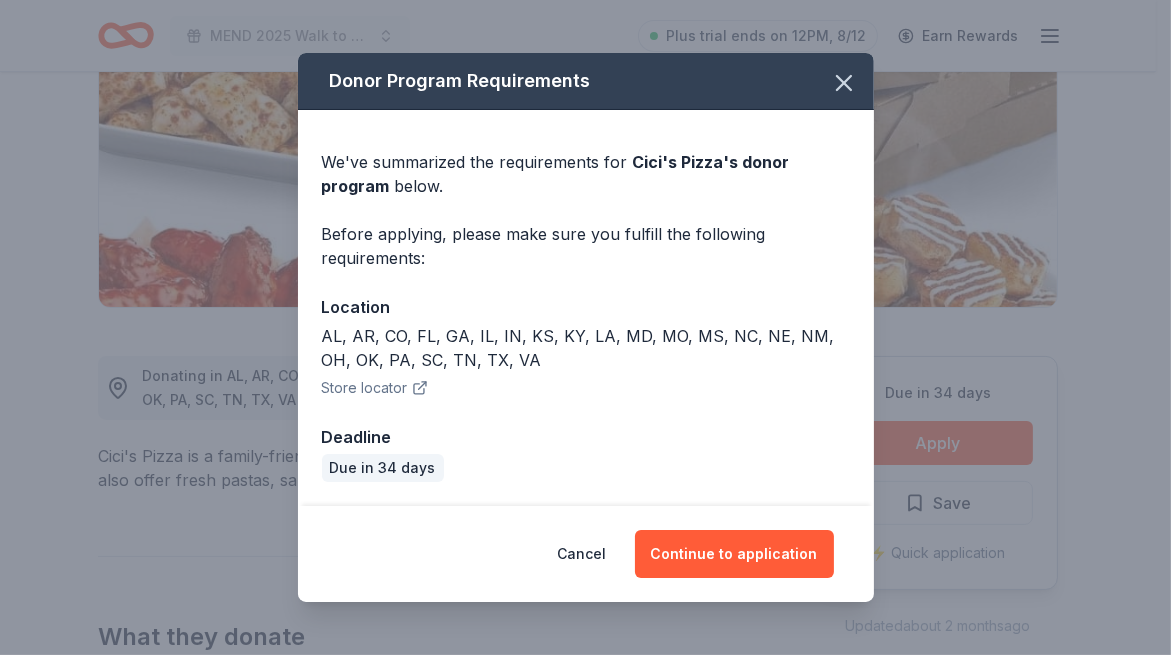 drag, startPoint x: 763, startPoint y: 550, endPoint x: 763, endPoint y: 518, distance: 32 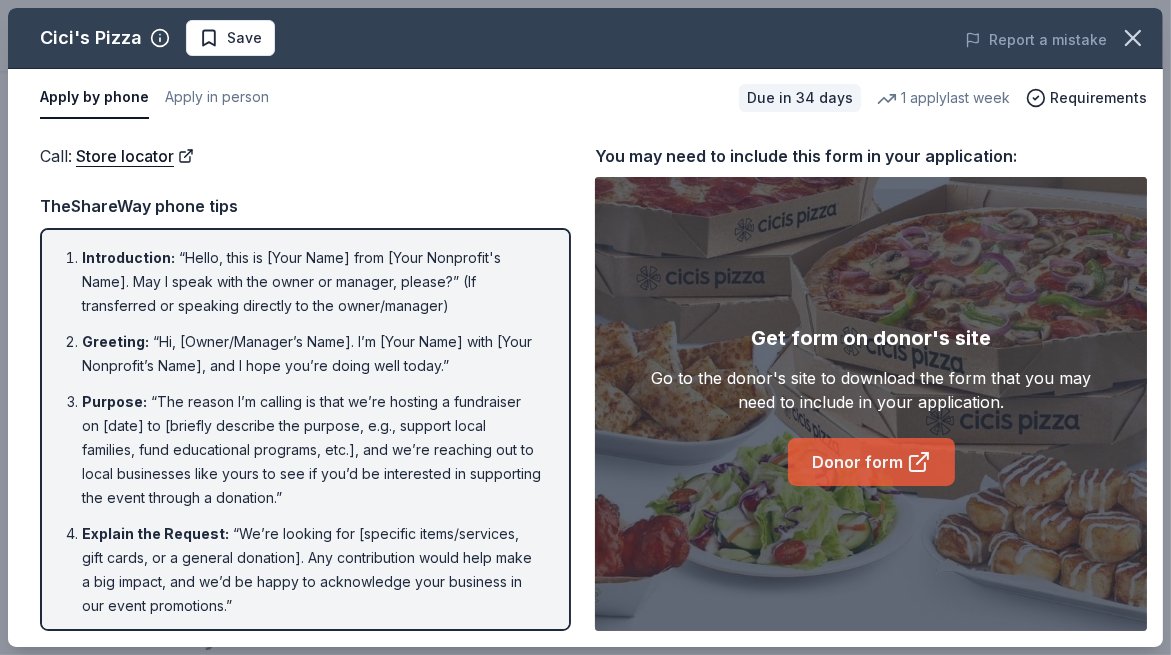 click on "Donor form" at bounding box center (871, 462) 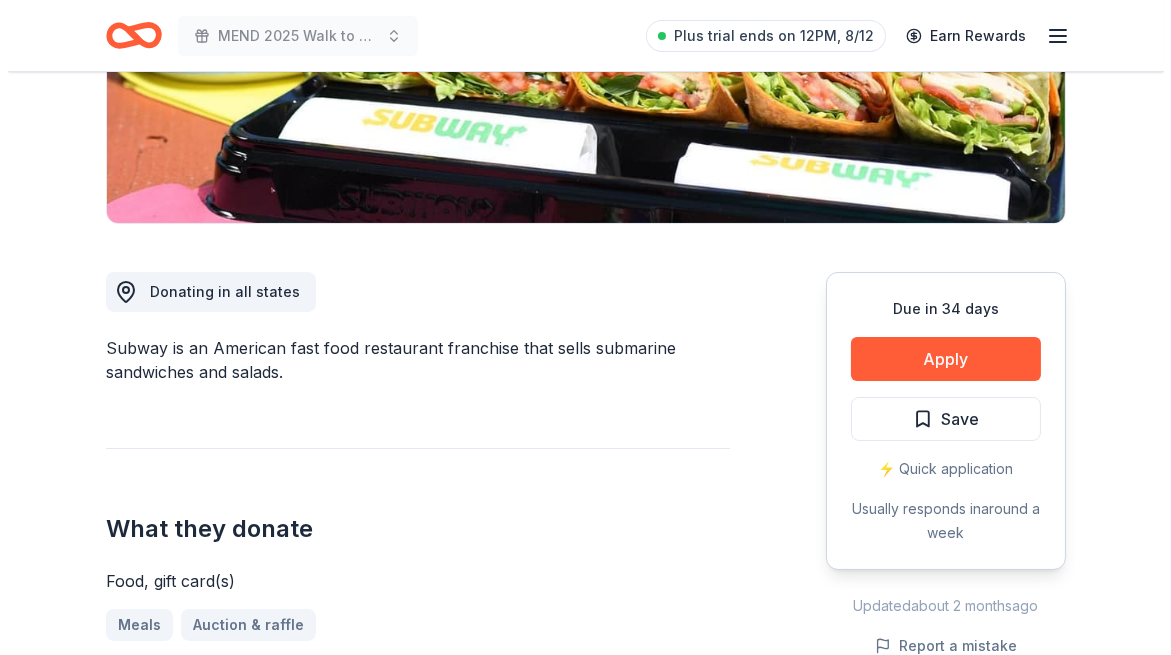 scroll, scrollTop: 400, scrollLeft: 0, axis: vertical 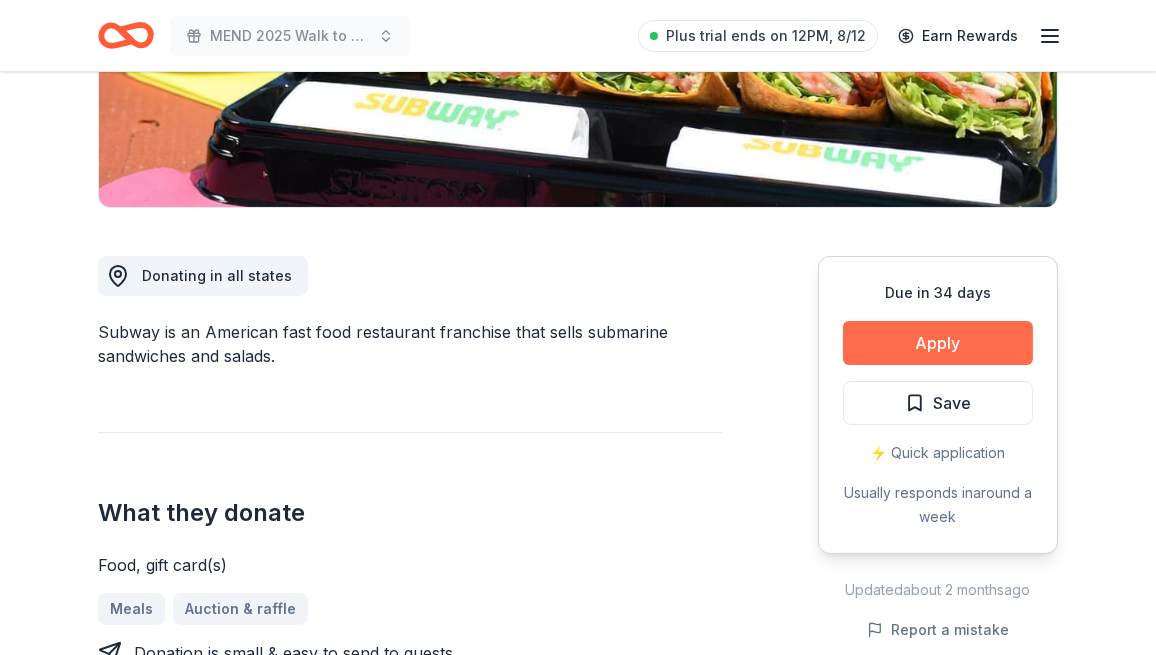 click on "Apply" at bounding box center [938, 343] 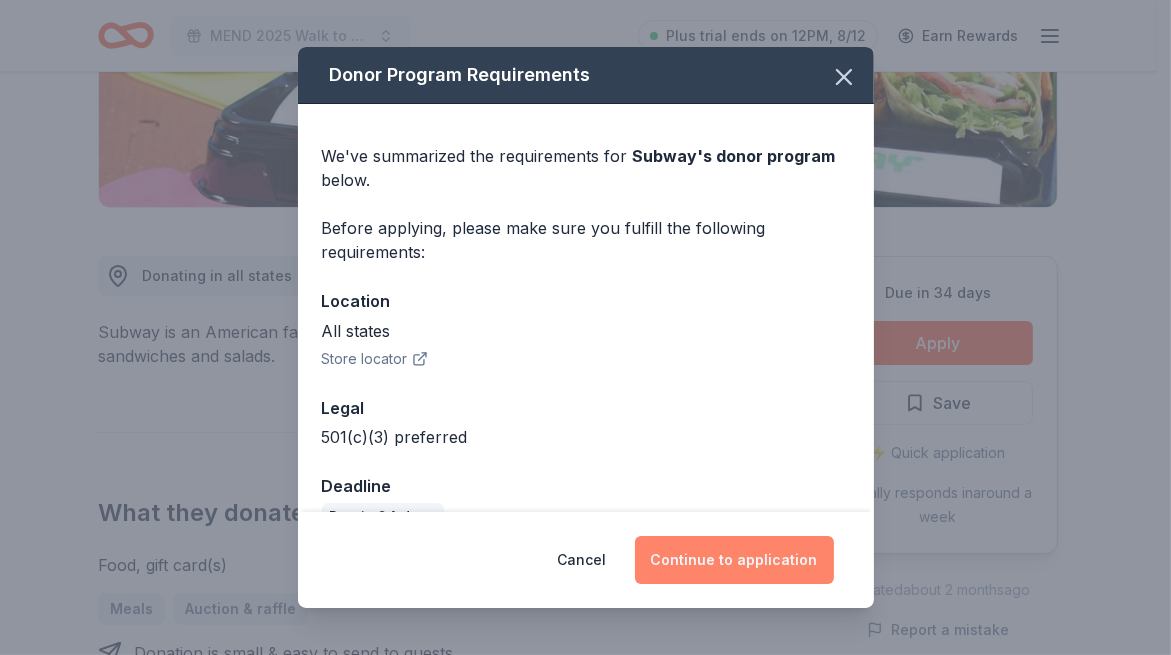 click on "Continue to application" at bounding box center (734, 560) 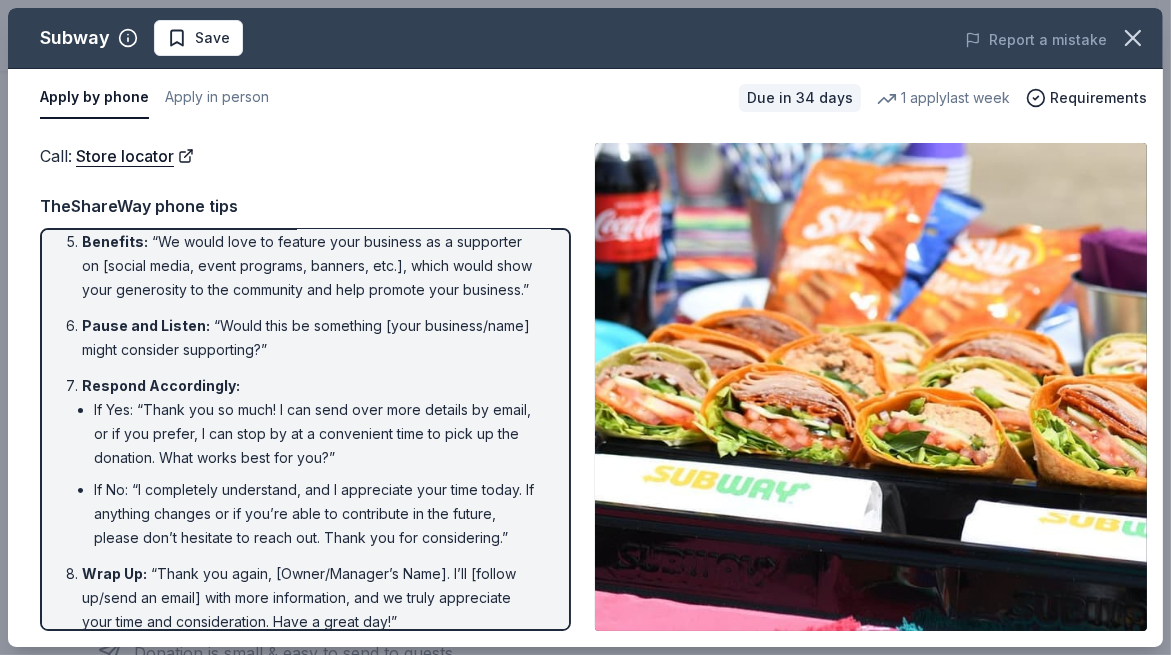 scroll, scrollTop: 0, scrollLeft: 0, axis: both 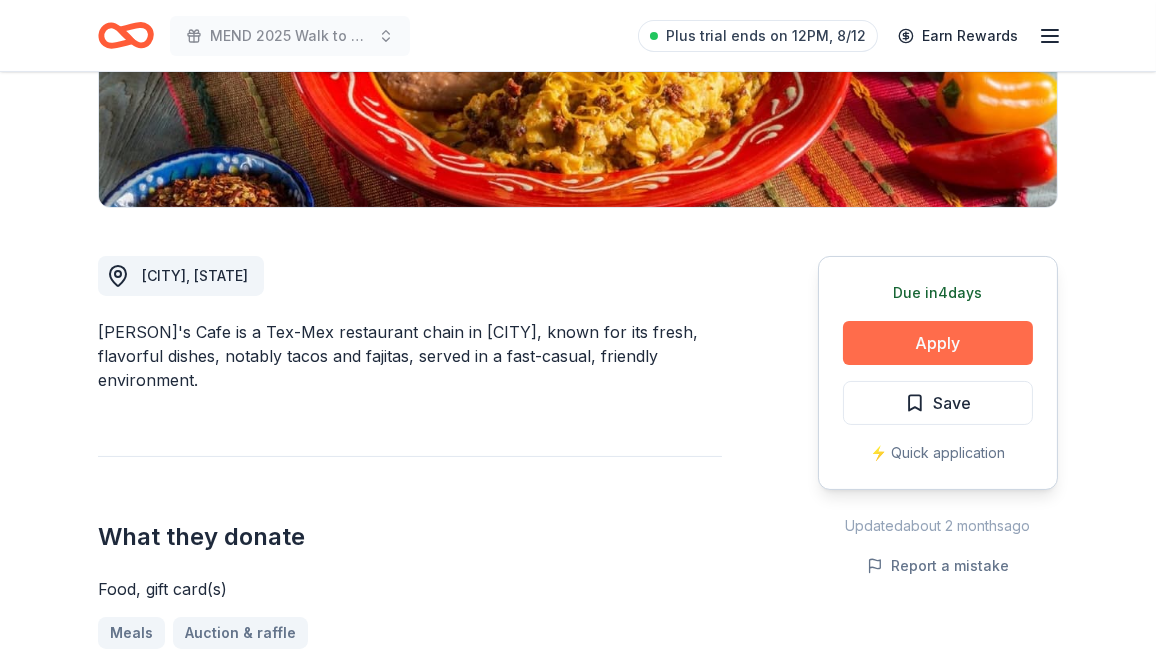 click on "Apply" at bounding box center (938, 343) 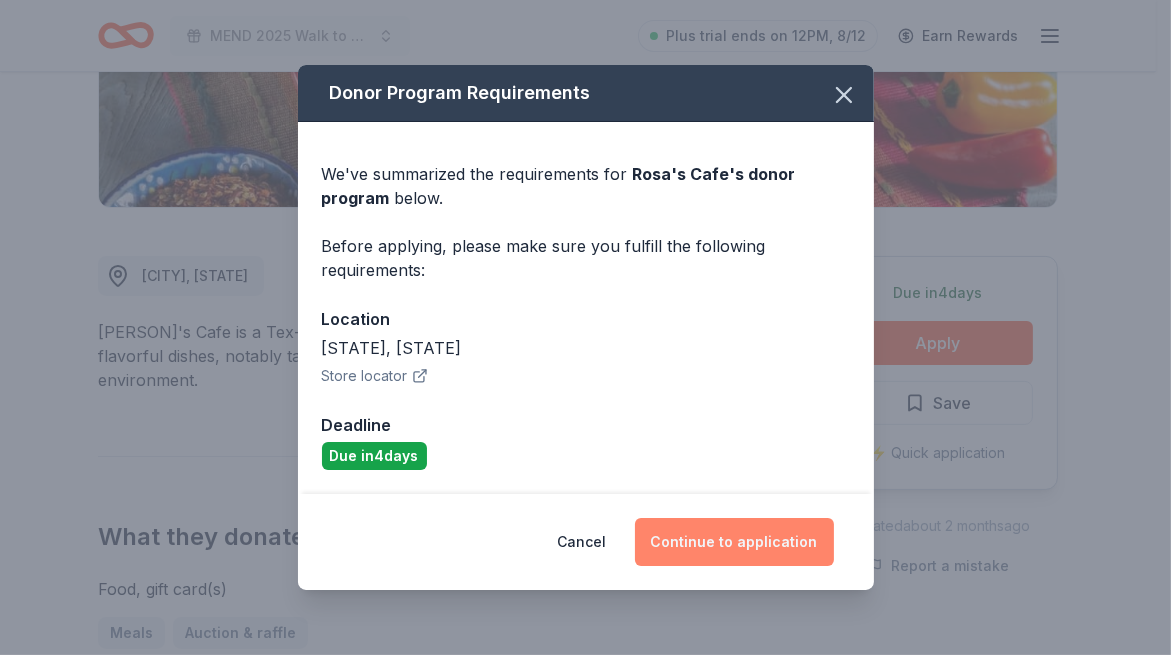 click on "Continue to application" at bounding box center [734, 542] 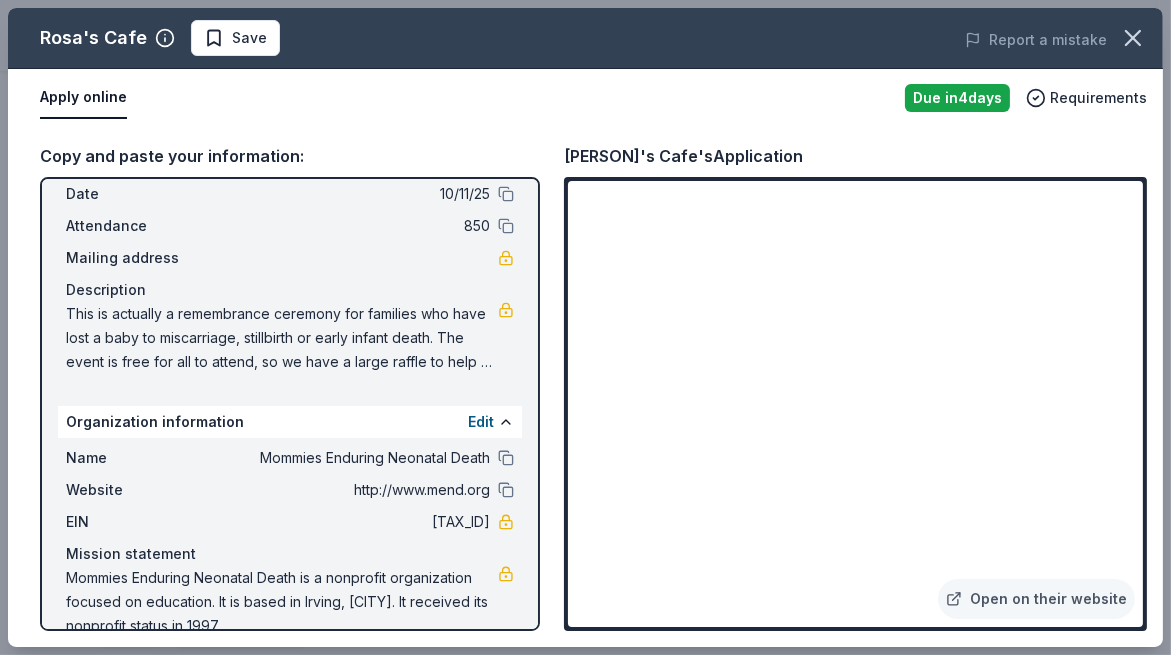 scroll, scrollTop: 100, scrollLeft: 0, axis: vertical 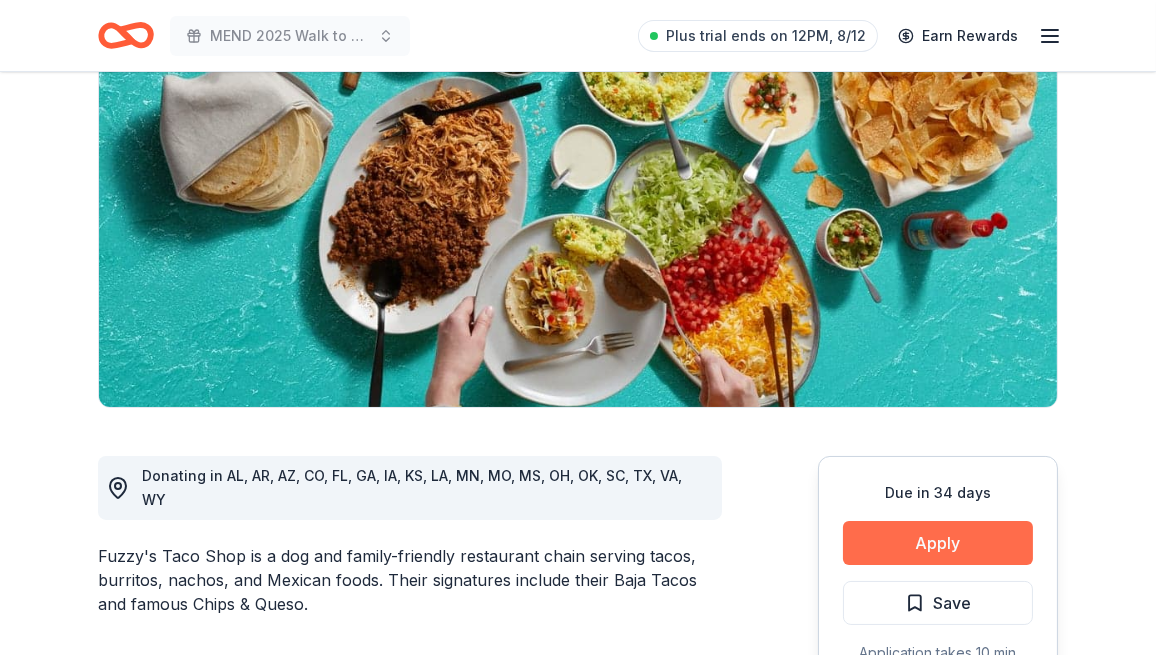 click on "Apply" at bounding box center (938, 543) 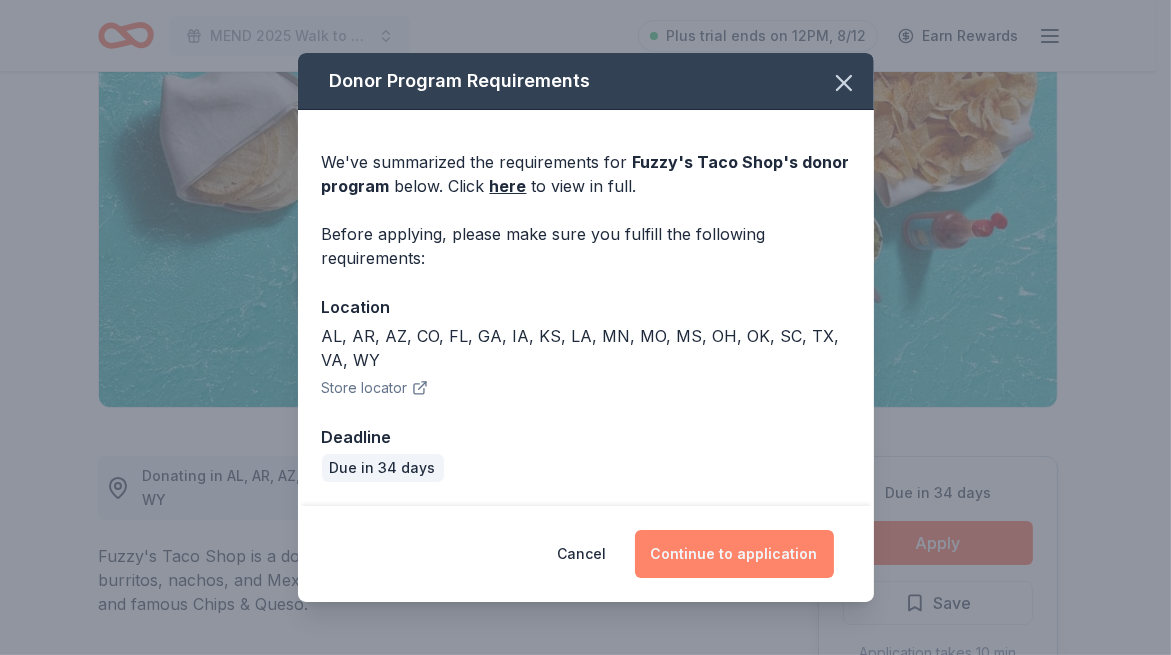click on "Continue to application" at bounding box center (734, 554) 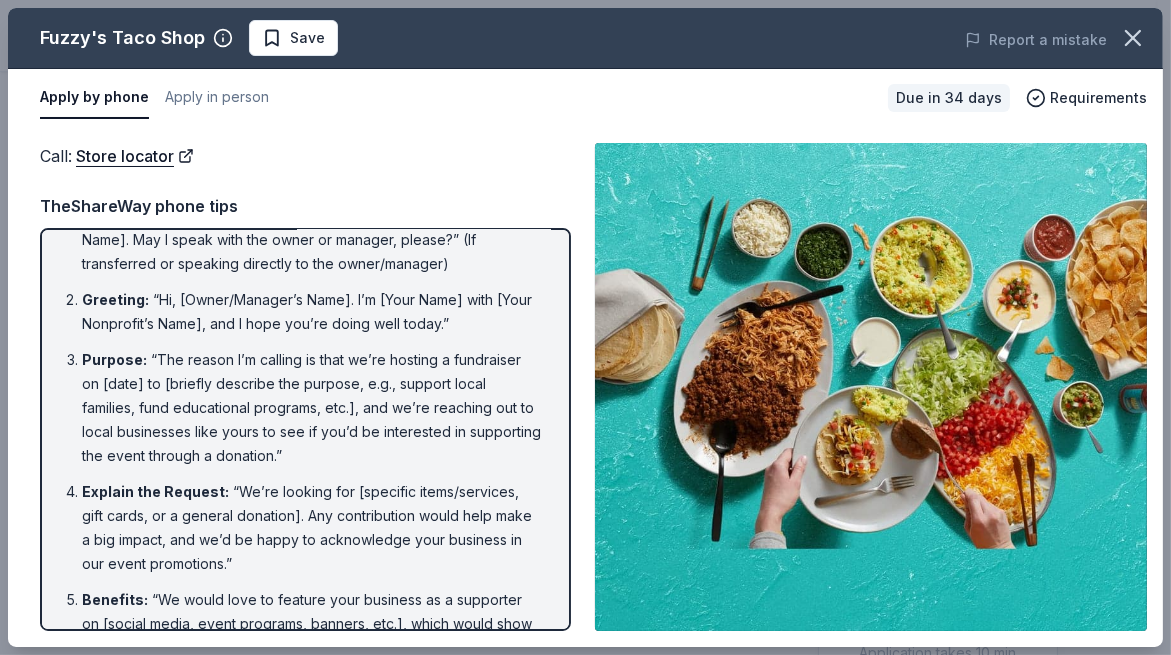 scroll, scrollTop: 0, scrollLeft: 0, axis: both 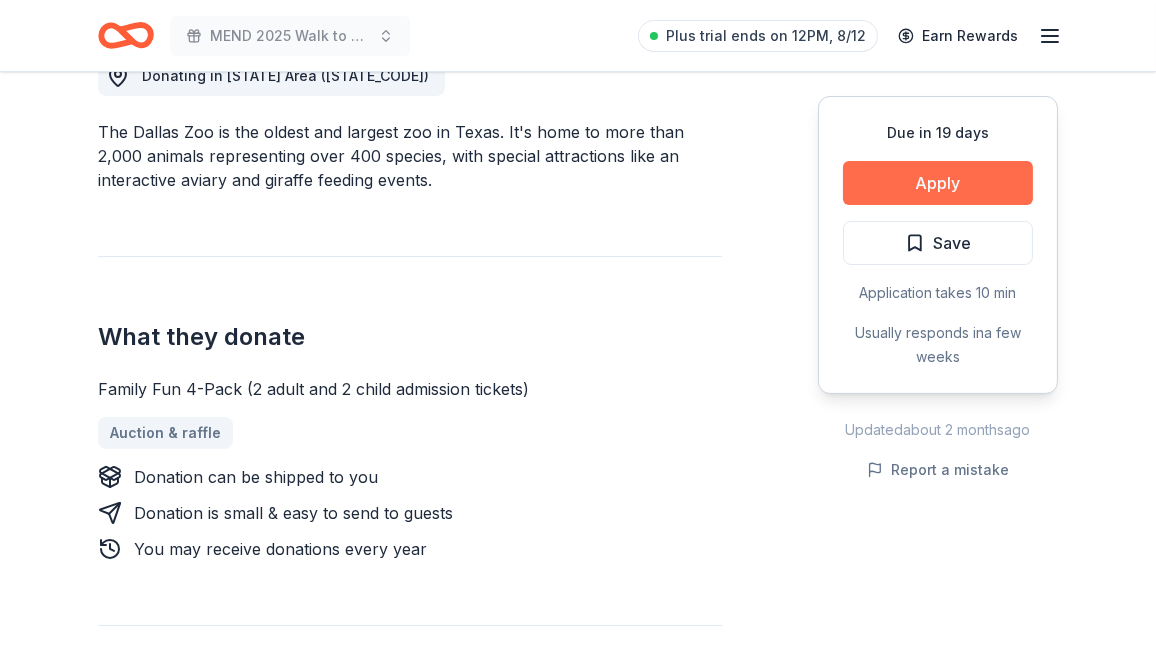 click on "Apply" at bounding box center [938, 183] 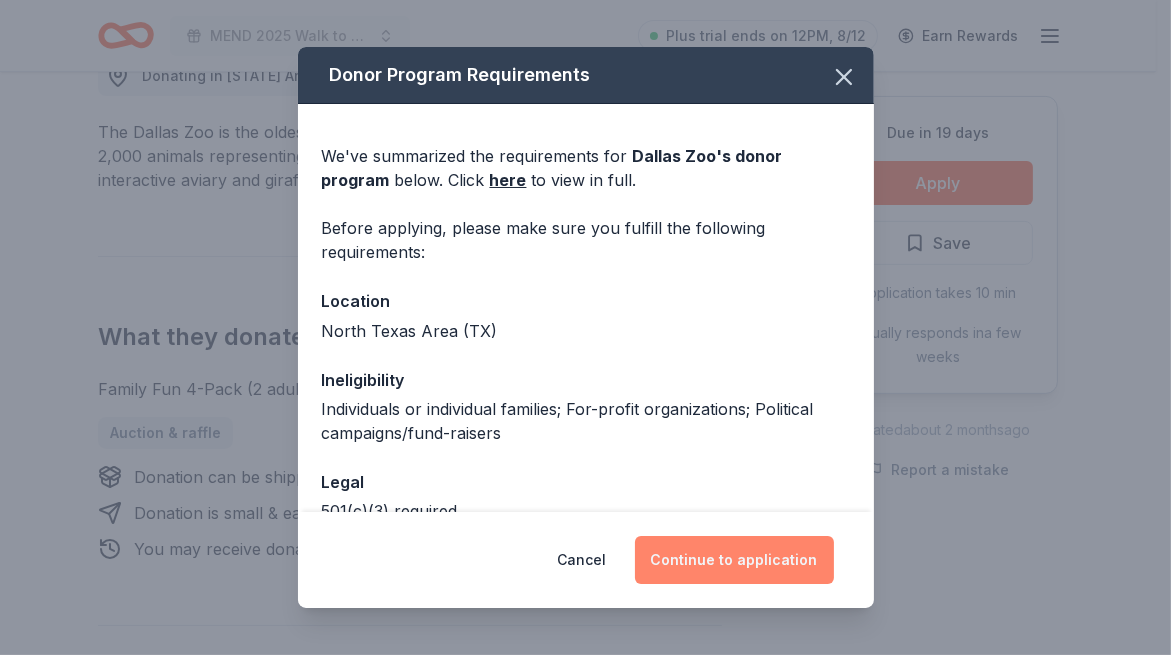 click on "Continue to application" at bounding box center (734, 560) 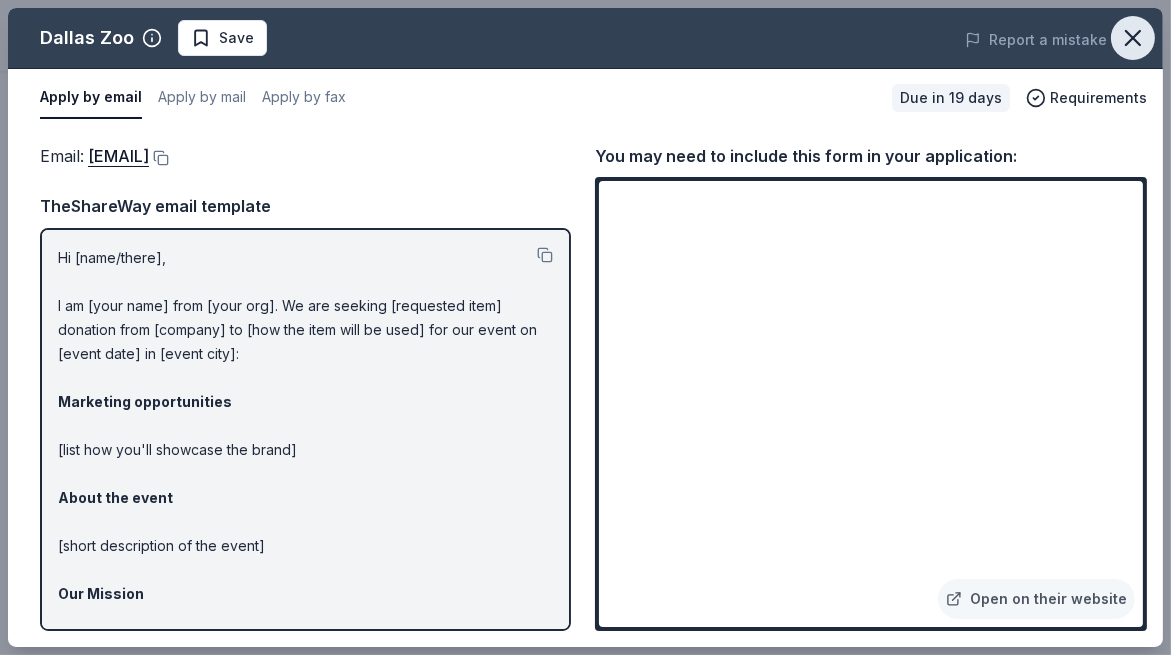 click 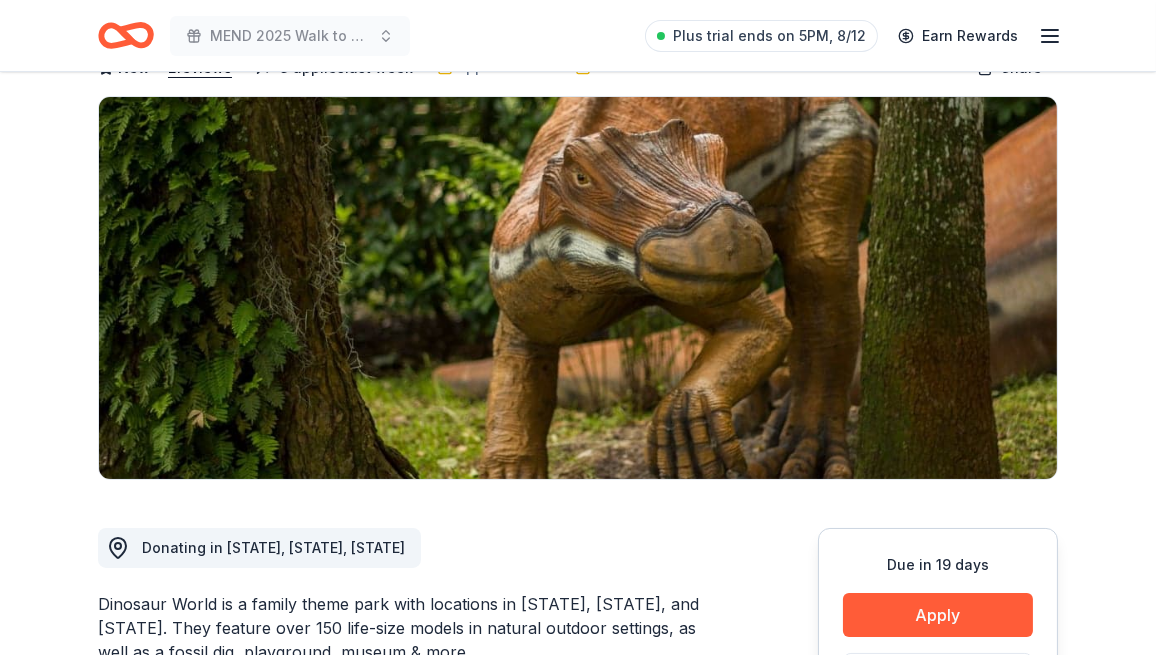 scroll, scrollTop: 300, scrollLeft: 0, axis: vertical 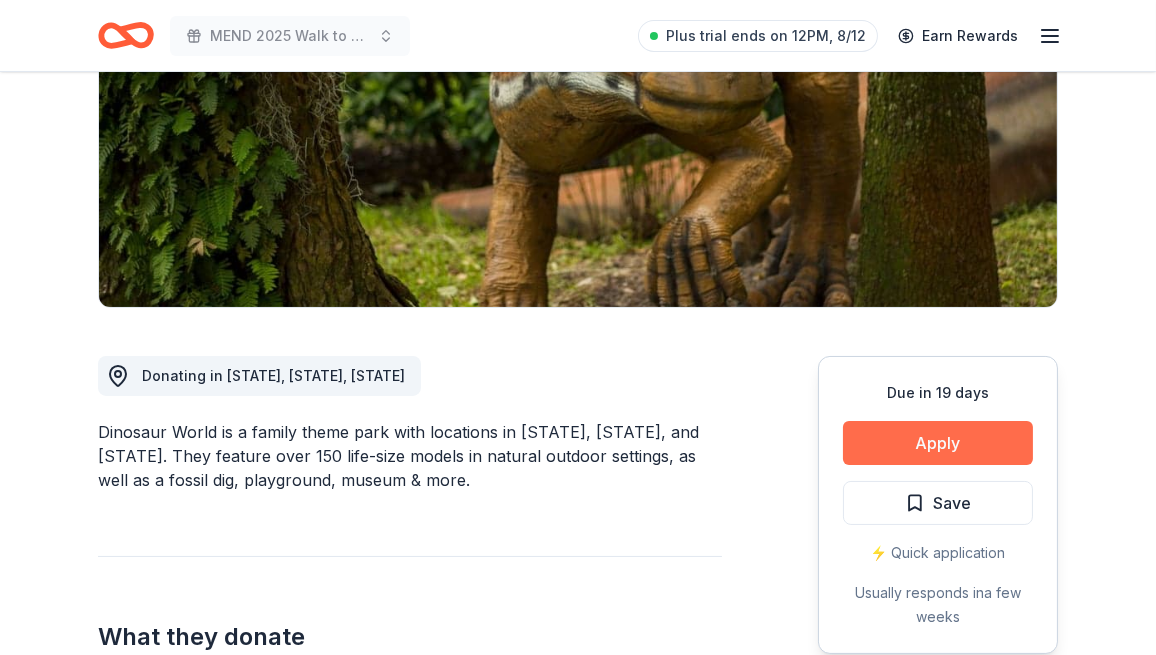 click on "Apply" at bounding box center (938, 443) 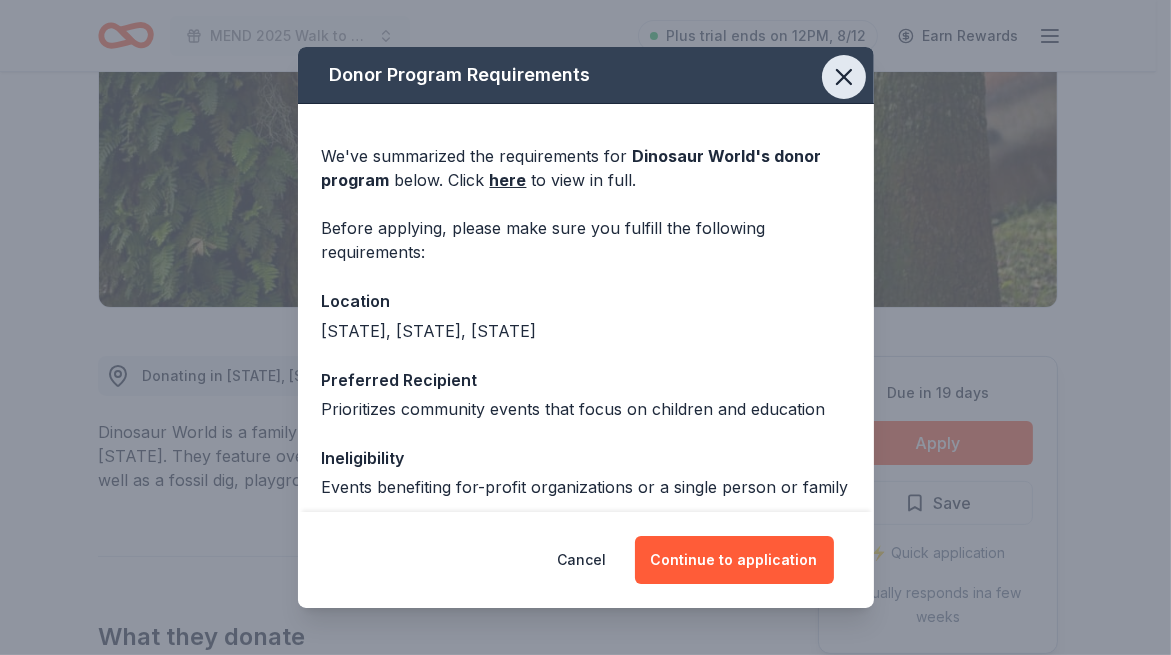 click 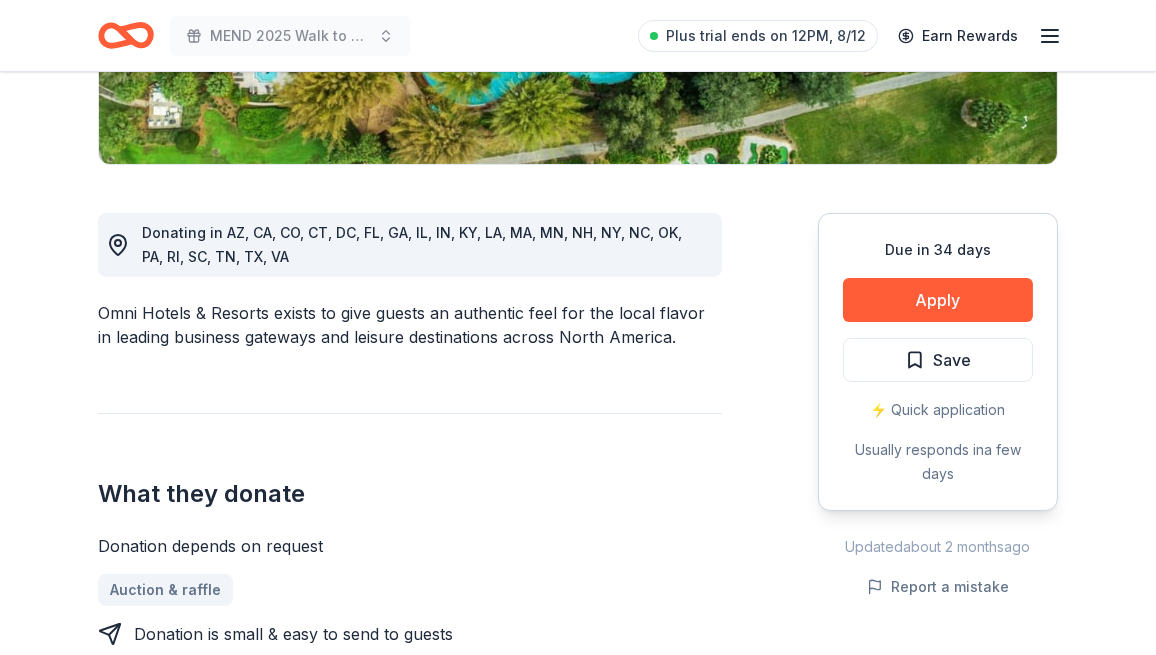 scroll, scrollTop: 400, scrollLeft: 0, axis: vertical 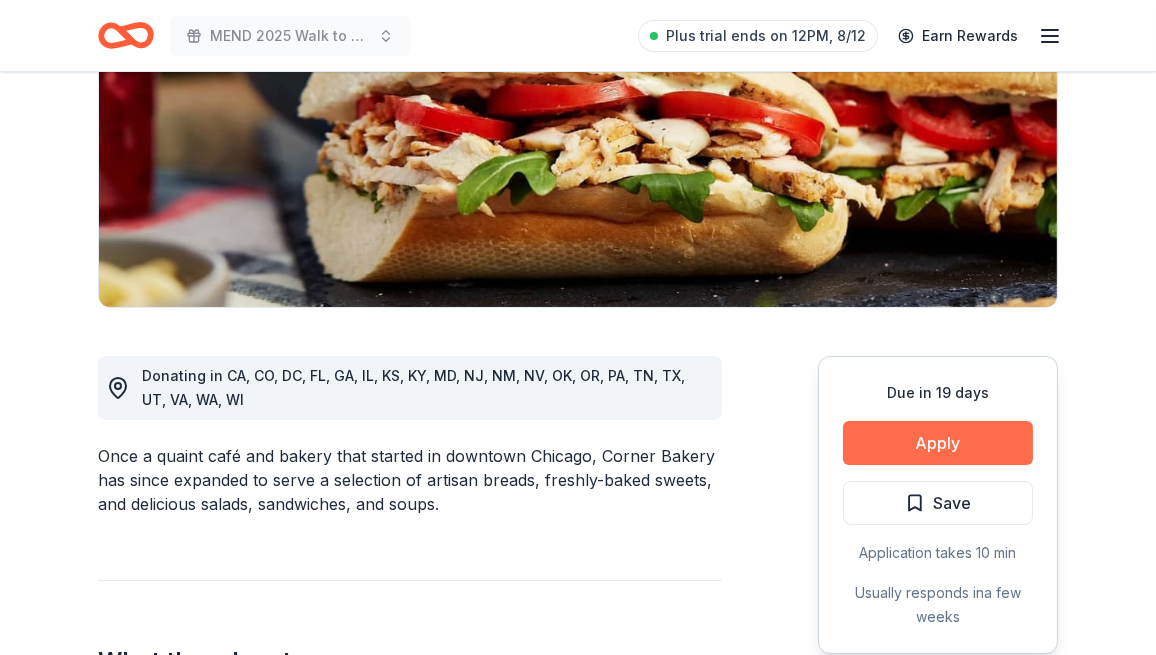 click on "Apply" at bounding box center [938, 443] 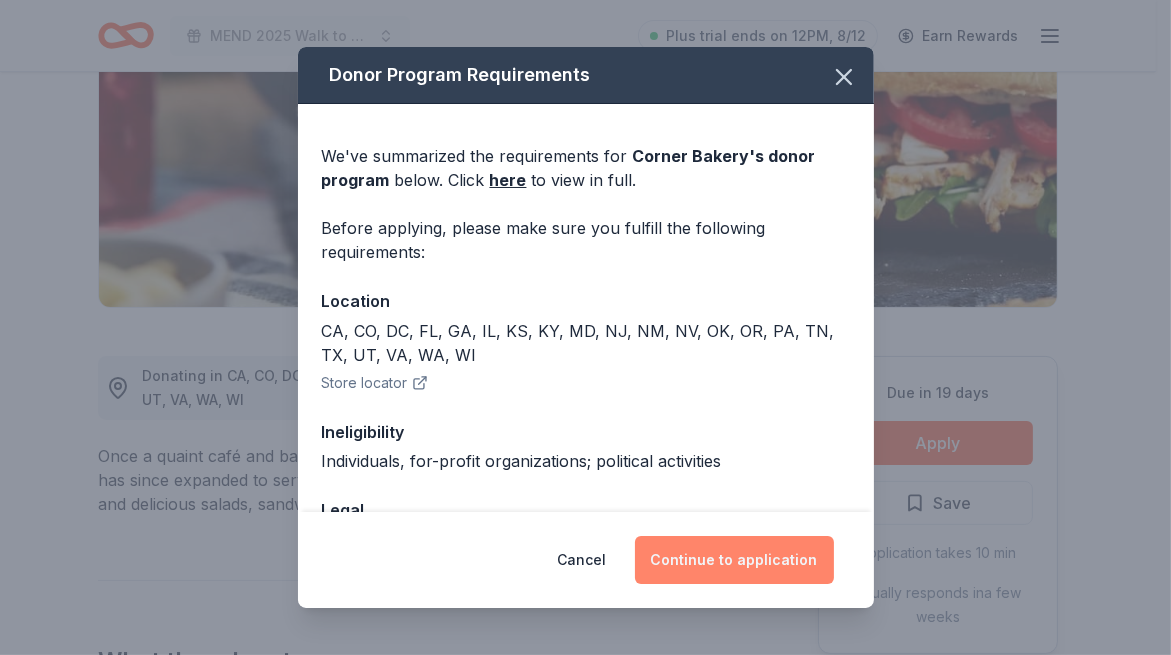 click on "Continue to application" at bounding box center [734, 560] 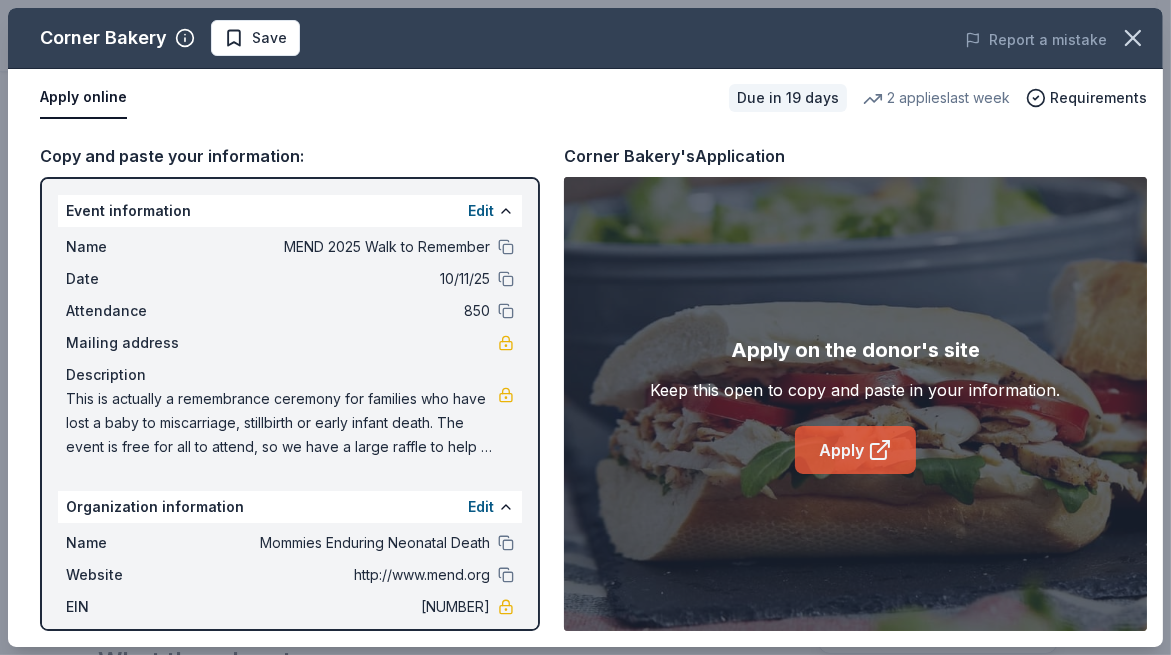 click on "Apply" at bounding box center [855, 450] 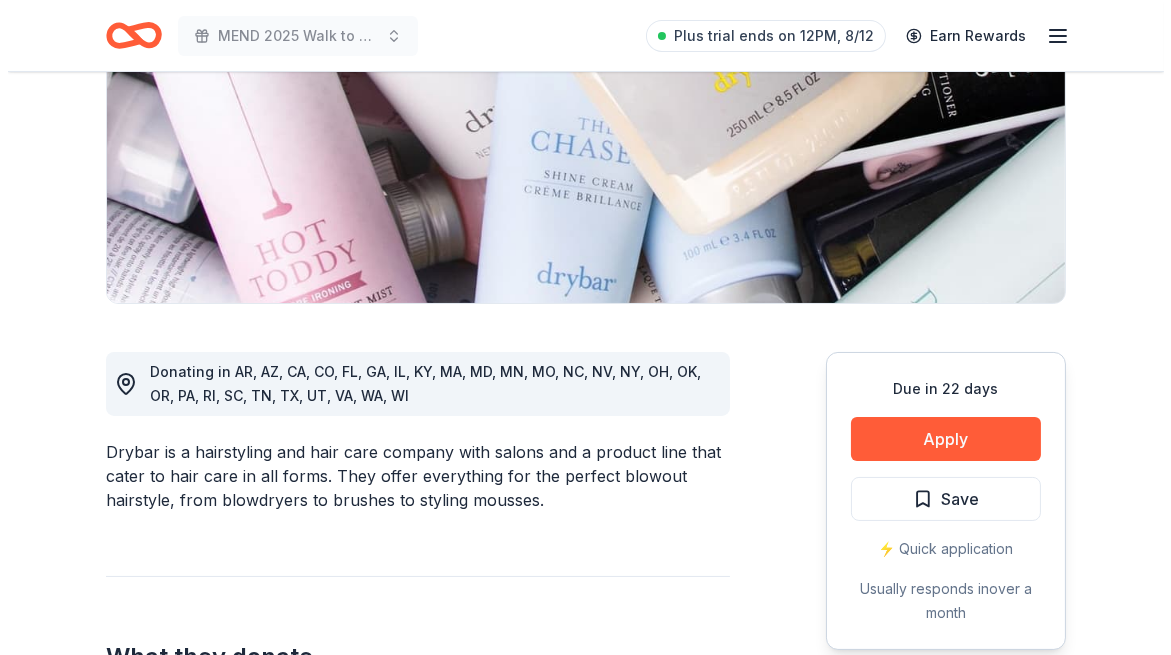 scroll, scrollTop: 200, scrollLeft: 0, axis: vertical 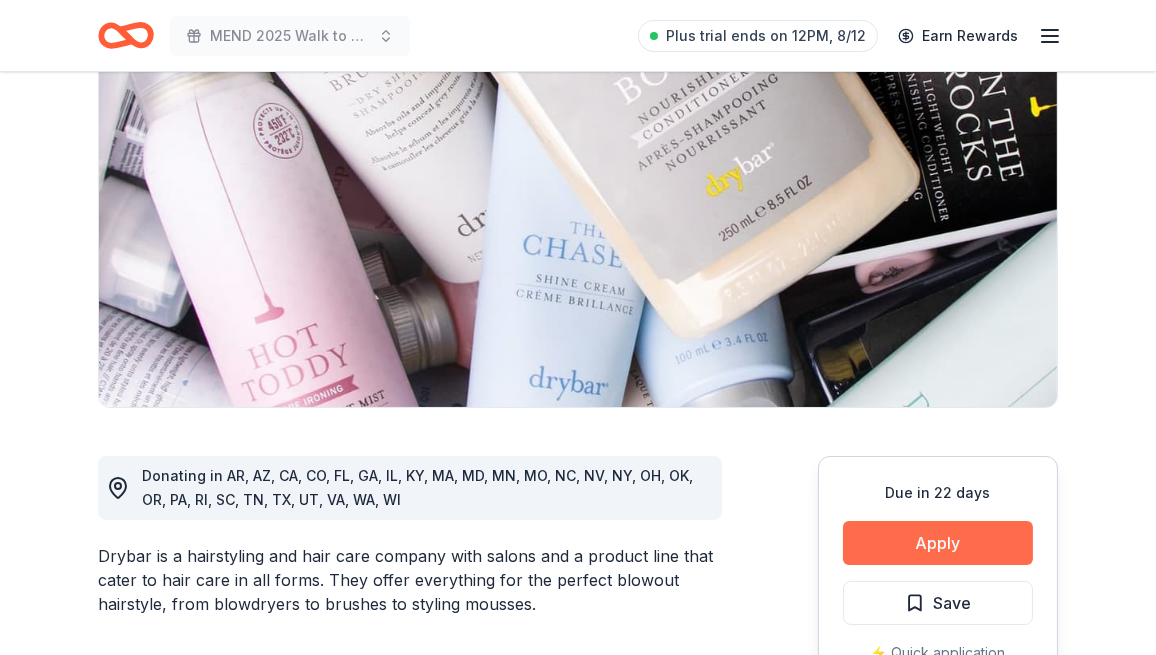 click on "Apply" at bounding box center [938, 543] 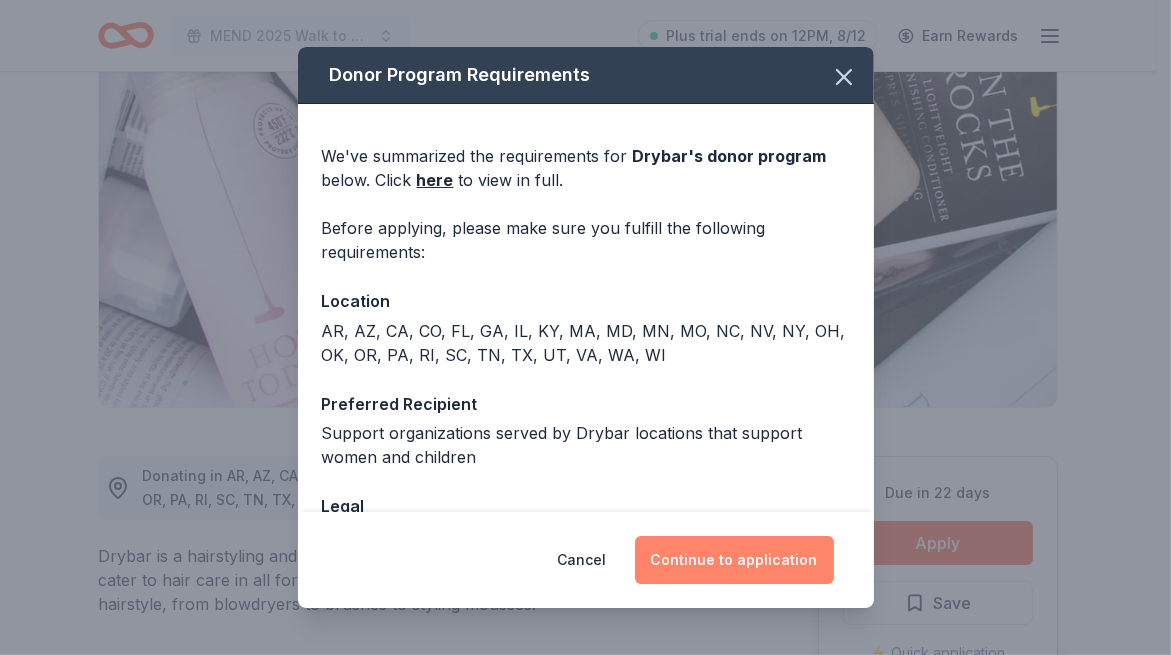 click on "Continue to application" at bounding box center [734, 560] 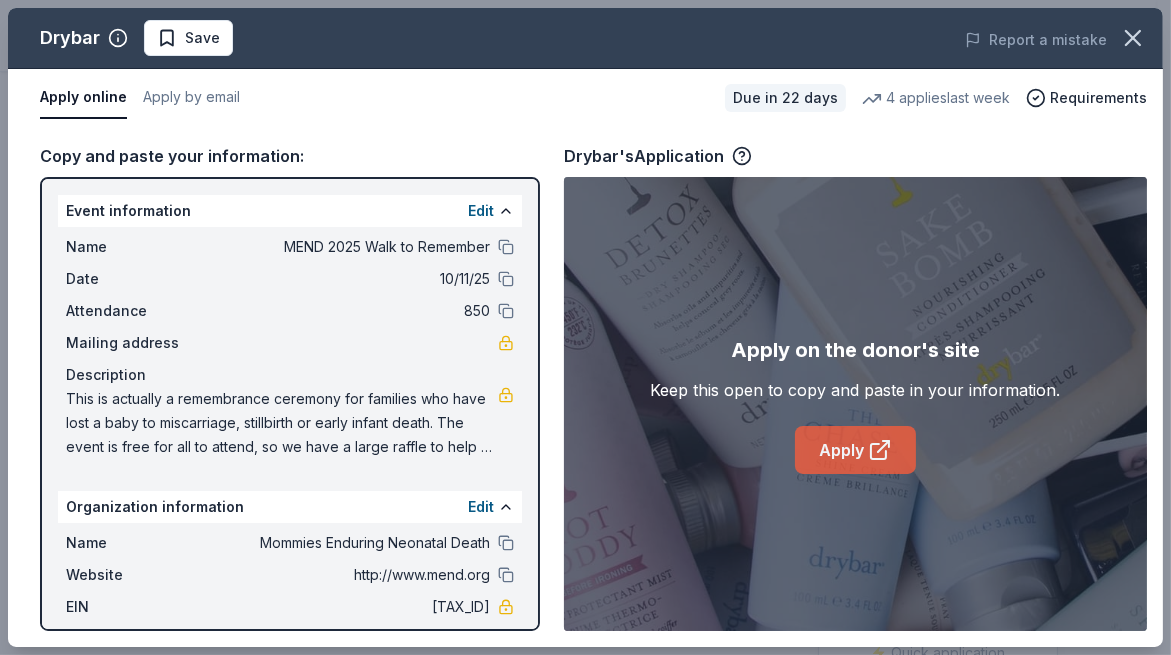 click on "Apply" at bounding box center [855, 450] 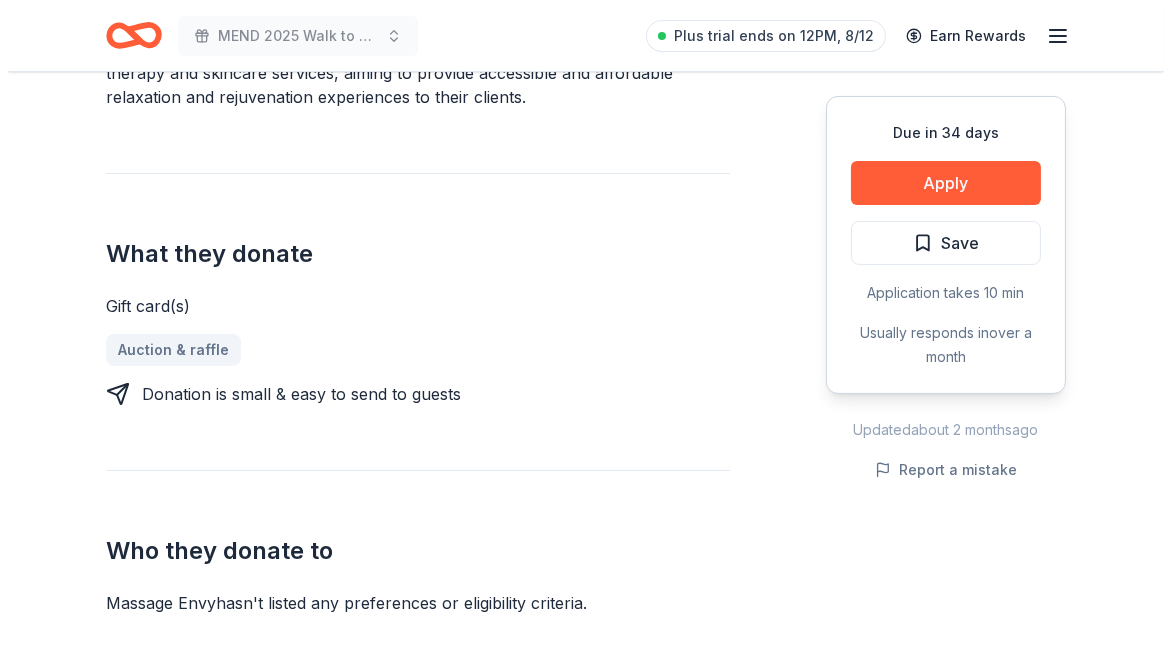scroll, scrollTop: 600, scrollLeft: 0, axis: vertical 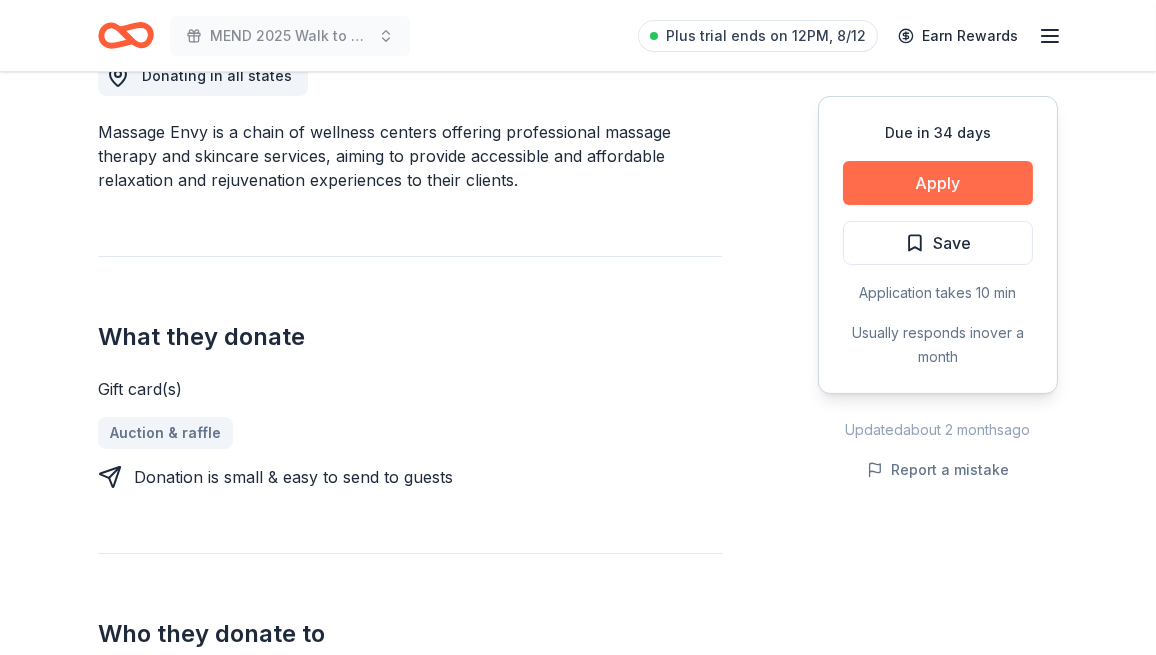 click on "Apply" at bounding box center (938, 183) 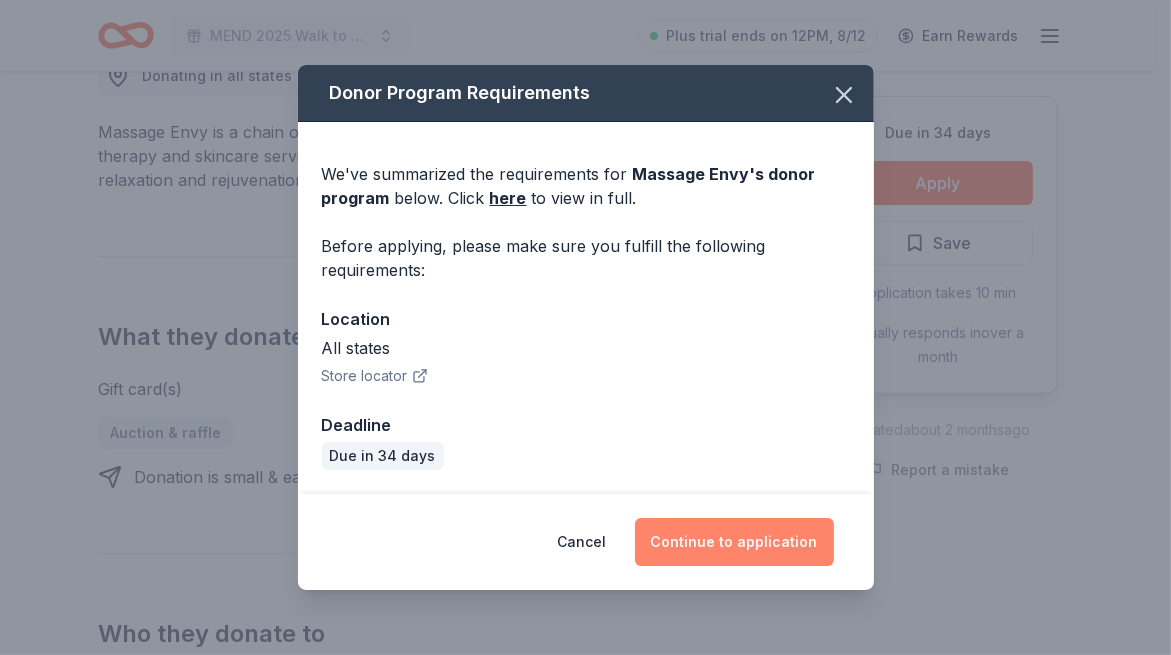 click on "Continue to application" at bounding box center [734, 542] 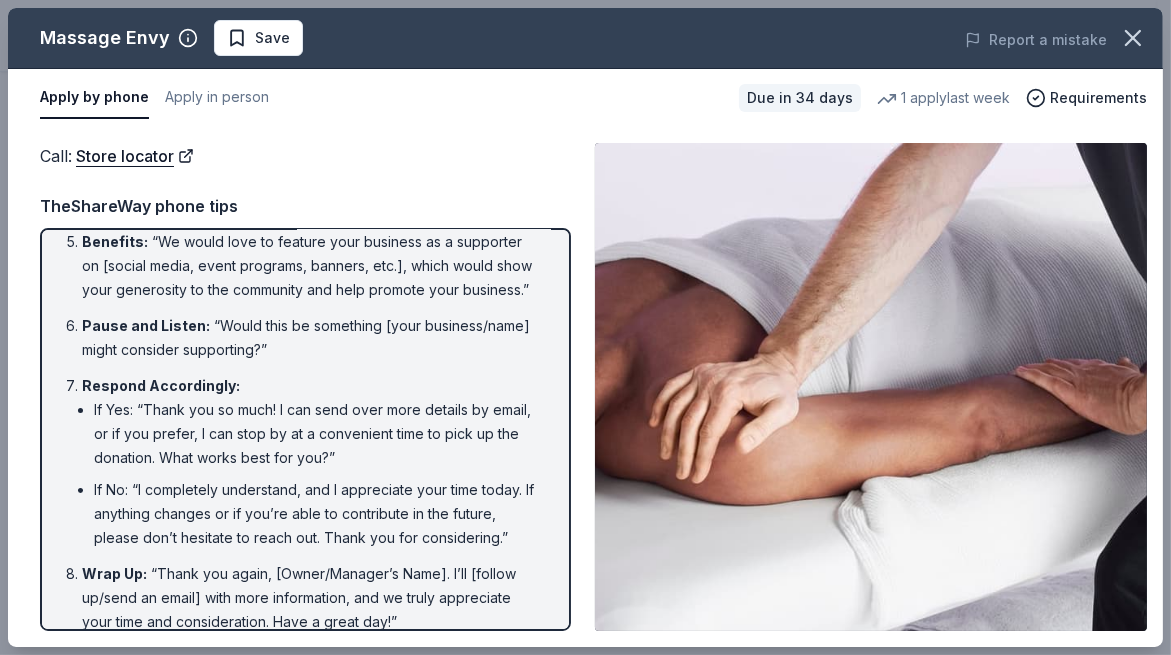 scroll, scrollTop: 443, scrollLeft: 0, axis: vertical 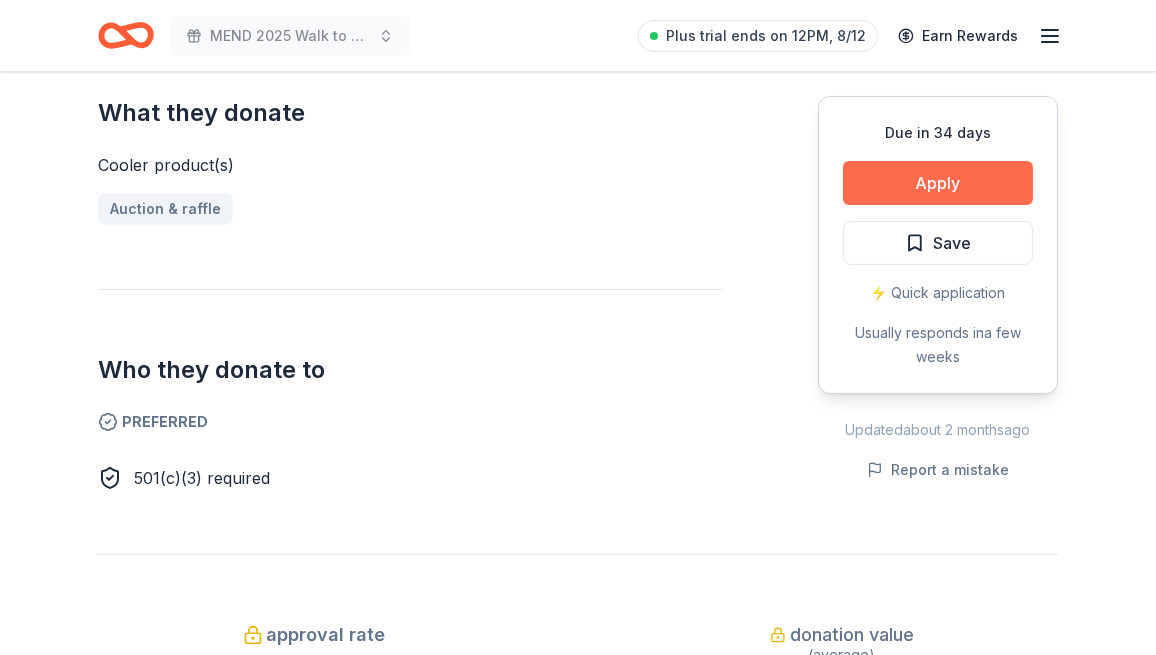 click on "Apply" at bounding box center [938, 183] 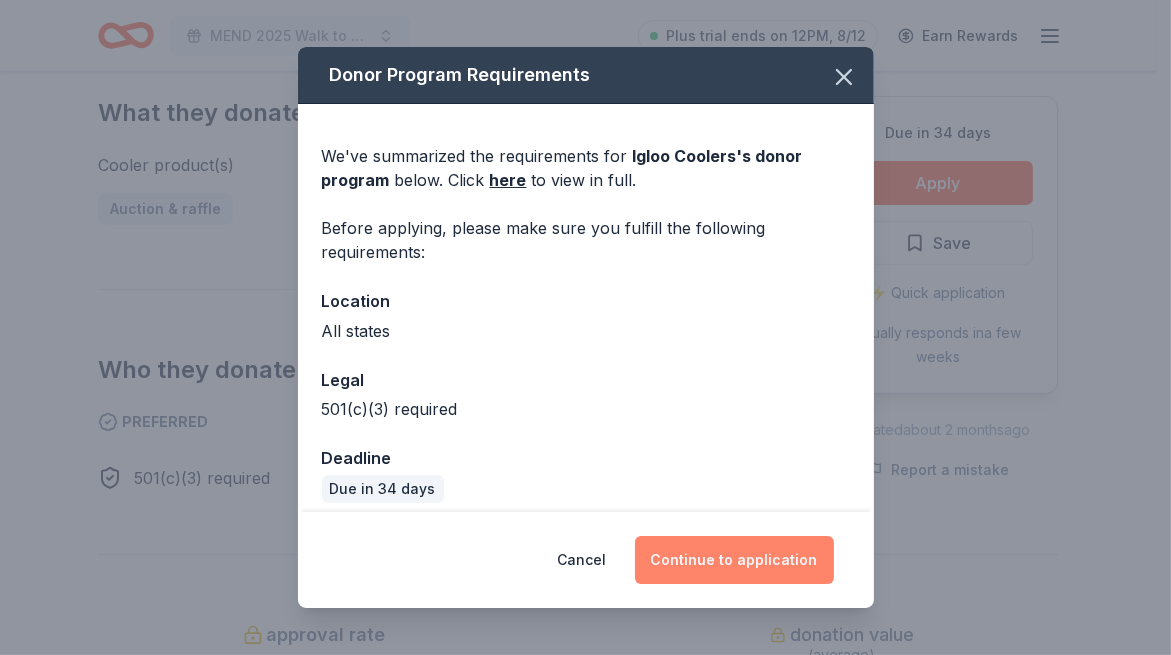 click on "Continue to application" at bounding box center (734, 560) 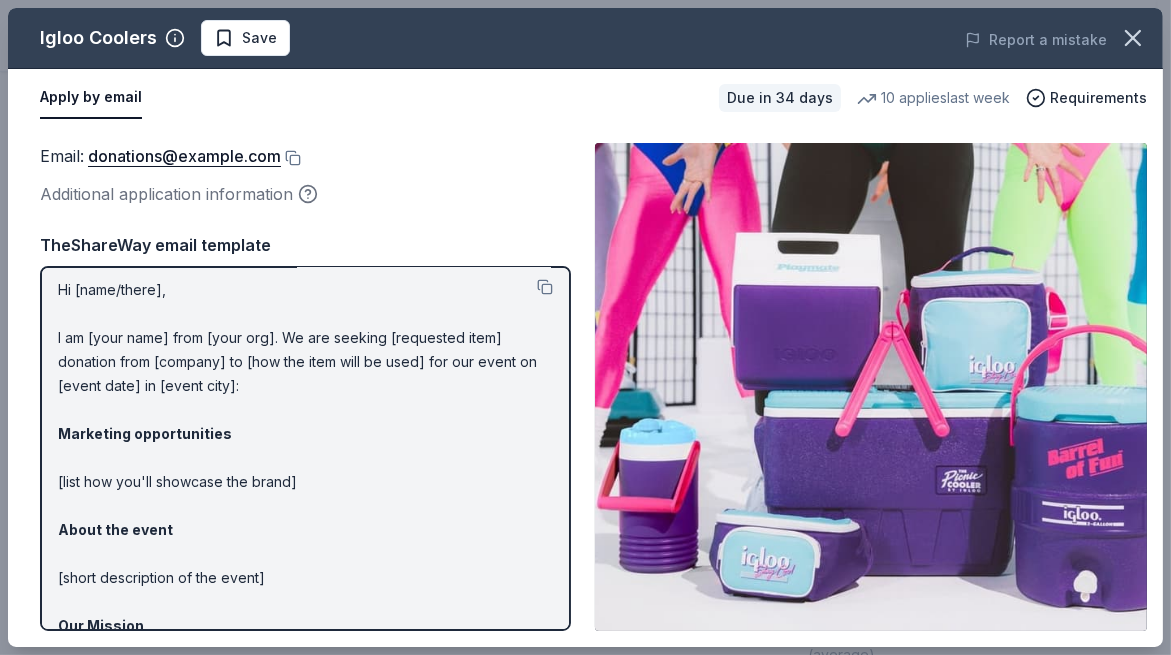 scroll, scrollTop: 0, scrollLeft: 0, axis: both 